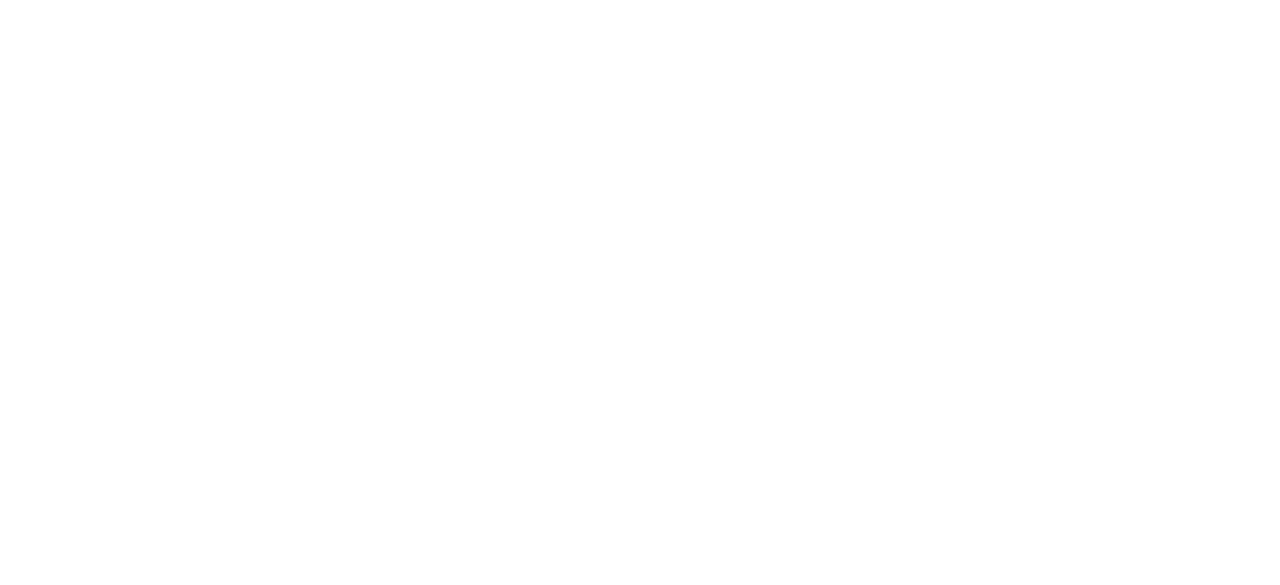 scroll, scrollTop: 0, scrollLeft: 0, axis: both 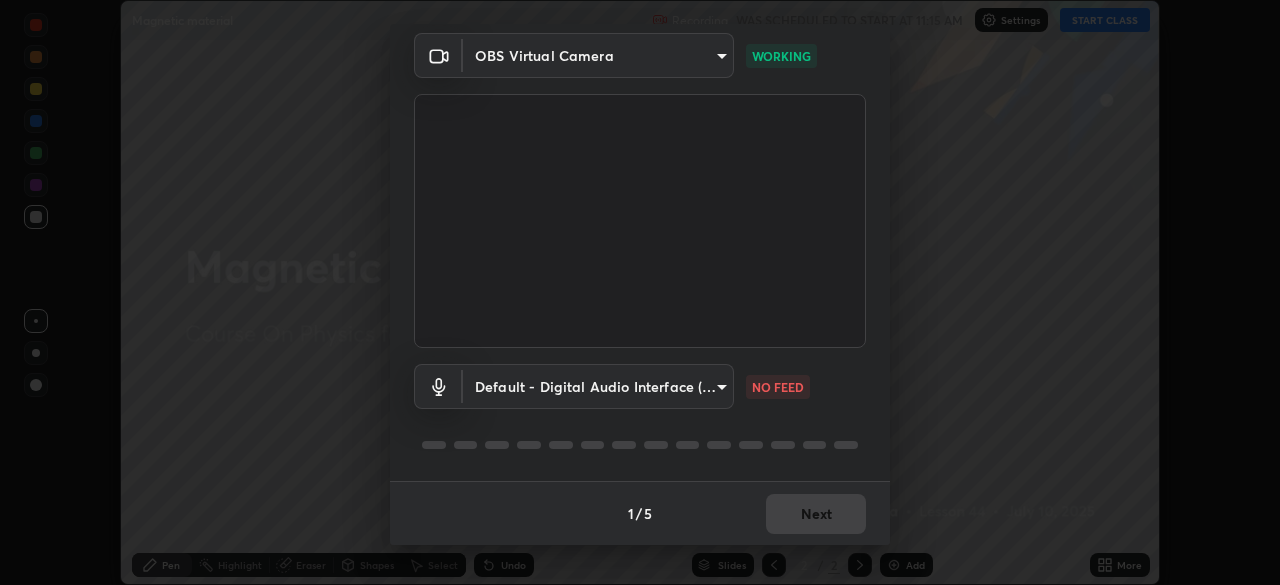 click on "1 / 5 Next" at bounding box center [640, 513] 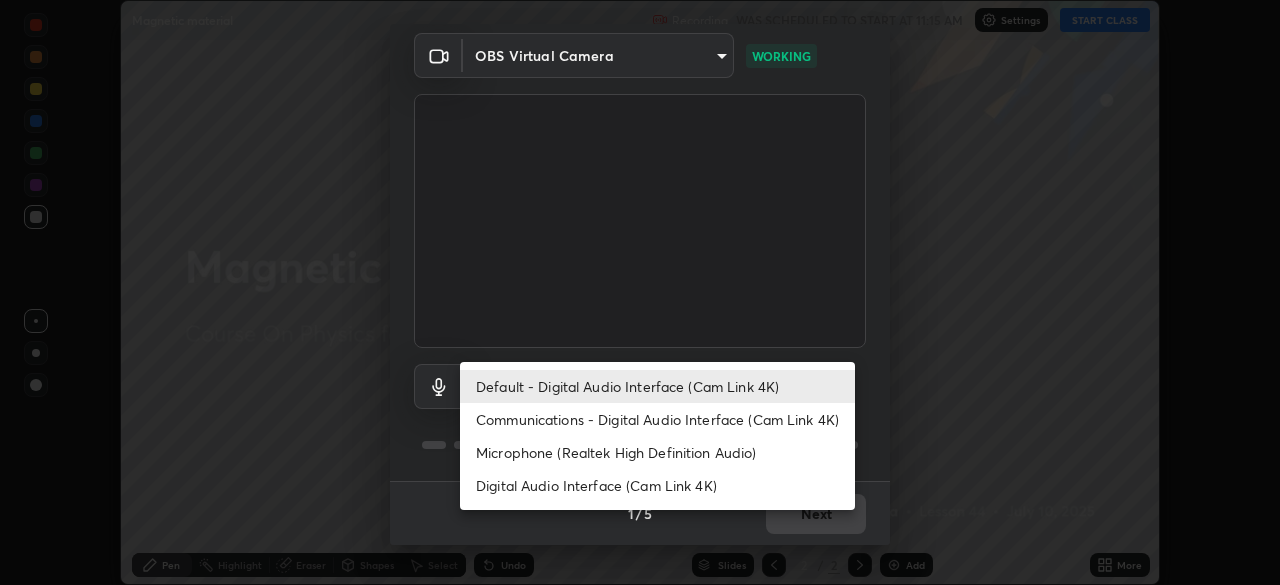 click on "Communications - Digital Audio Interface (Cam Link 4K)" at bounding box center (657, 419) 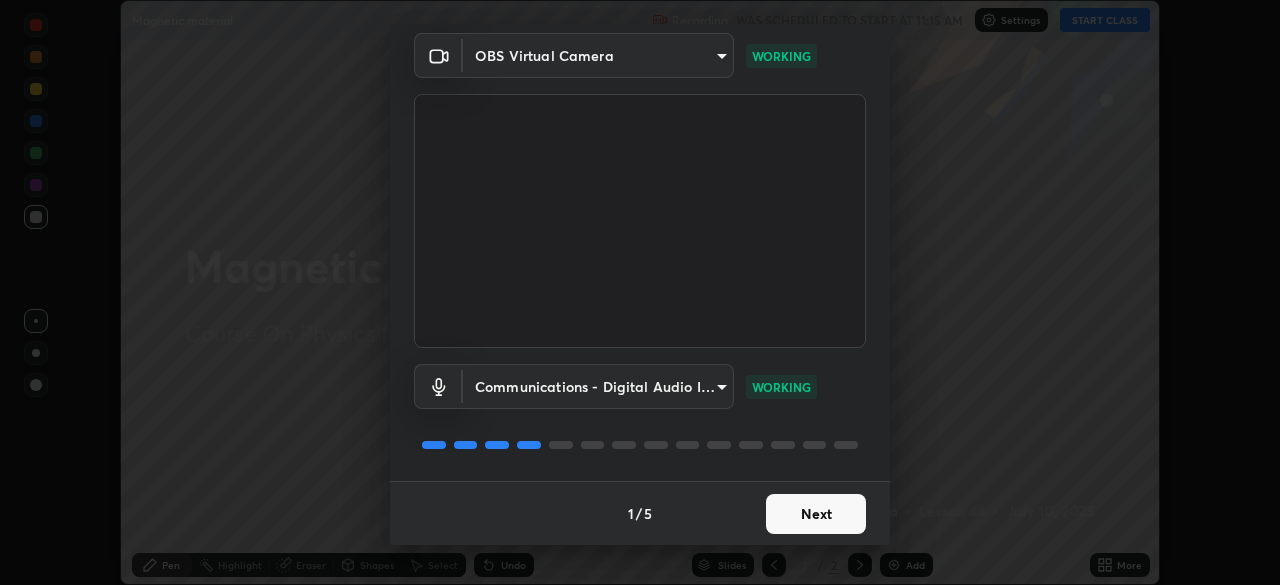 click on "Next" at bounding box center (816, 514) 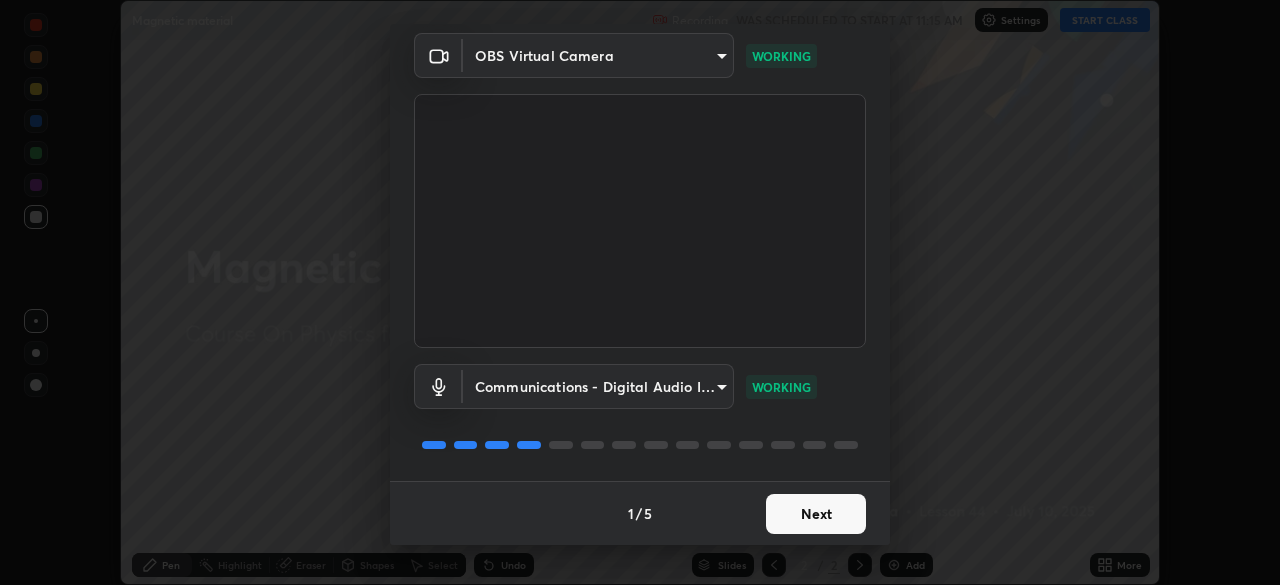 scroll, scrollTop: 0, scrollLeft: 0, axis: both 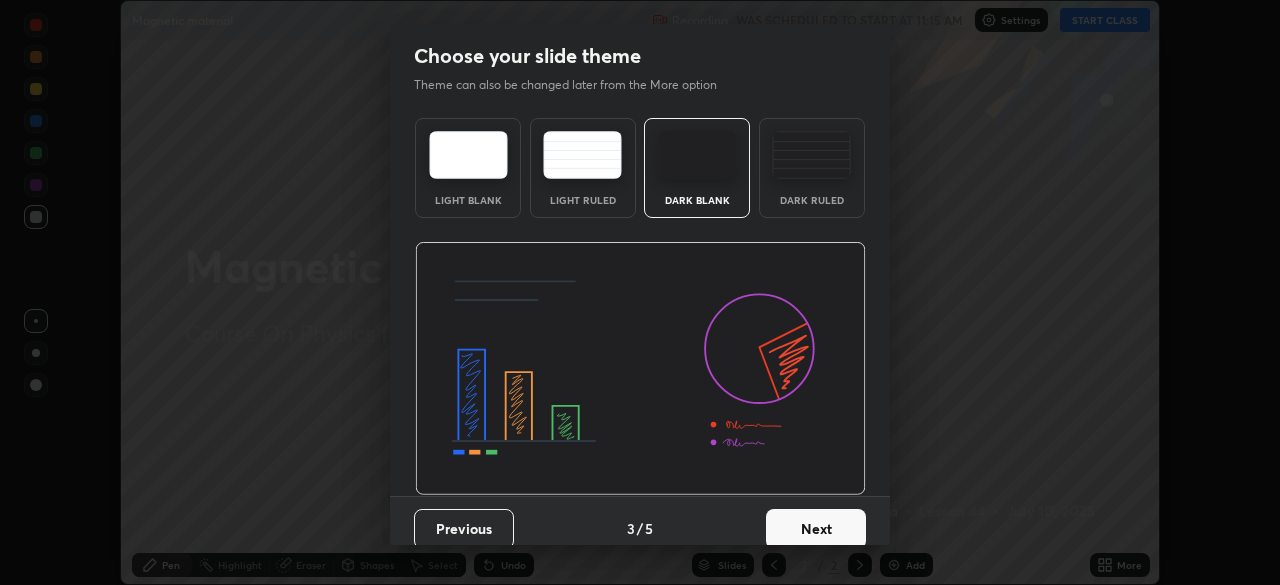 click on "Next" at bounding box center [816, 529] 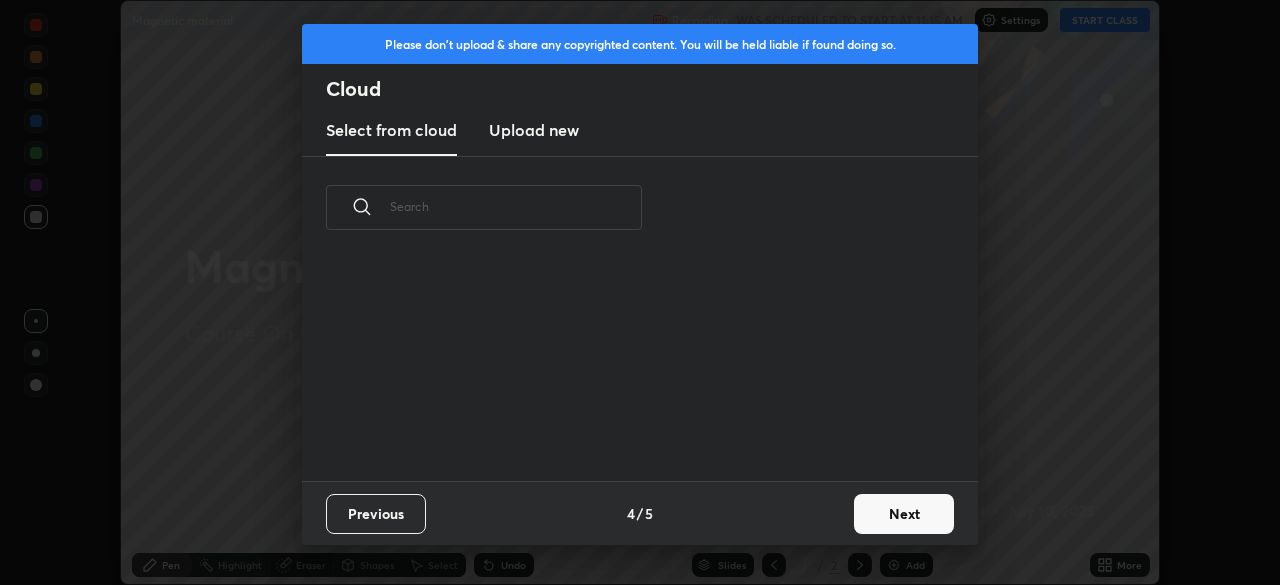 click on "Previous 4 / 5 Next" at bounding box center (640, 513) 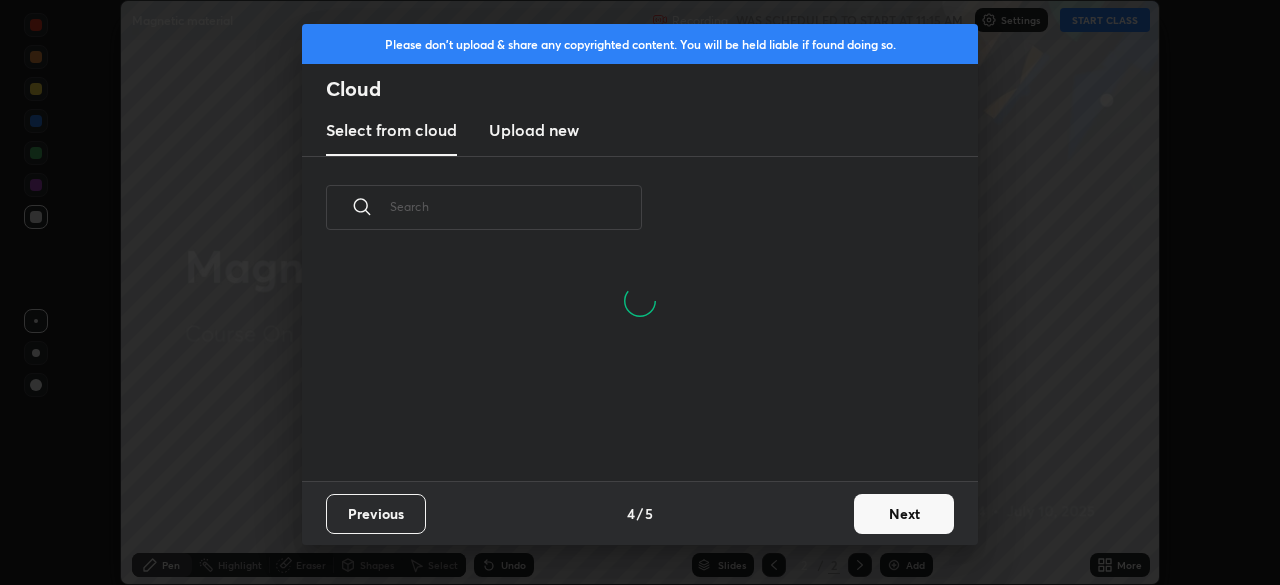 click on "Next" at bounding box center [904, 514] 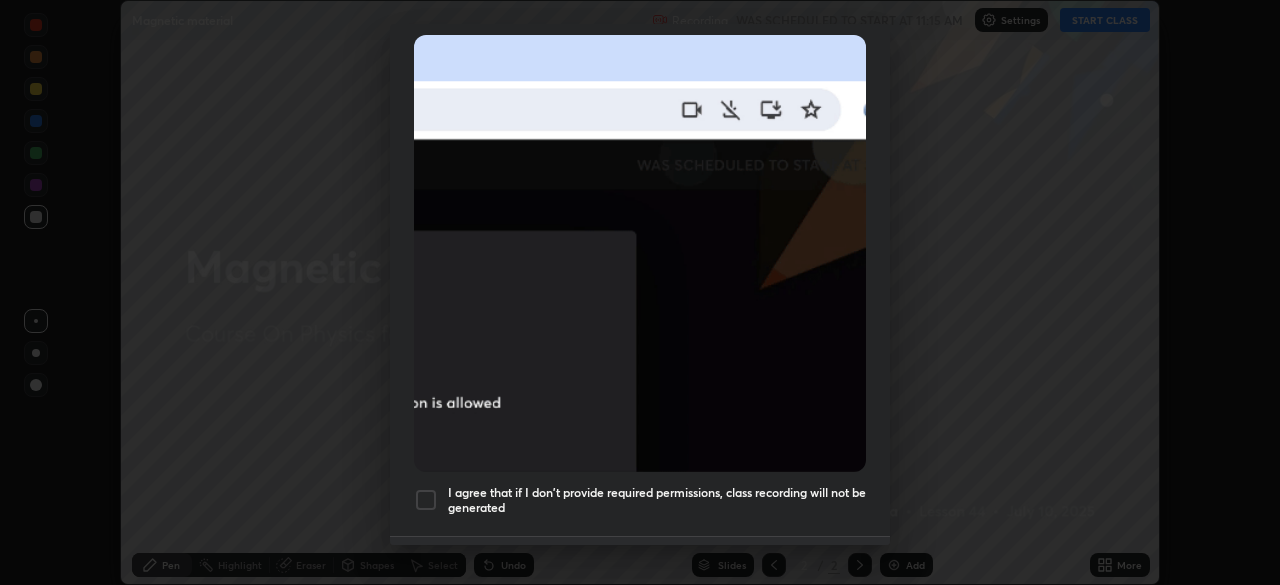 scroll, scrollTop: 445, scrollLeft: 0, axis: vertical 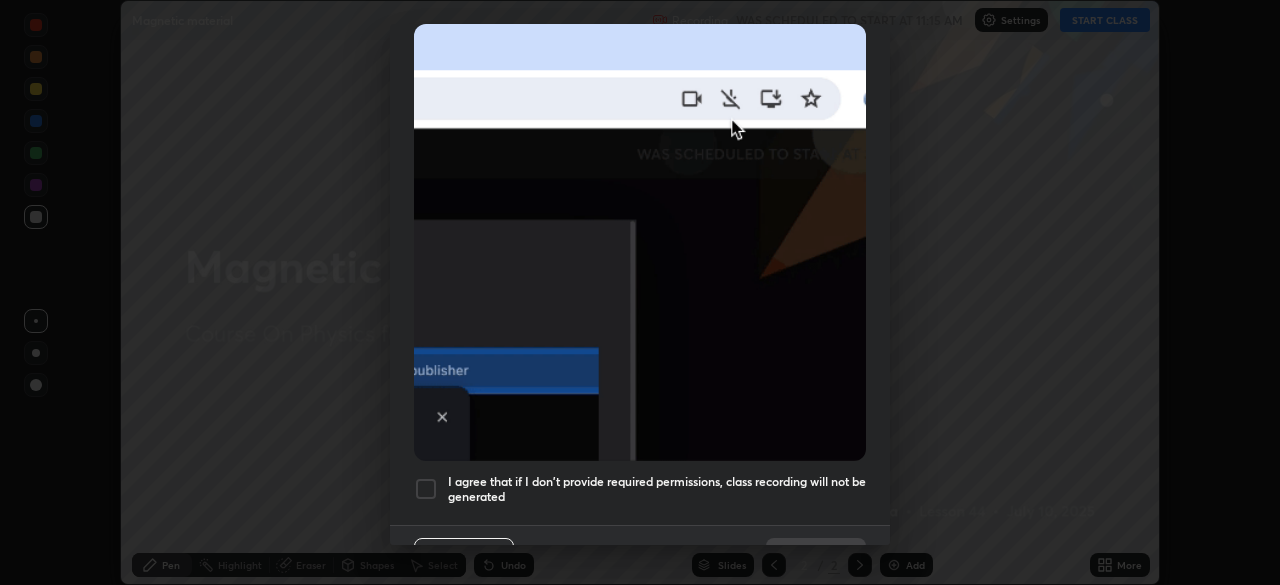click at bounding box center [426, 489] 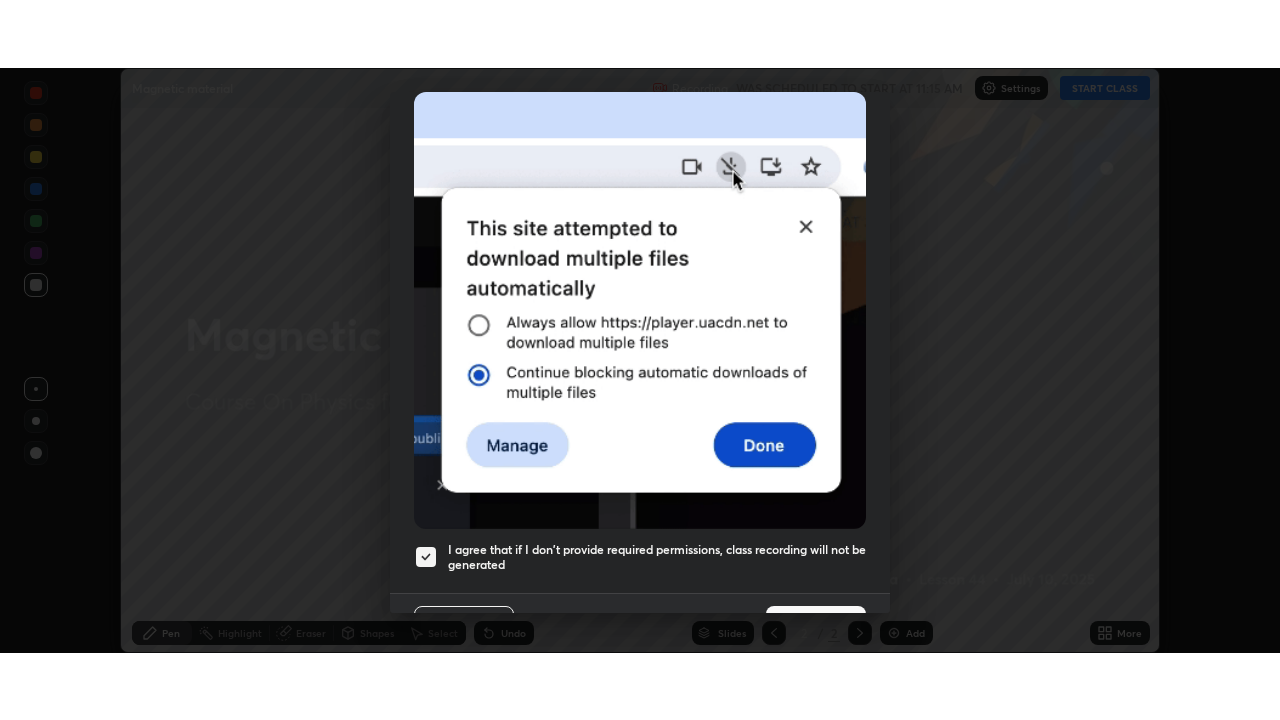 scroll, scrollTop: 479, scrollLeft: 0, axis: vertical 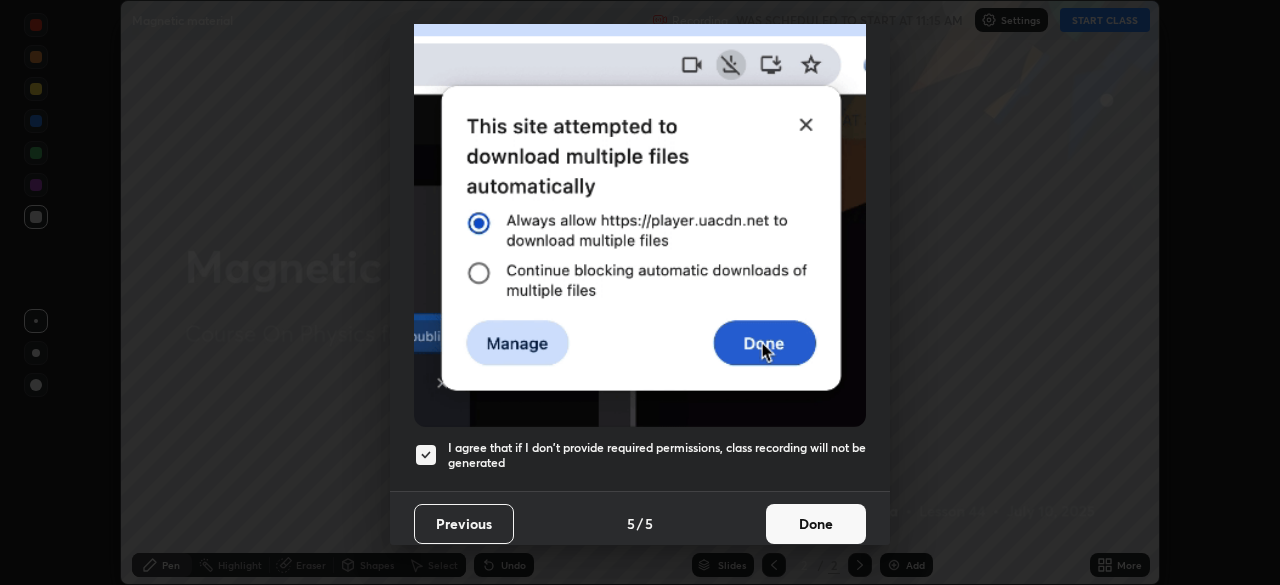 click on "Done" at bounding box center [816, 524] 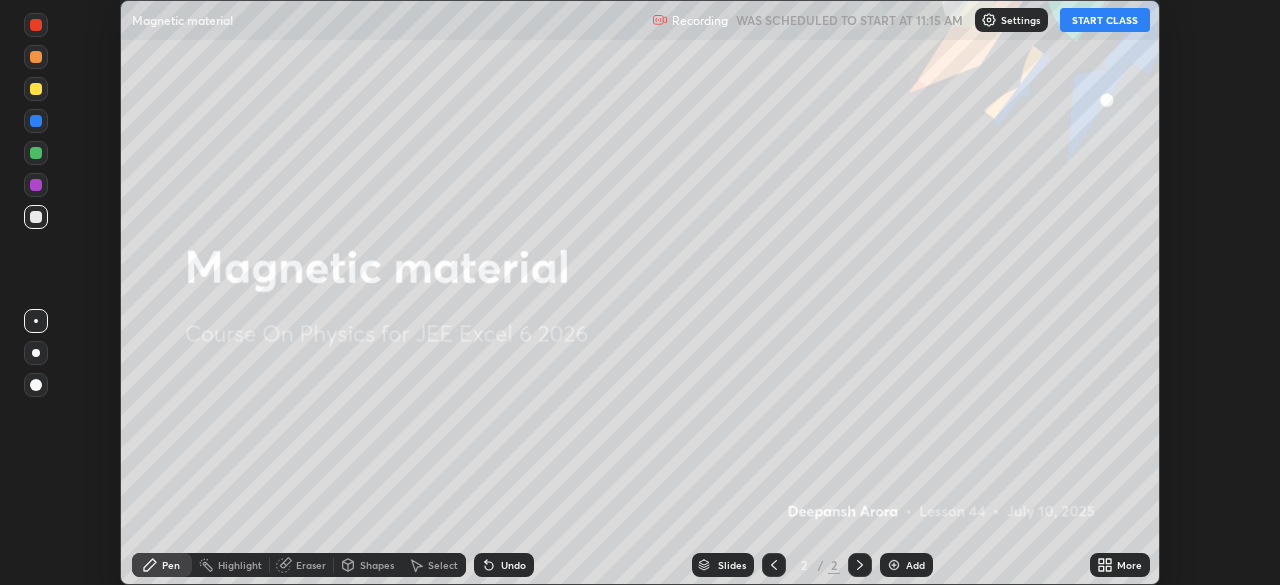 click on "START CLASS" at bounding box center (1105, 20) 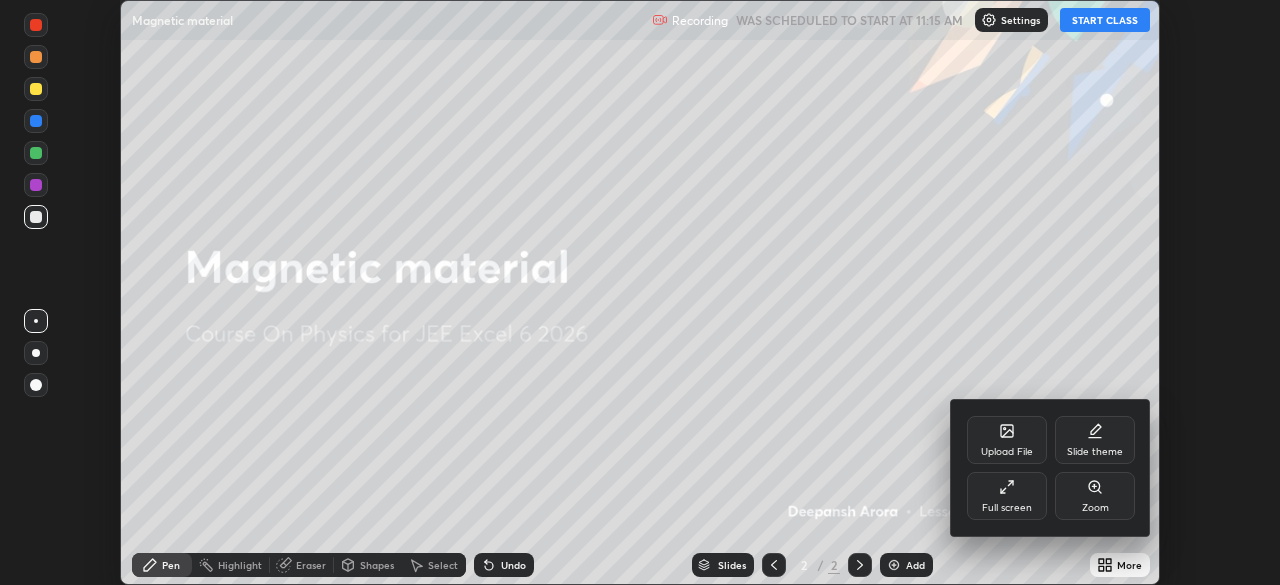 click on "Full screen" at bounding box center [1007, 496] 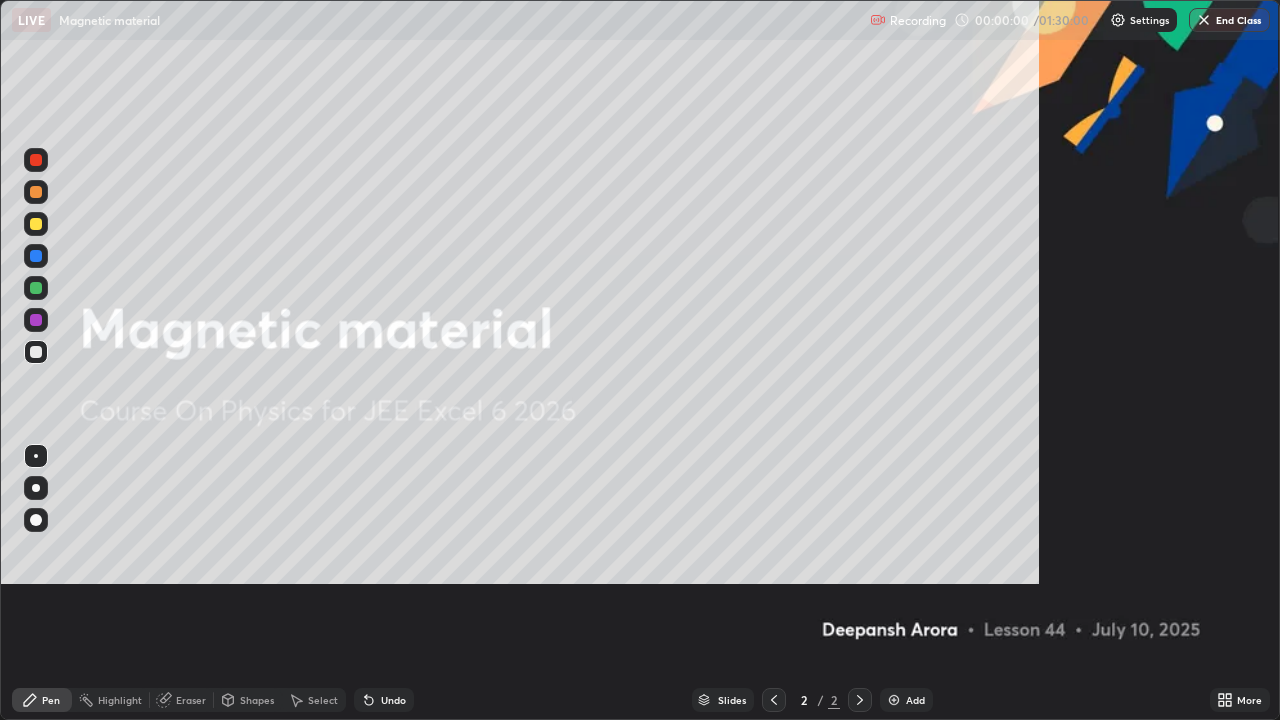 scroll, scrollTop: 99280, scrollLeft: 98720, axis: both 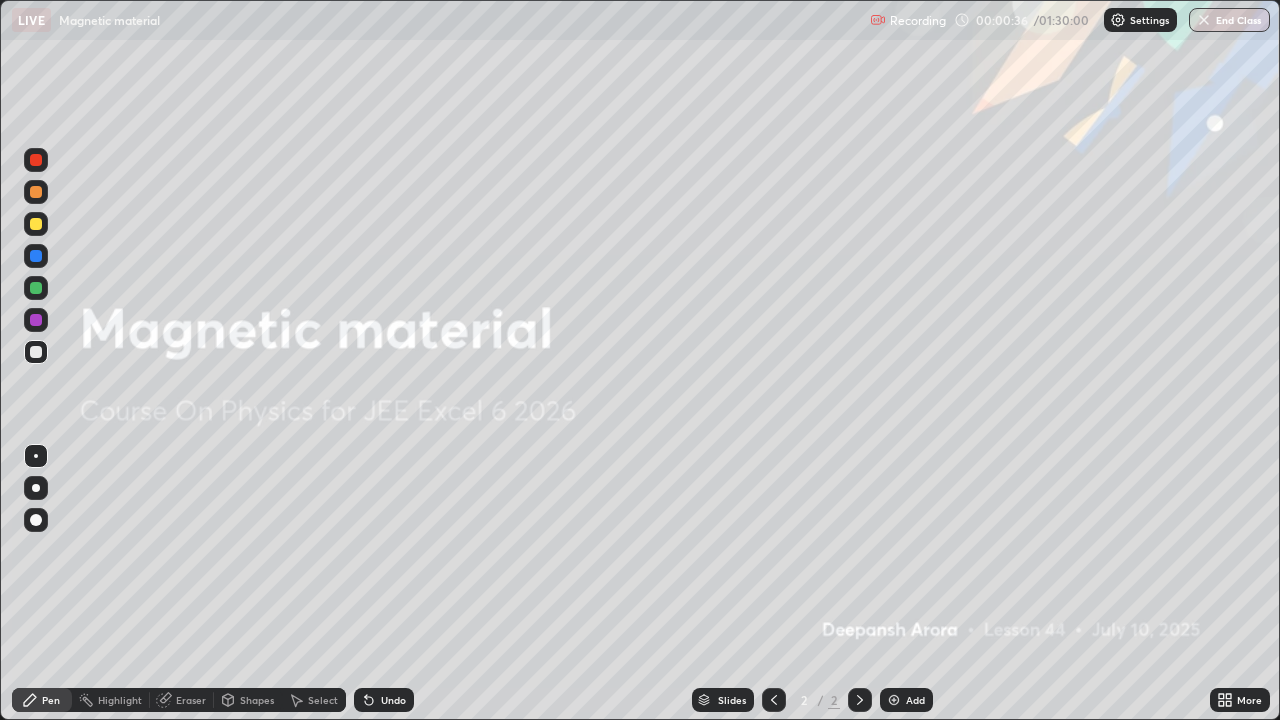 click at bounding box center [36, 224] 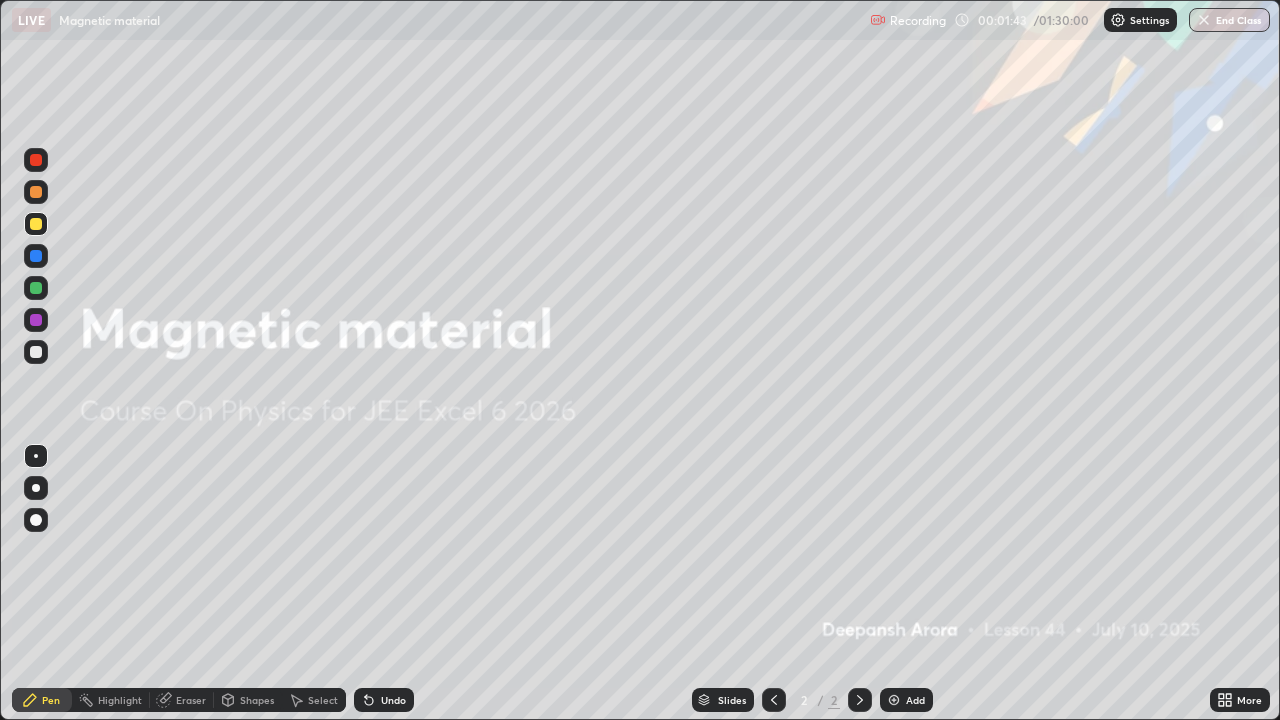 click on "Add" at bounding box center [906, 700] 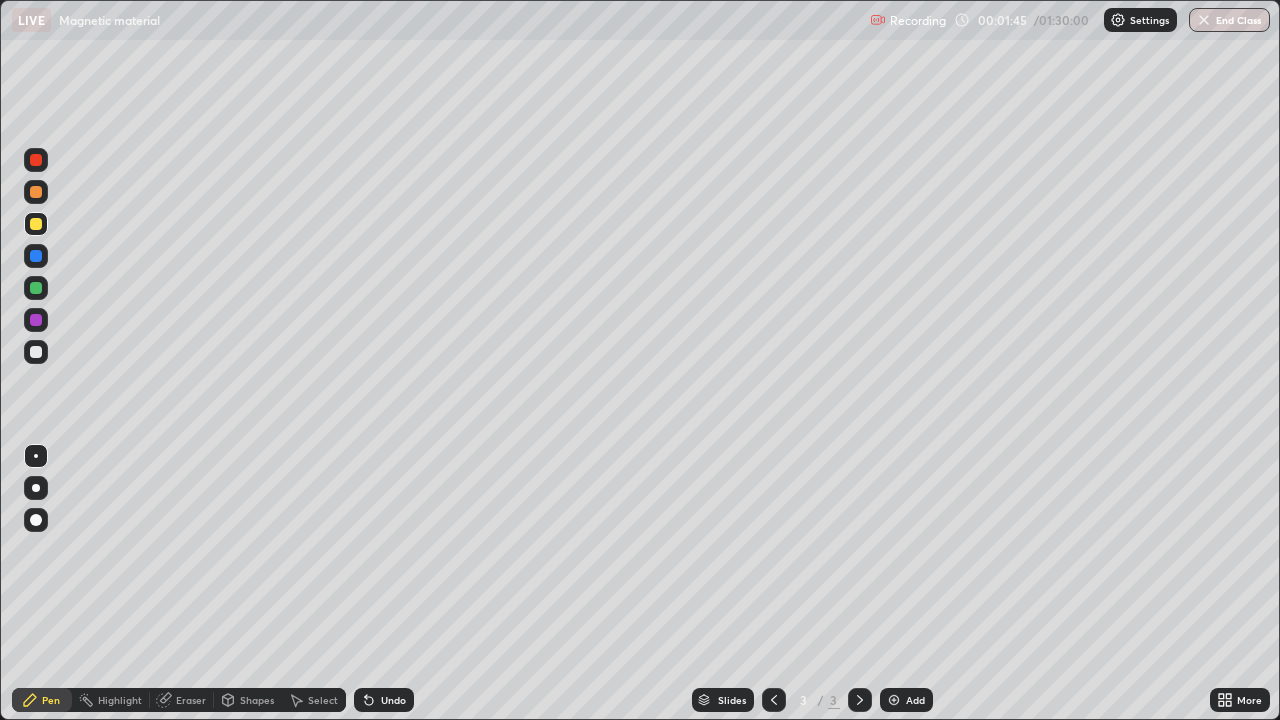 click at bounding box center [36, 352] 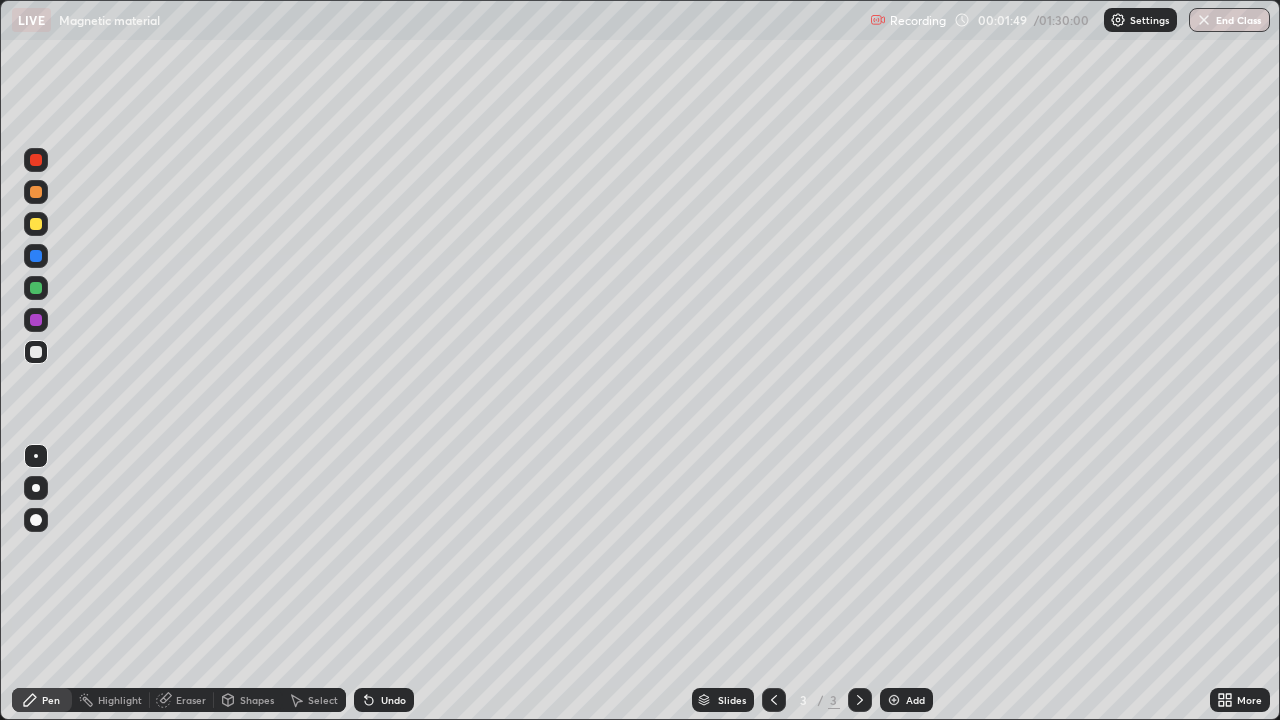 click at bounding box center (36, 224) 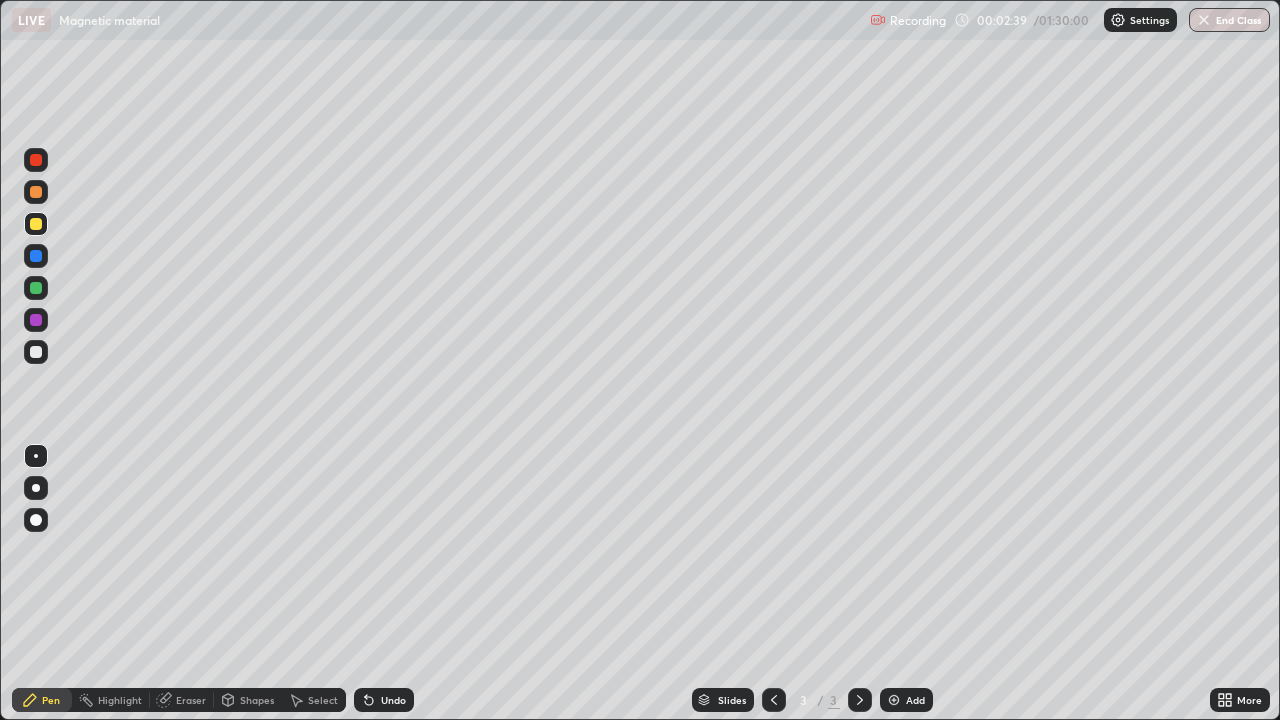 click on "Shapes" at bounding box center (257, 700) 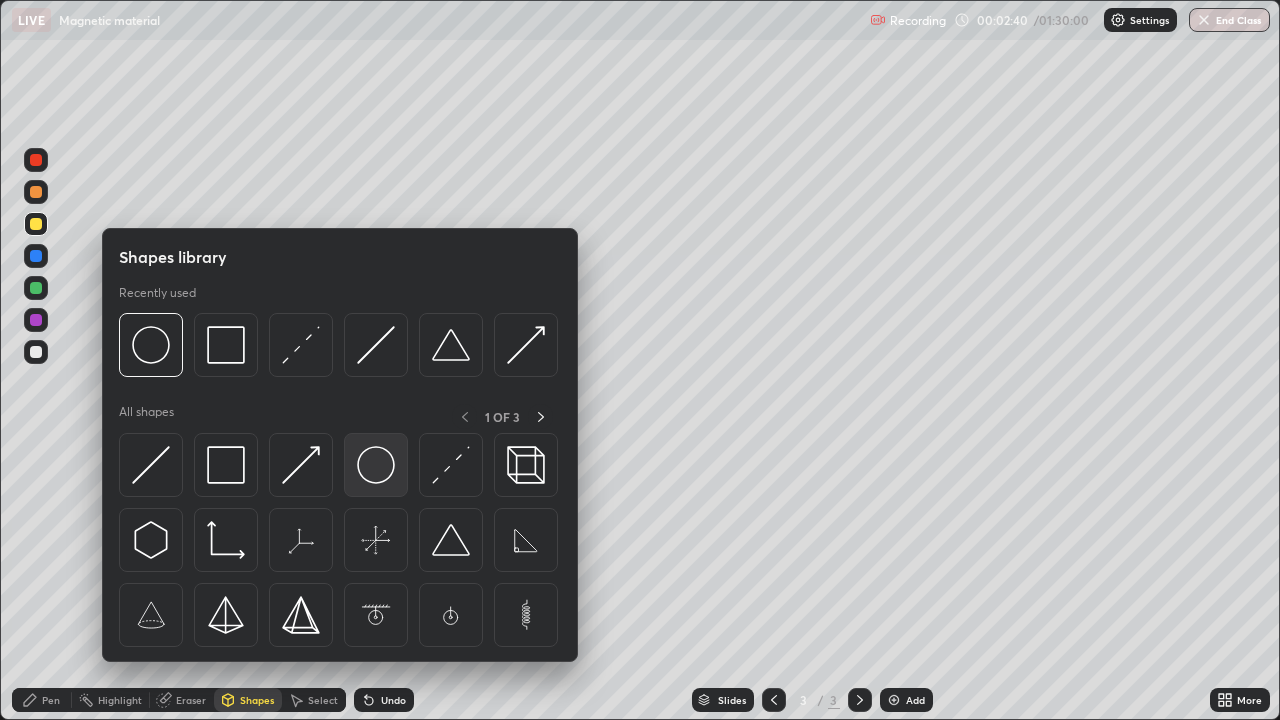 click at bounding box center (376, 465) 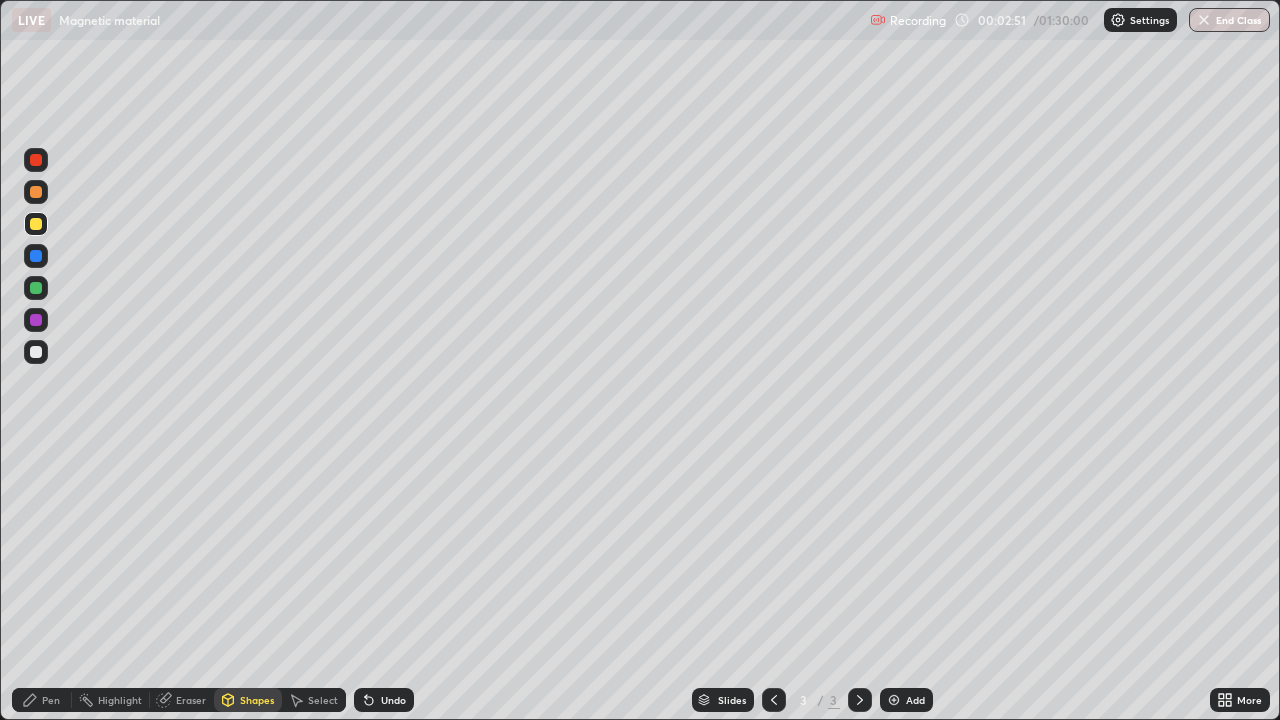 click on "Pen" at bounding box center (51, 700) 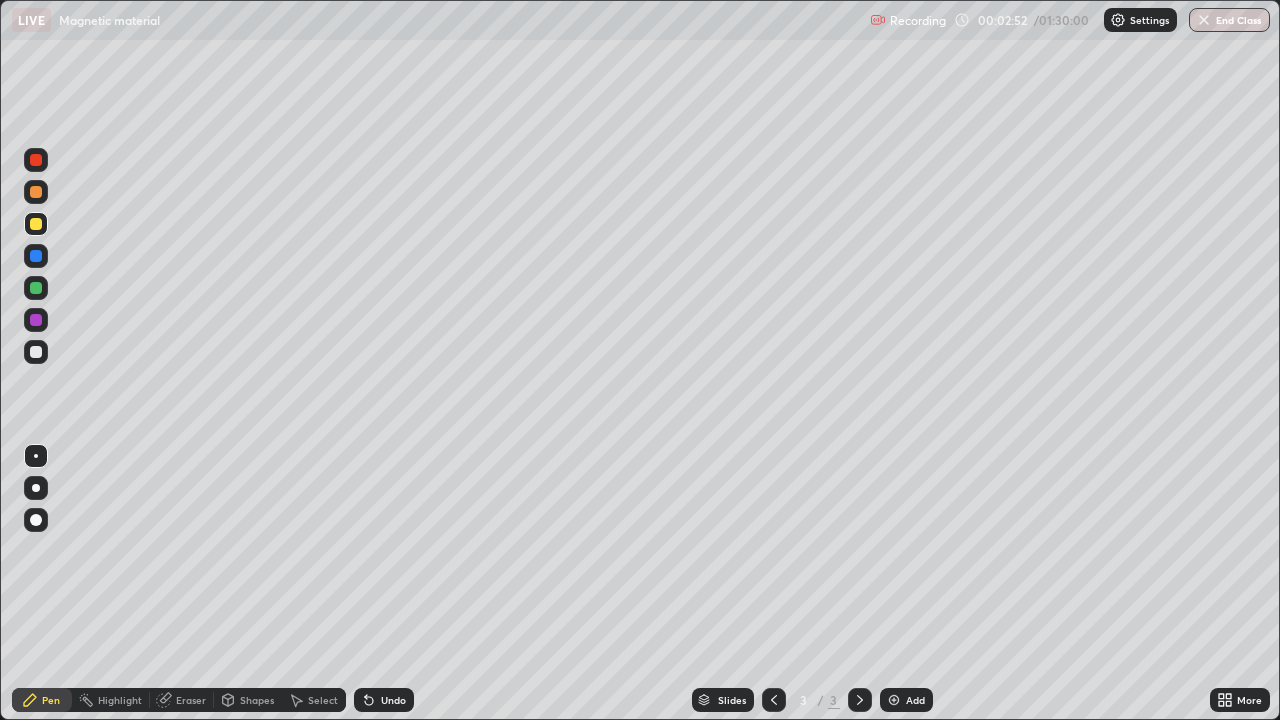 click at bounding box center (36, 352) 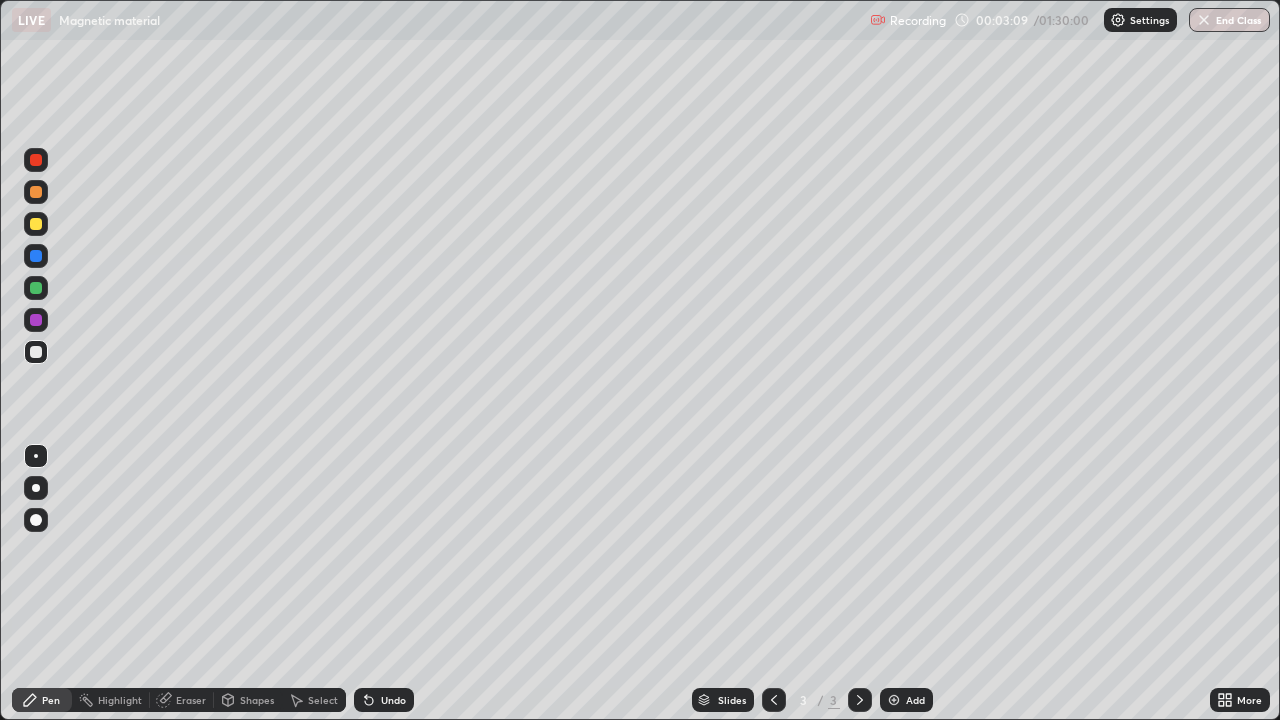 click on "Highlight" at bounding box center [120, 700] 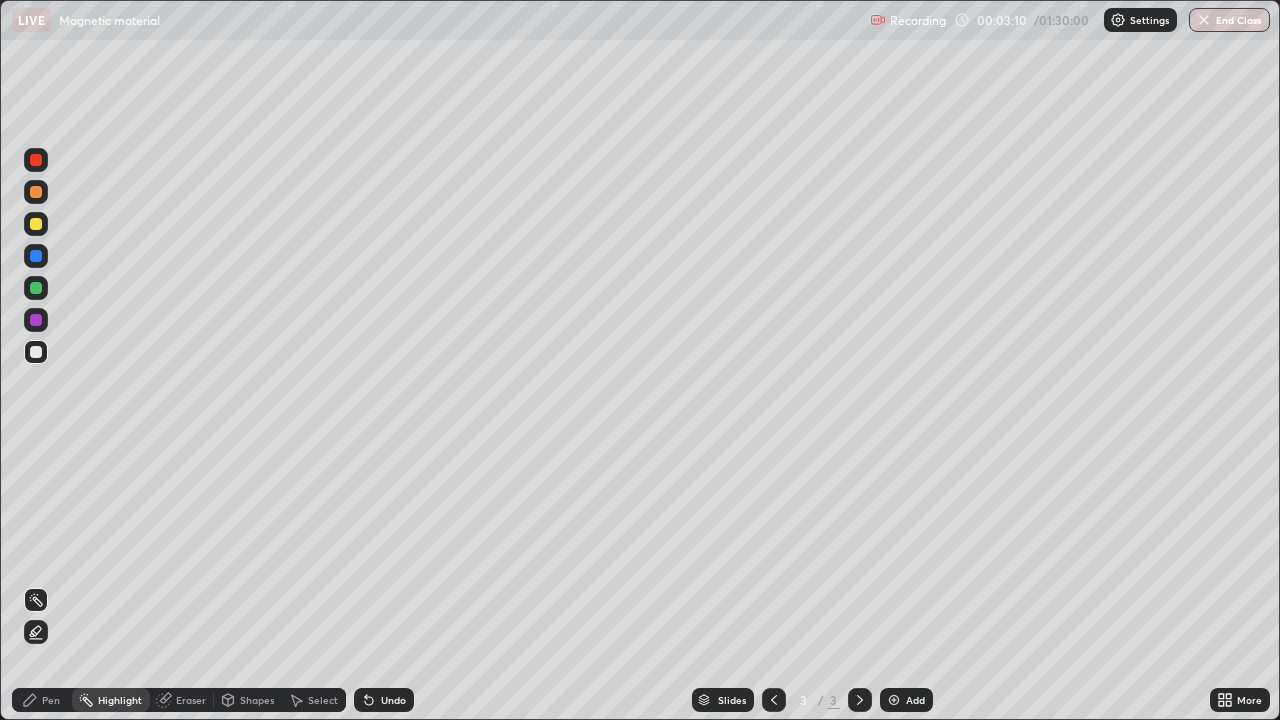 click at bounding box center (36, 632) 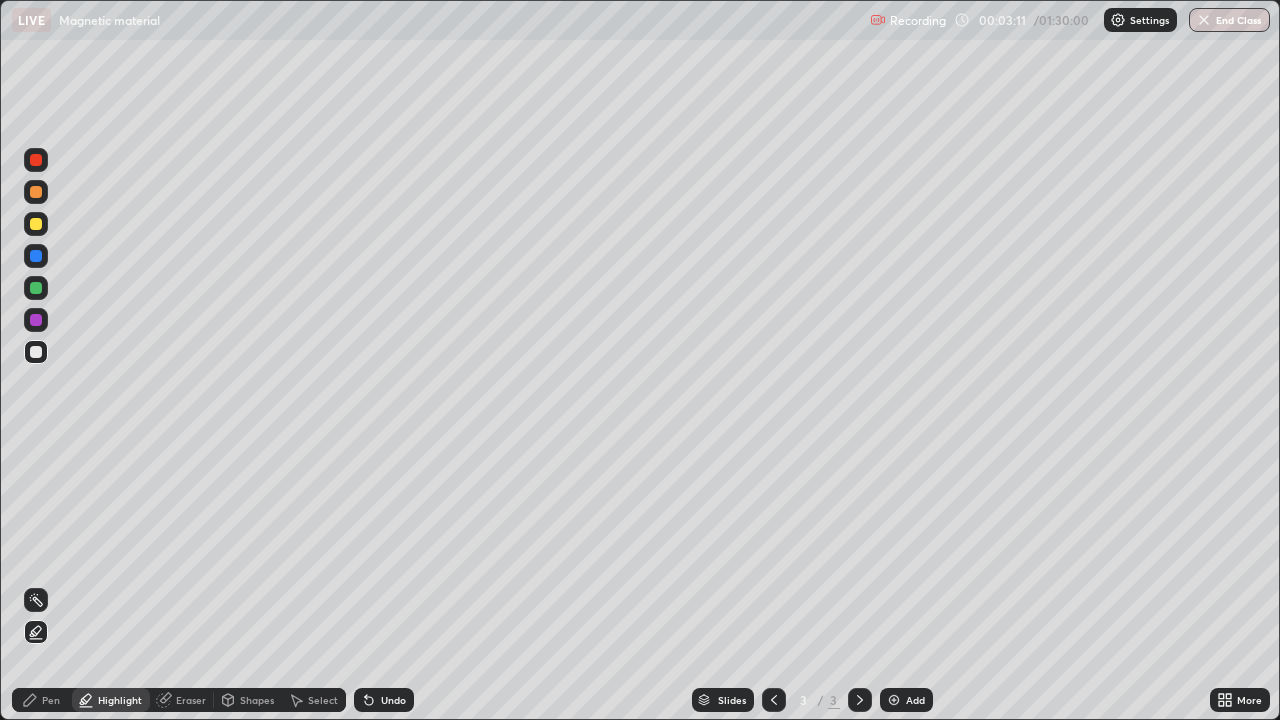 click at bounding box center [36, 192] 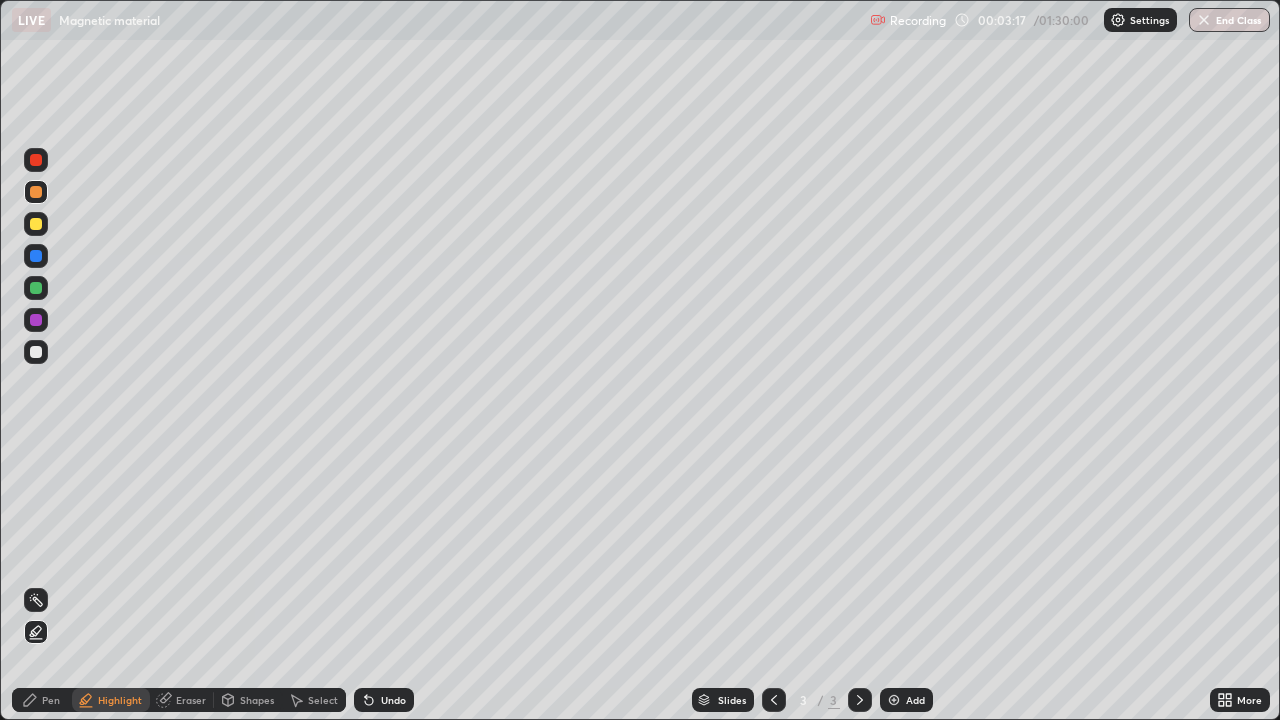 click at bounding box center [36, 288] 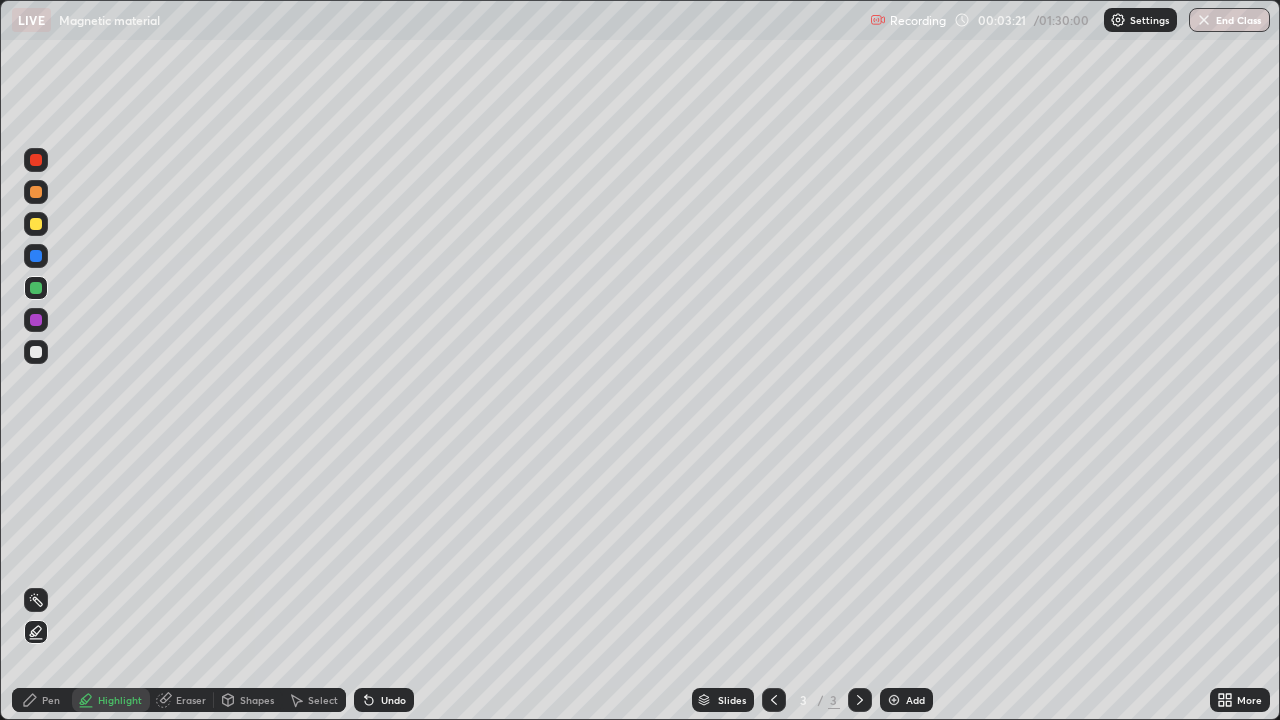 click on "Pen" at bounding box center [42, 700] 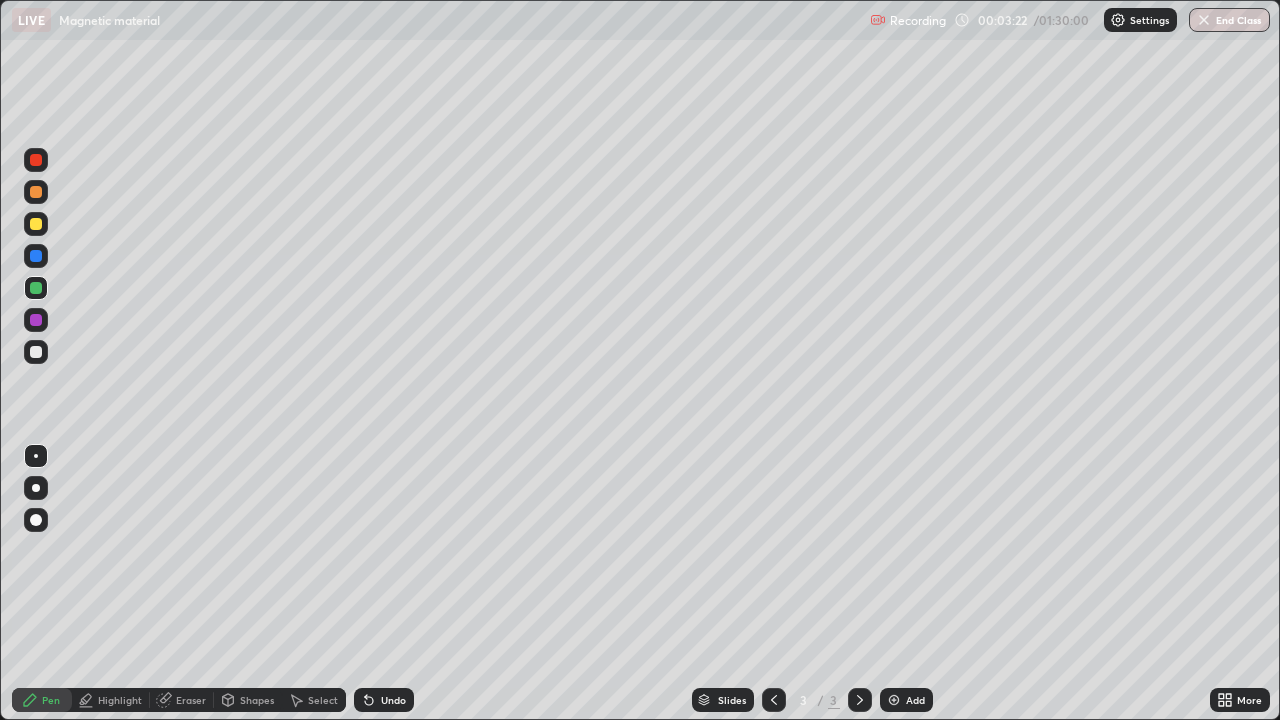 click at bounding box center [36, 192] 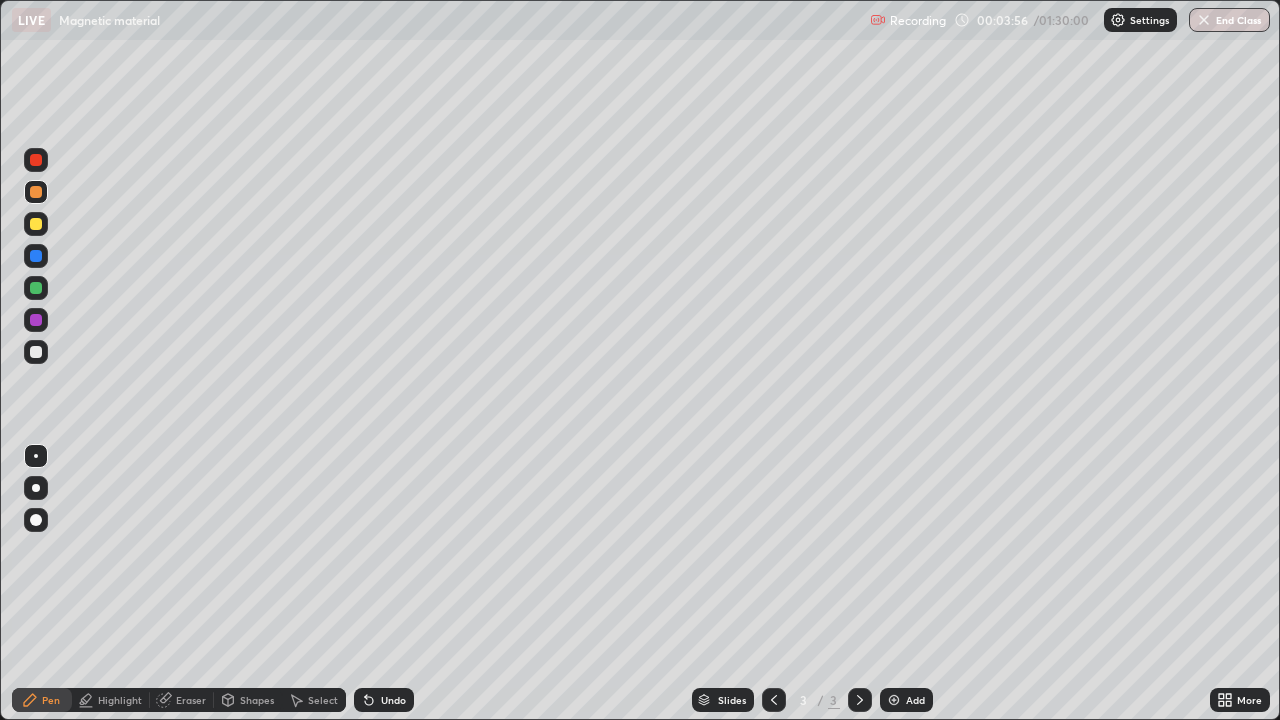 click at bounding box center [36, 224] 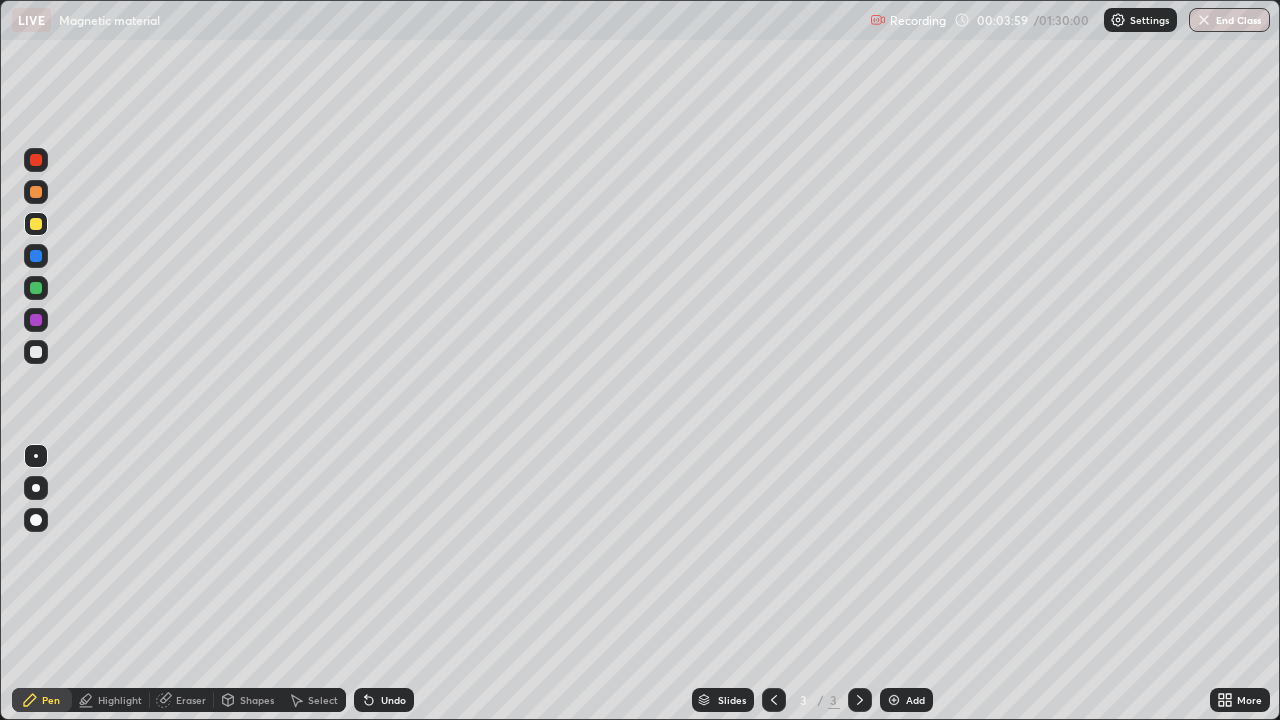 click at bounding box center (36, 352) 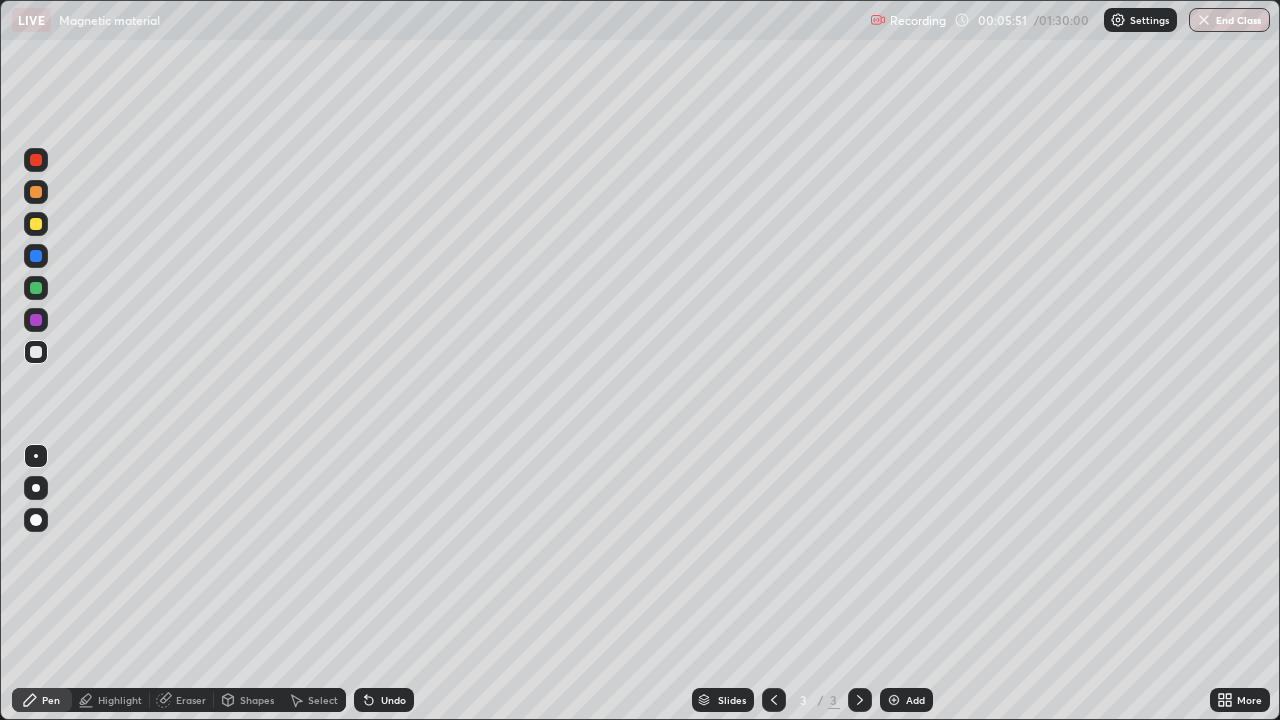 click at bounding box center (36, 256) 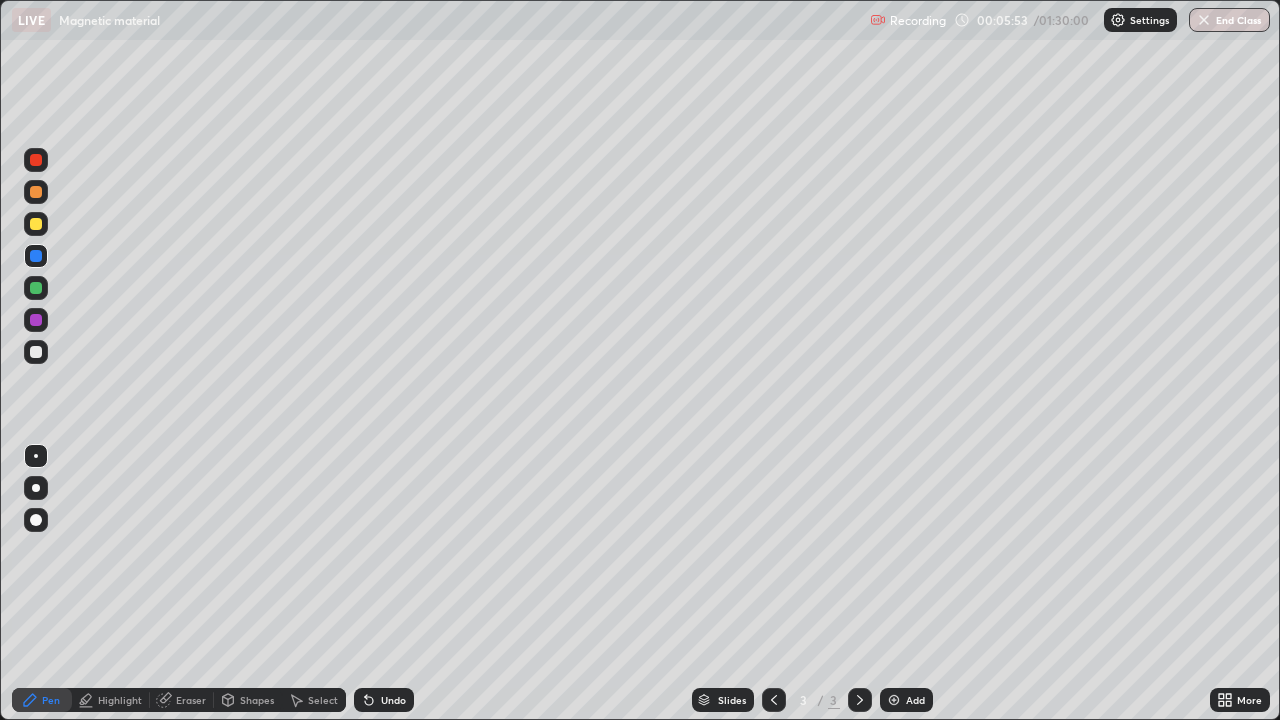 click at bounding box center (36, 288) 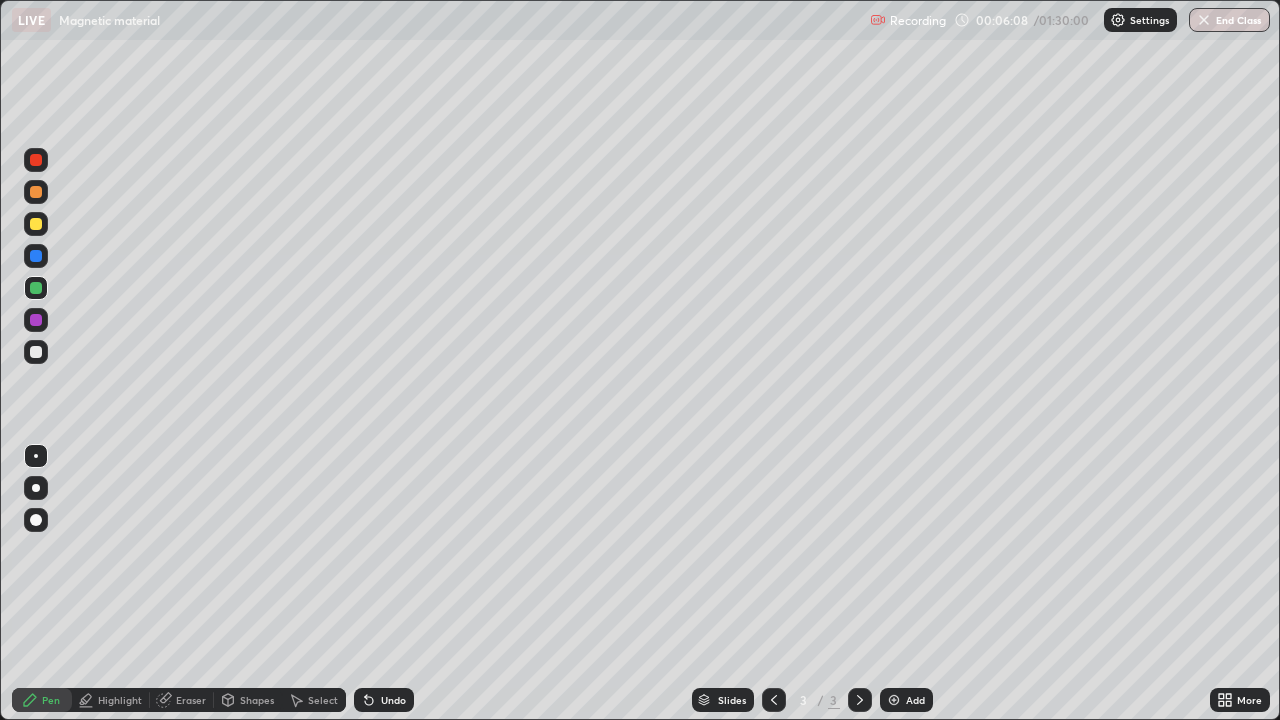 click at bounding box center (36, 192) 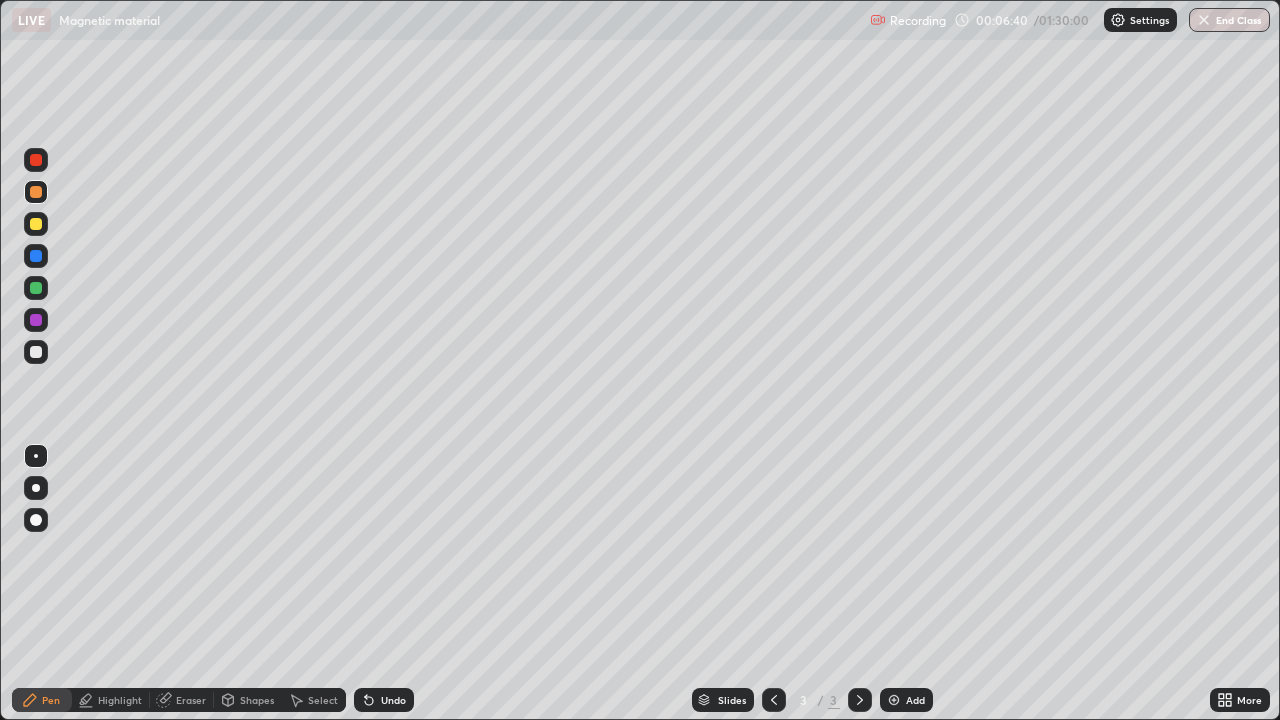 click at bounding box center (36, 352) 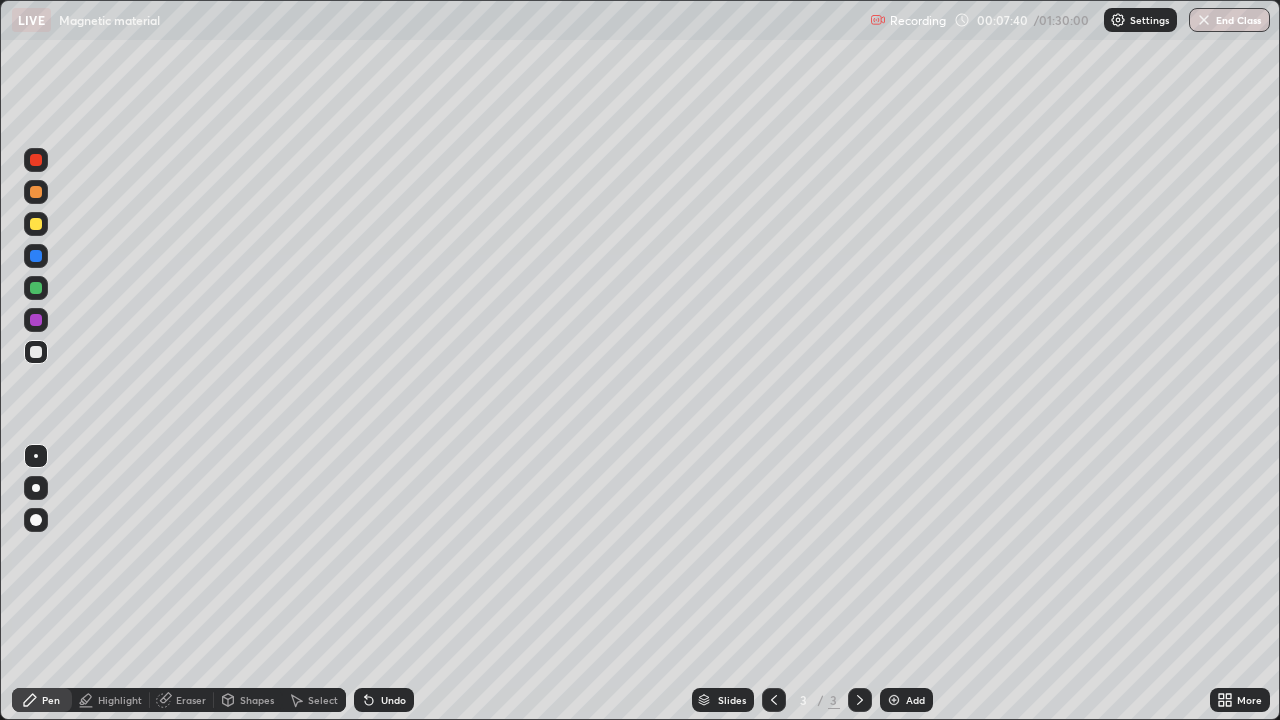 click on "Add" at bounding box center (906, 700) 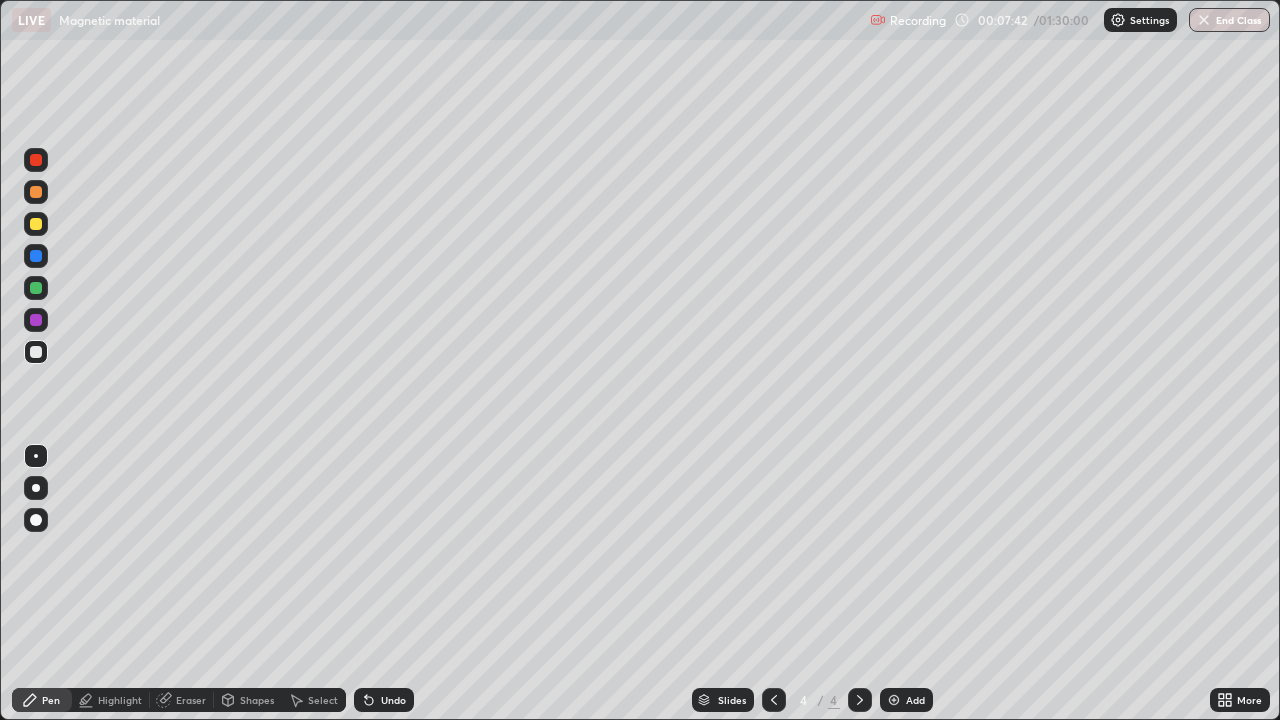 click at bounding box center [36, 288] 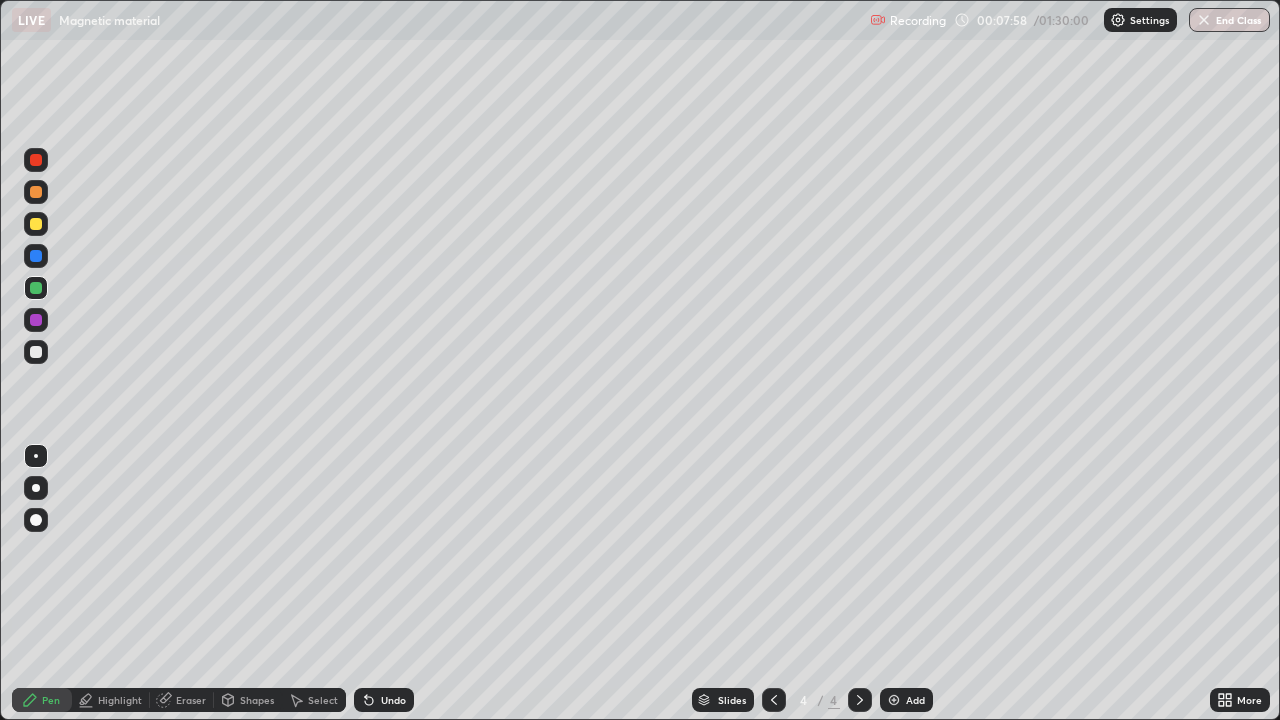 click on "Highlight" at bounding box center (120, 700) 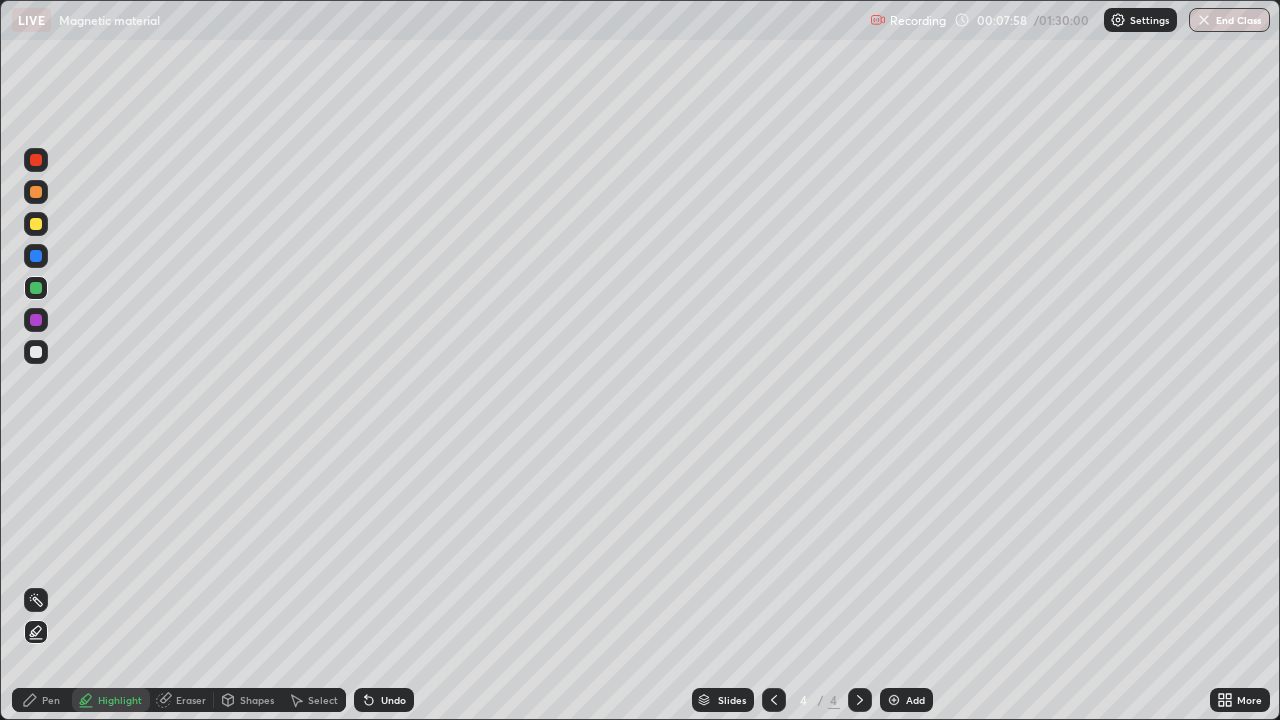 click 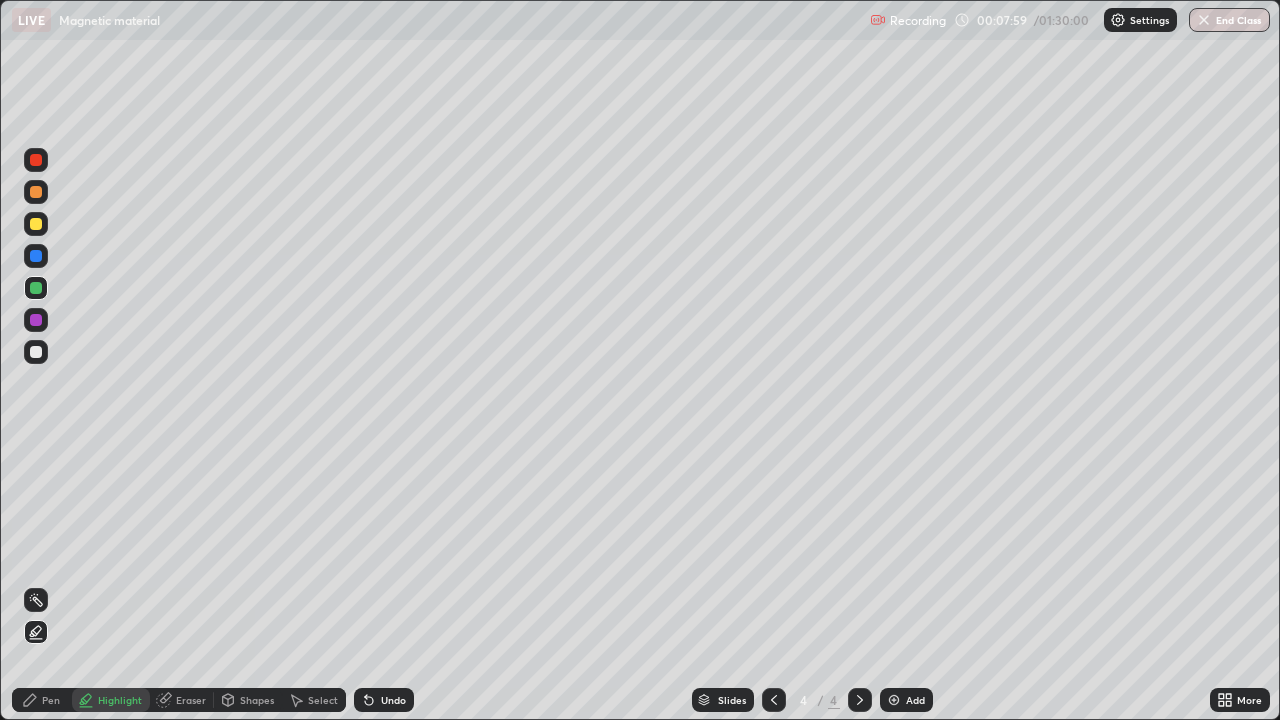 click at bounding box center [36, 224] 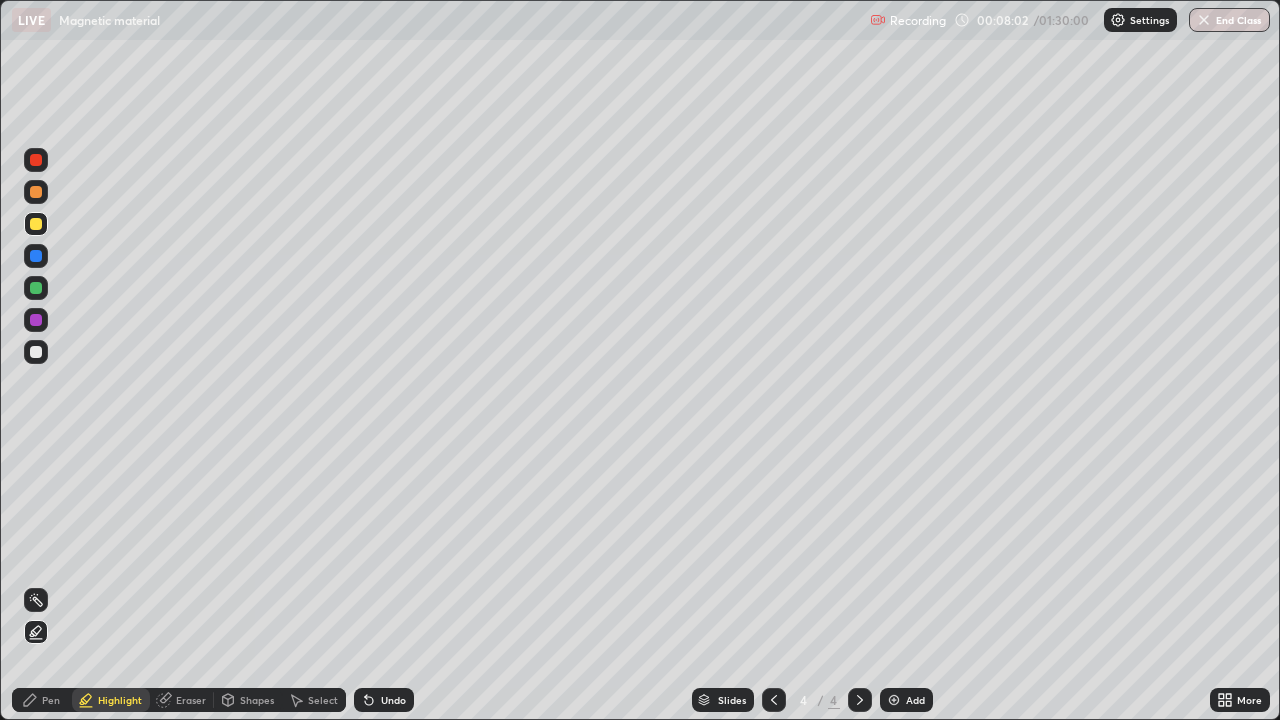 click at bounding box center (36, 192) 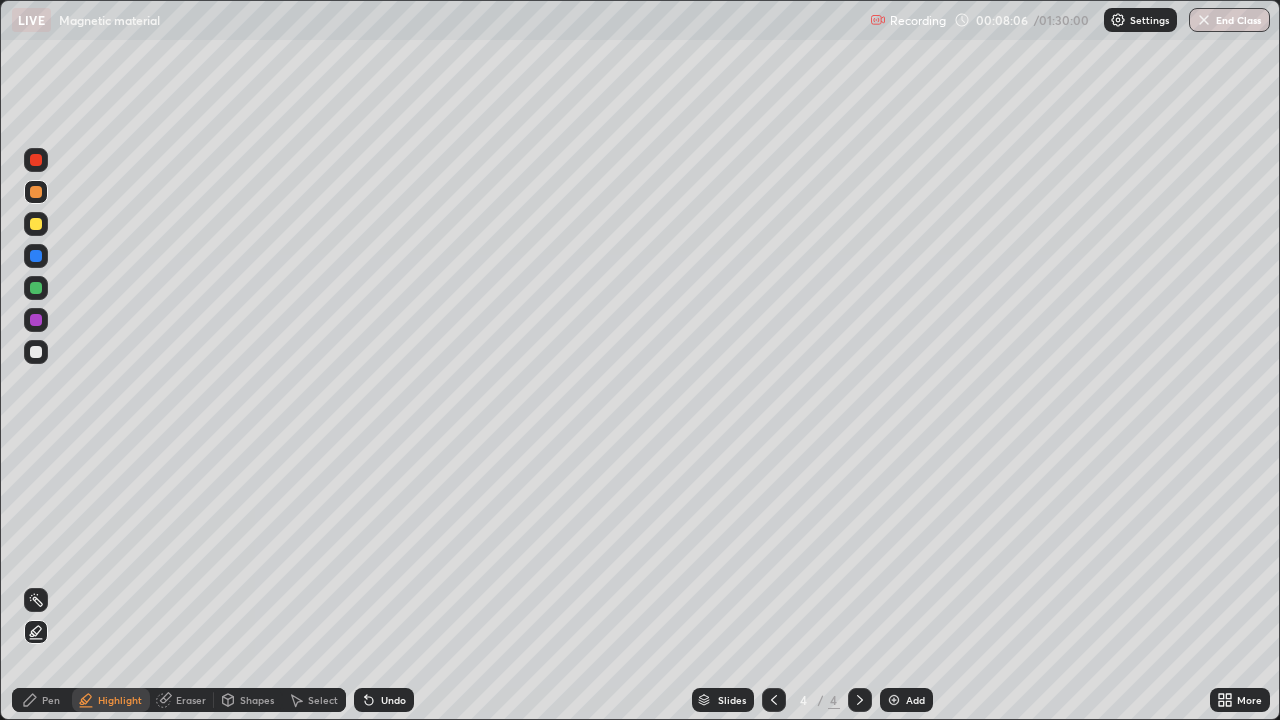 click on "Pen" at bounding box center (51, 700) 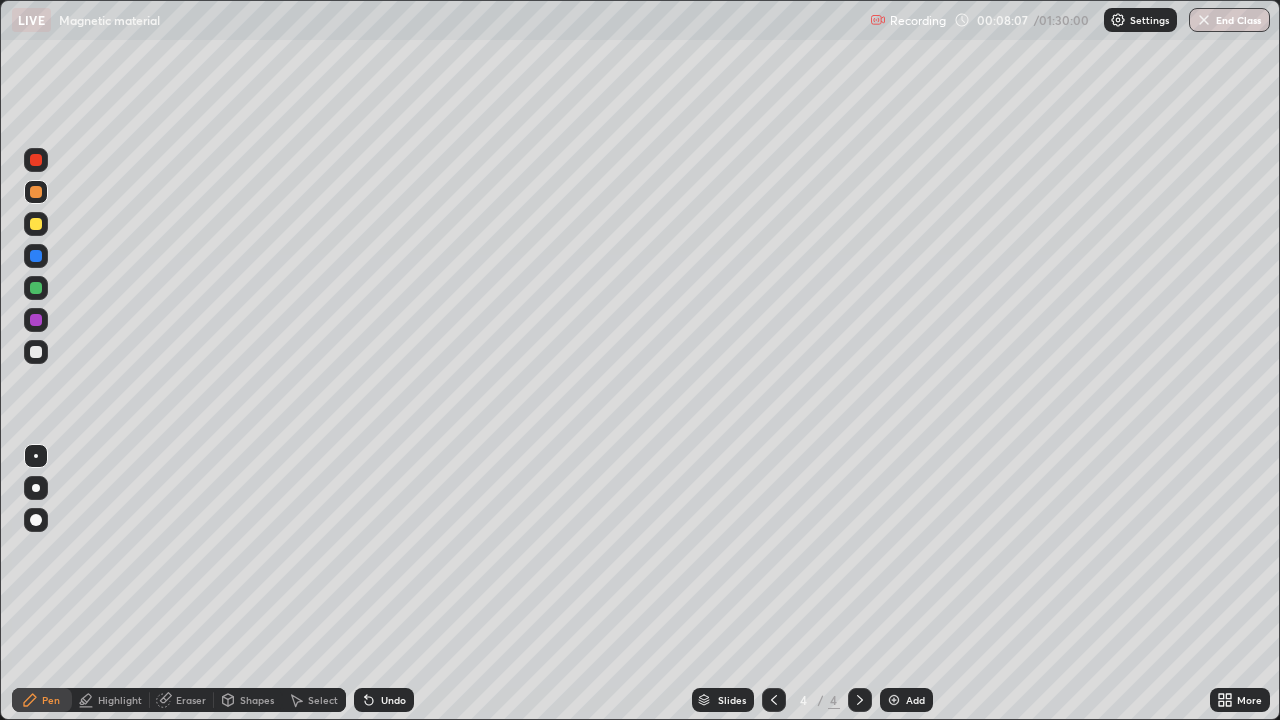 click at bounding box center [36, 352] 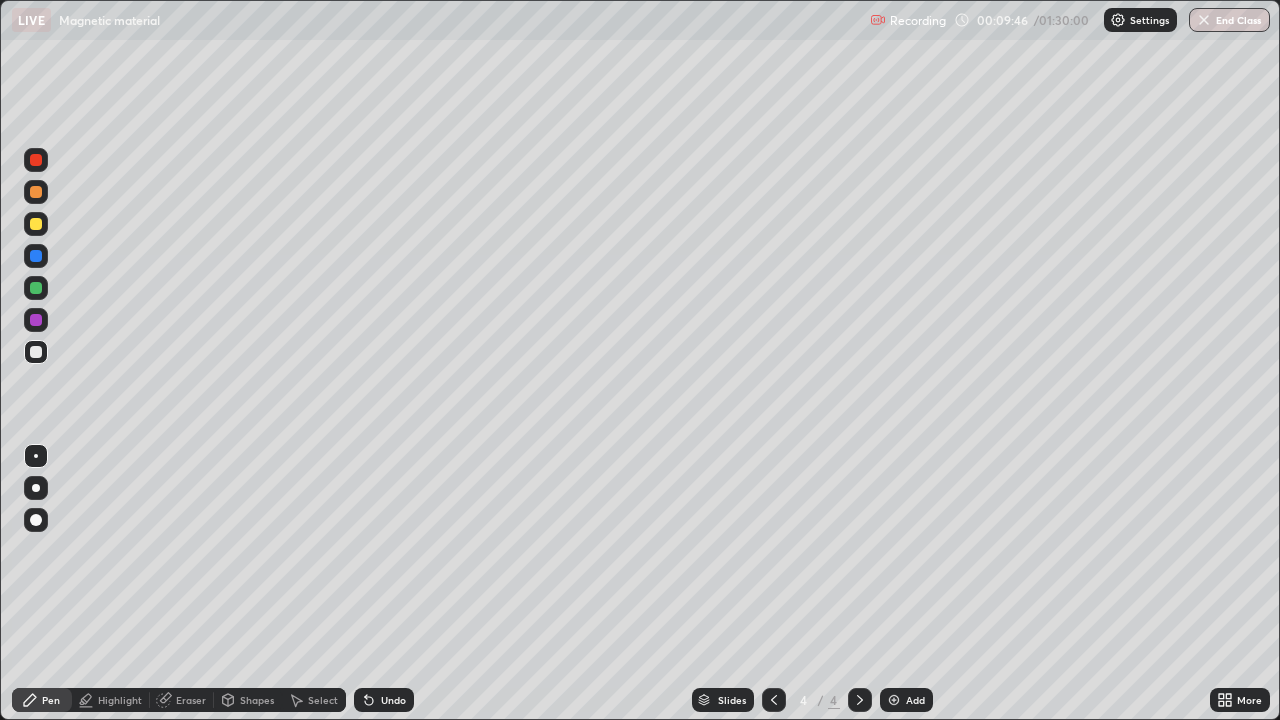 click 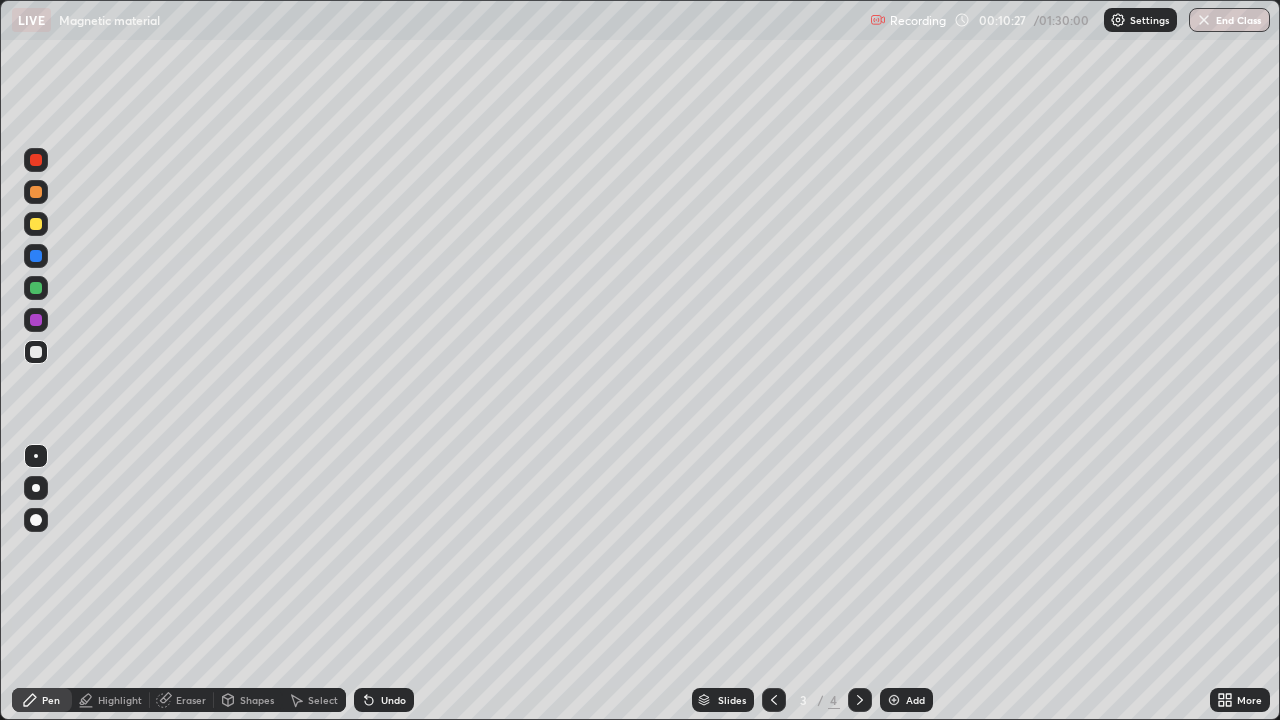 click at bounding box center [860, 700] 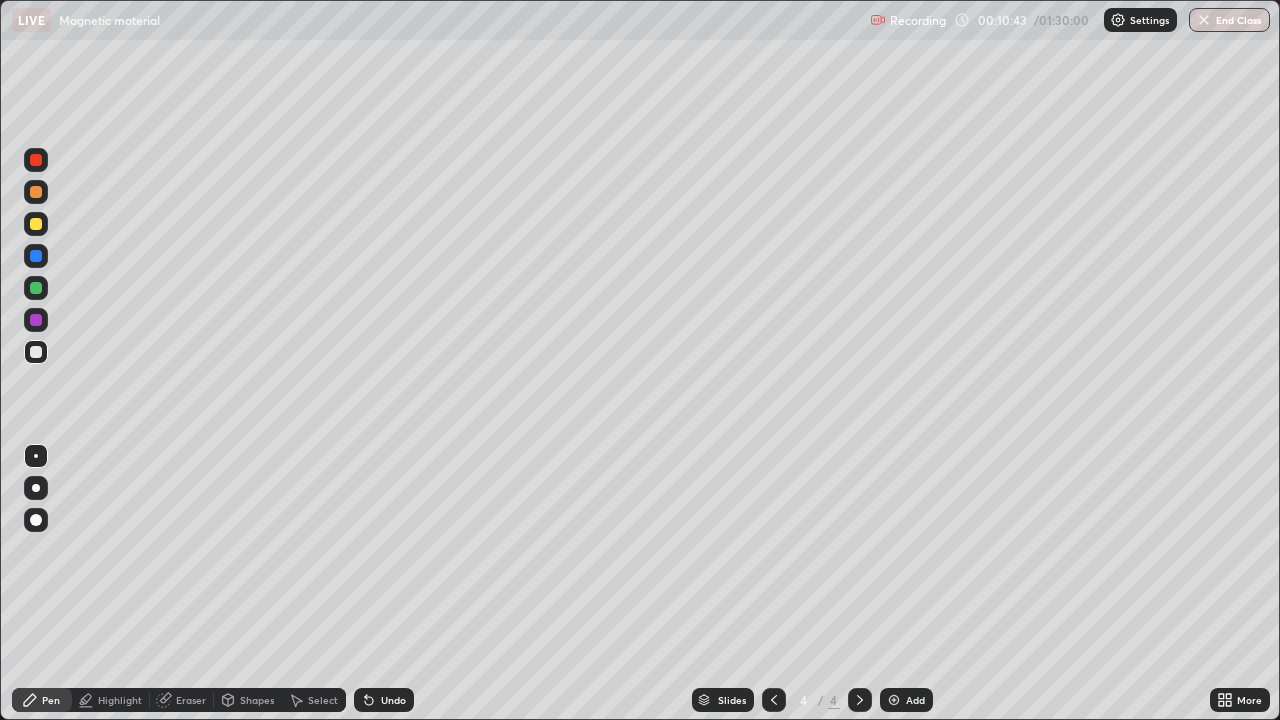 click on "Highlight" at bounding box center [120, 700] 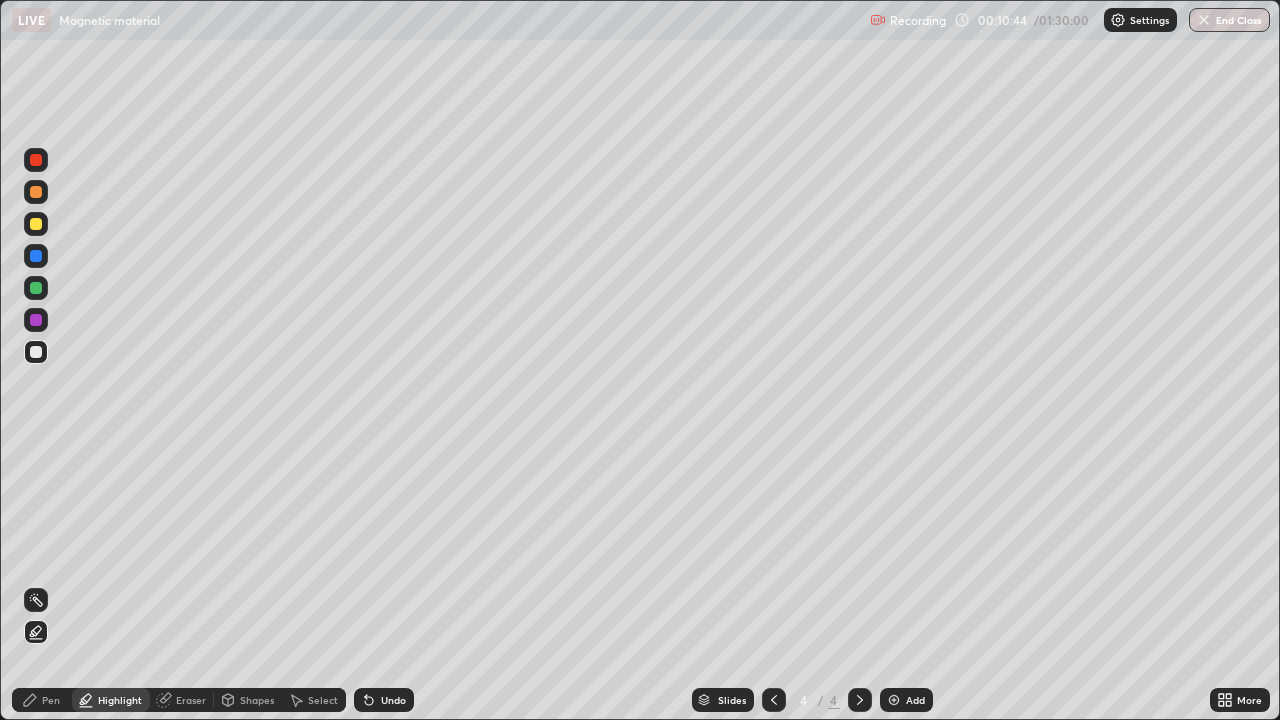 click at bounding box center (36, 288) 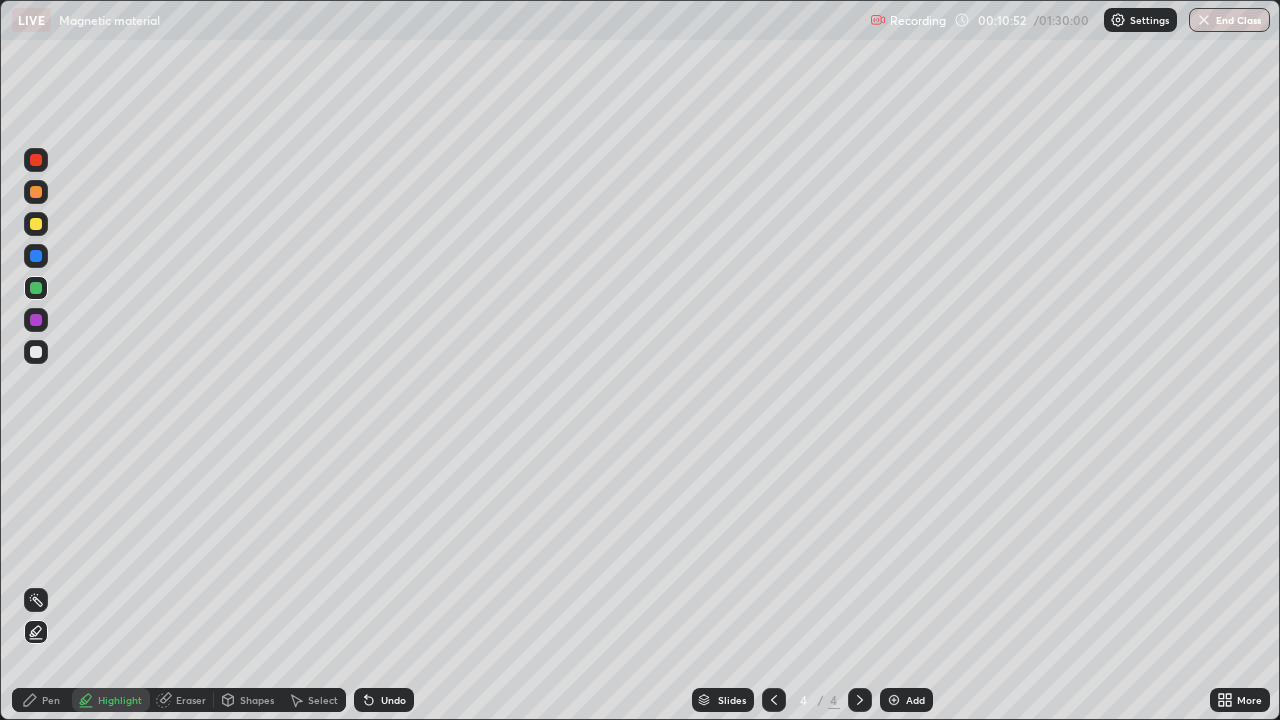 click at bounding box center [36, 352] 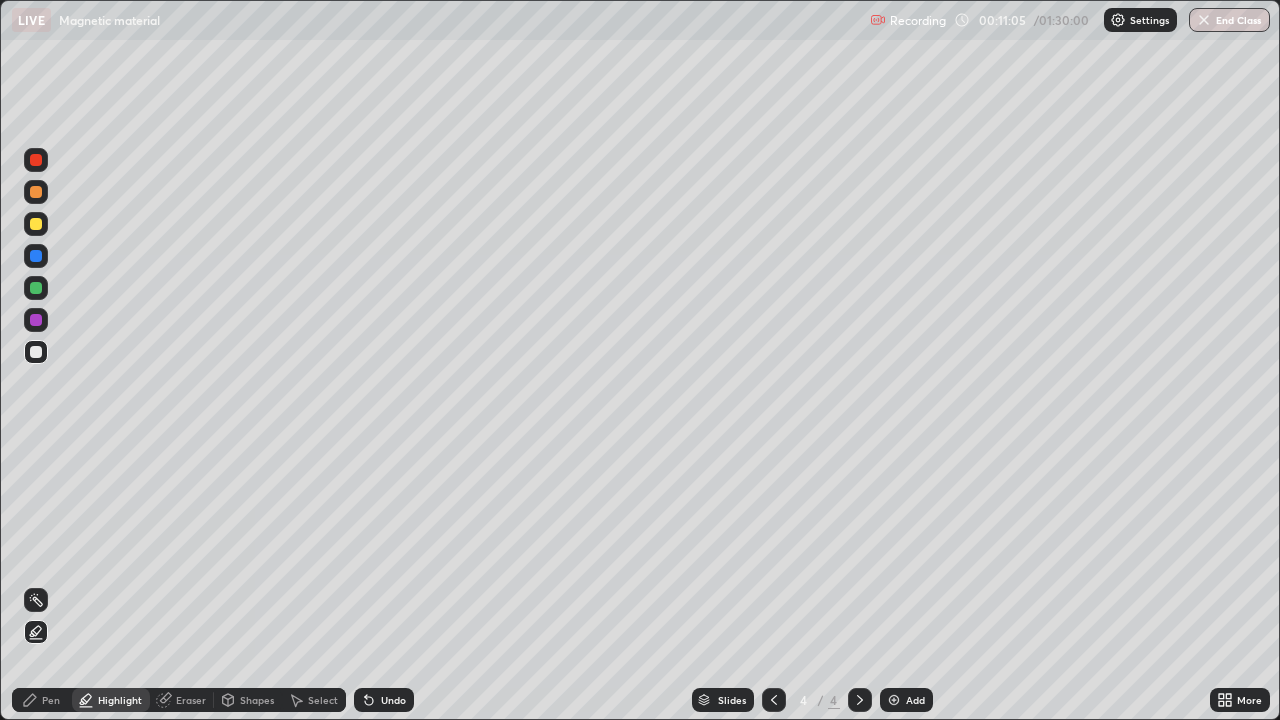 click at bounding box center [774, 700] 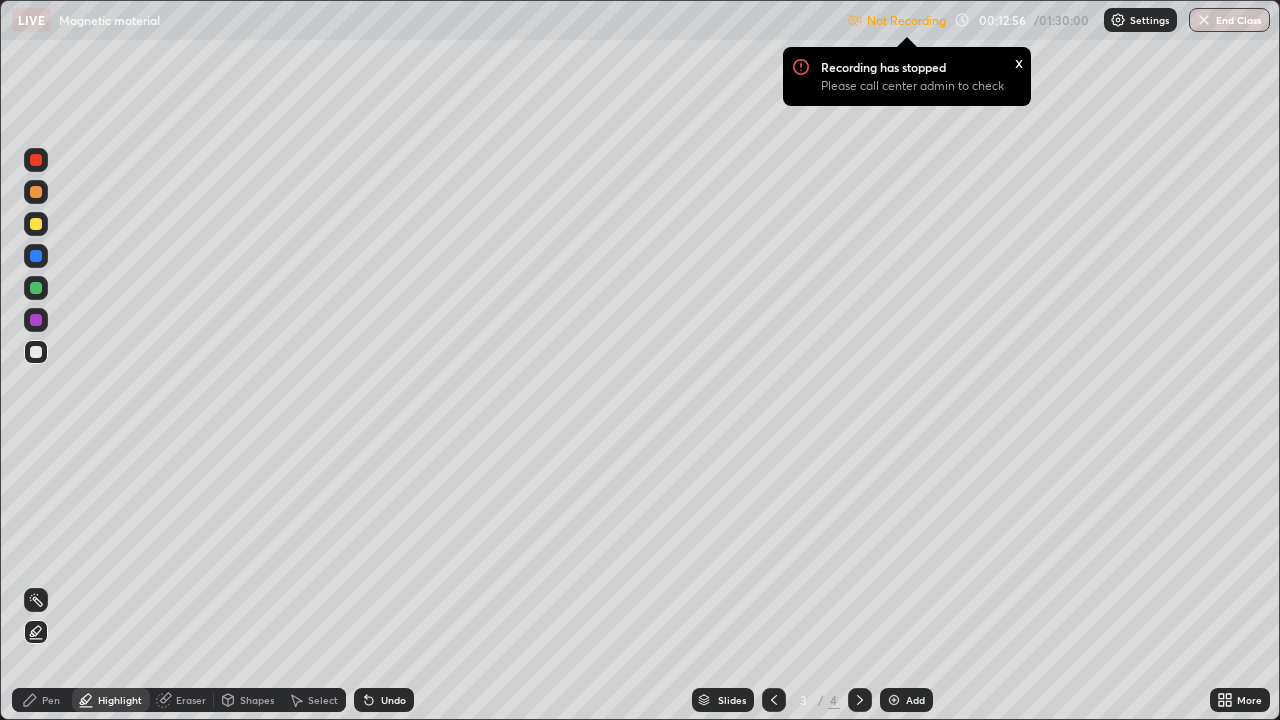 click on "Not Recording Recording has stopped Please call center admin to check x 00:12:56 /  01:30:00 Settings End Class" at bounding box center [1058, 20] 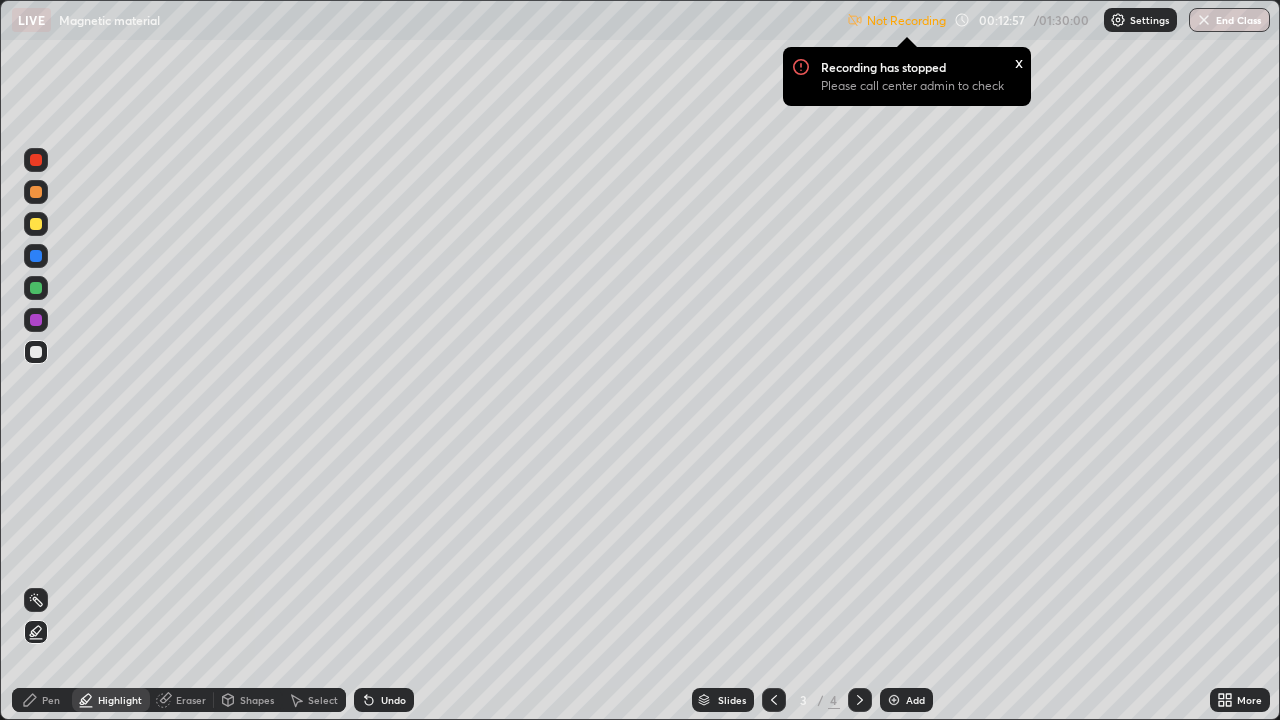 click on "x" at bounding box center [1019, 61] 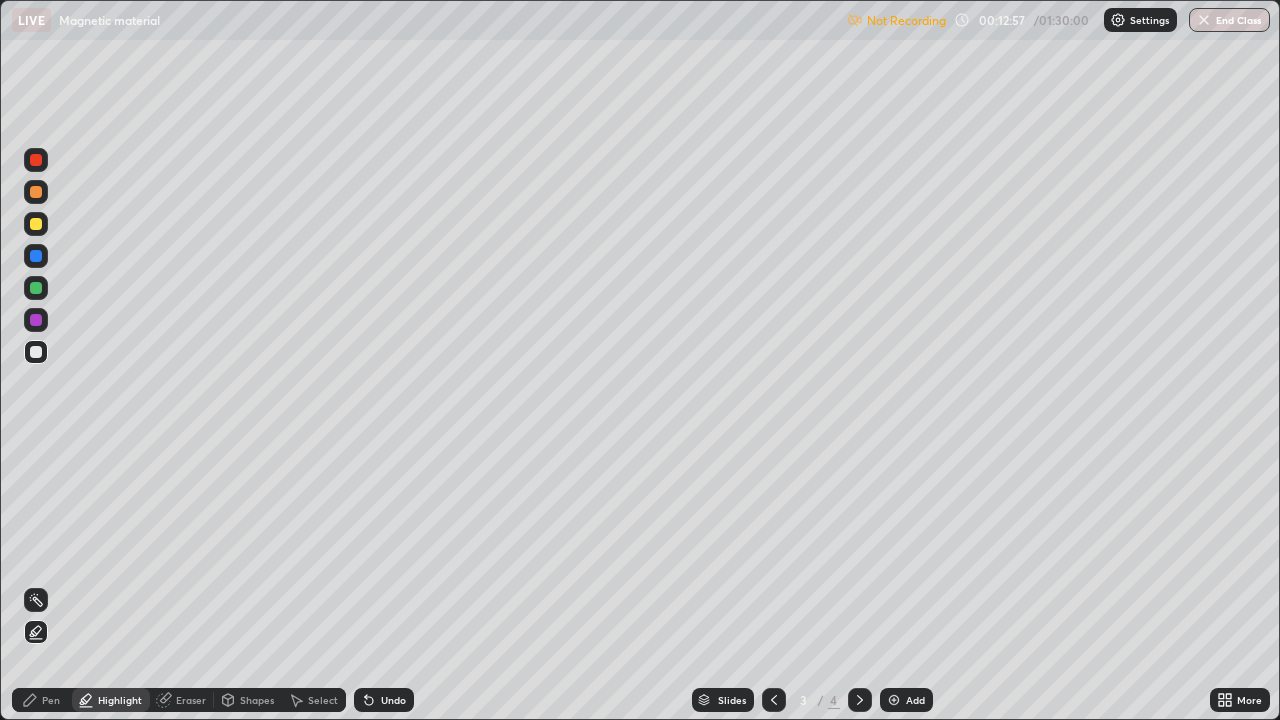 click on "Settings" at bounding box center (1149, 20) 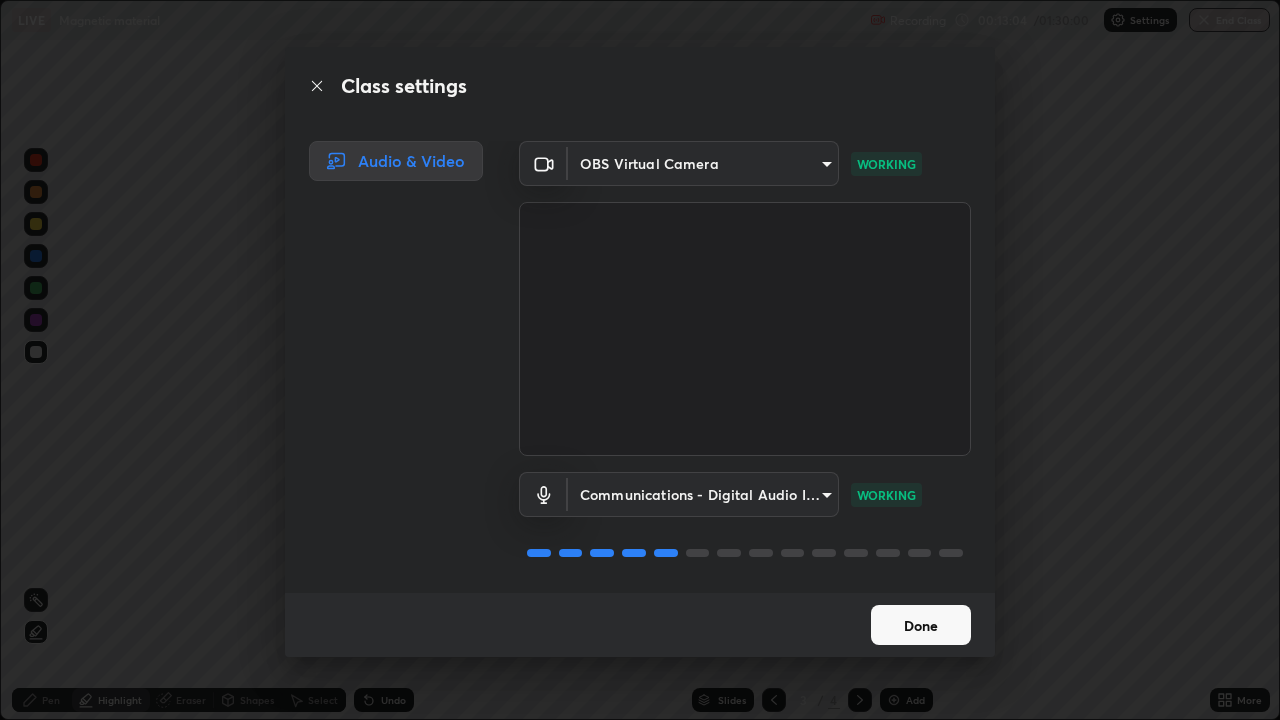 click on "Done" at bounding box center [921, 625] 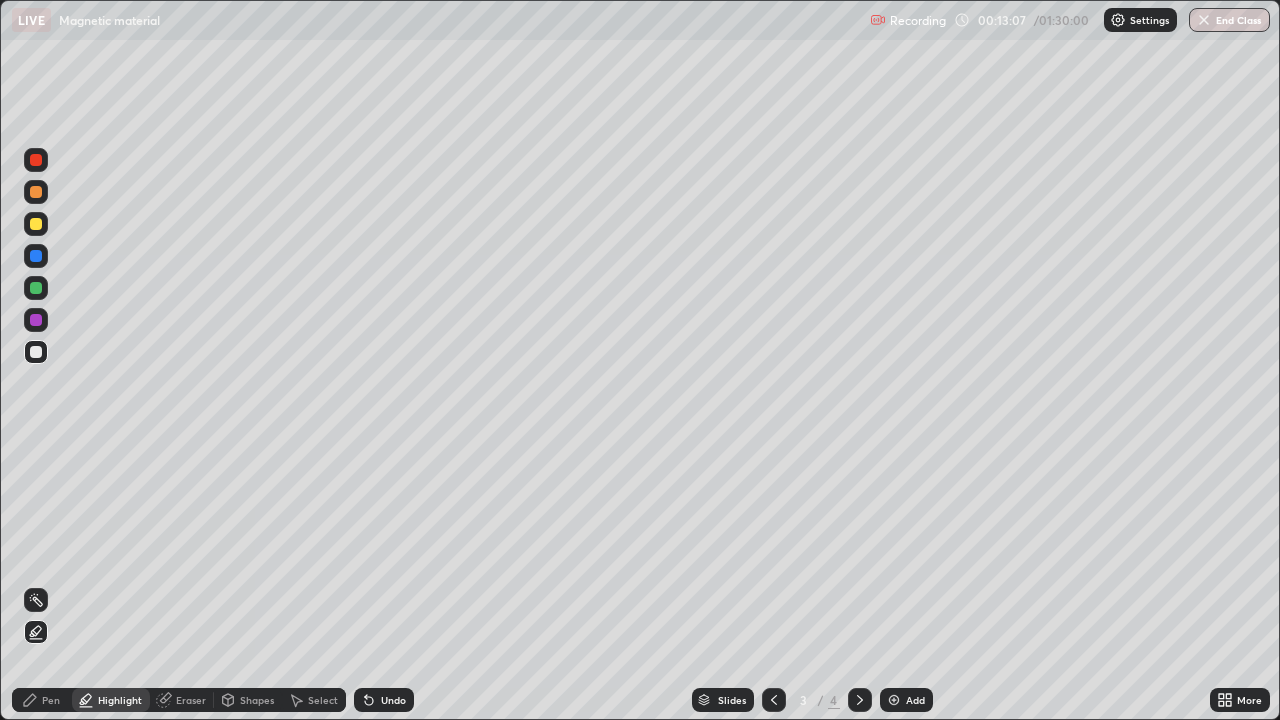 click at bounding box center (36, 224) 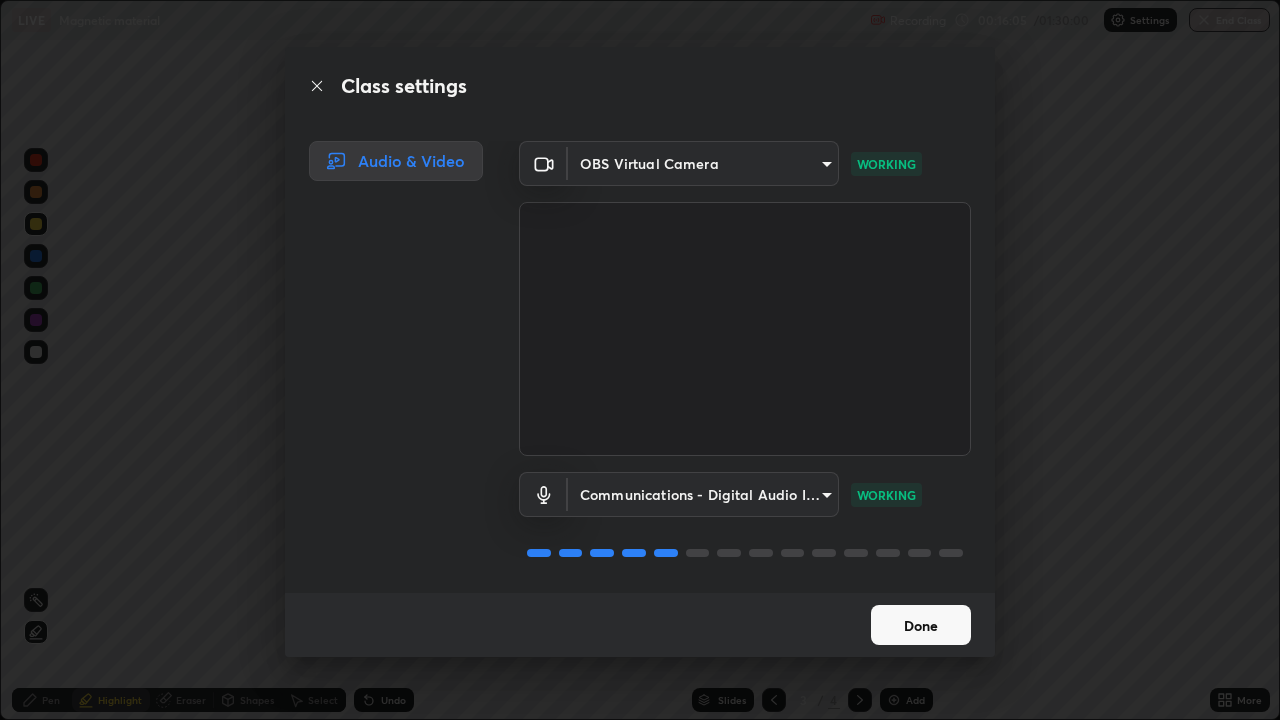 click on "Done" at bounding box center [921, 625] 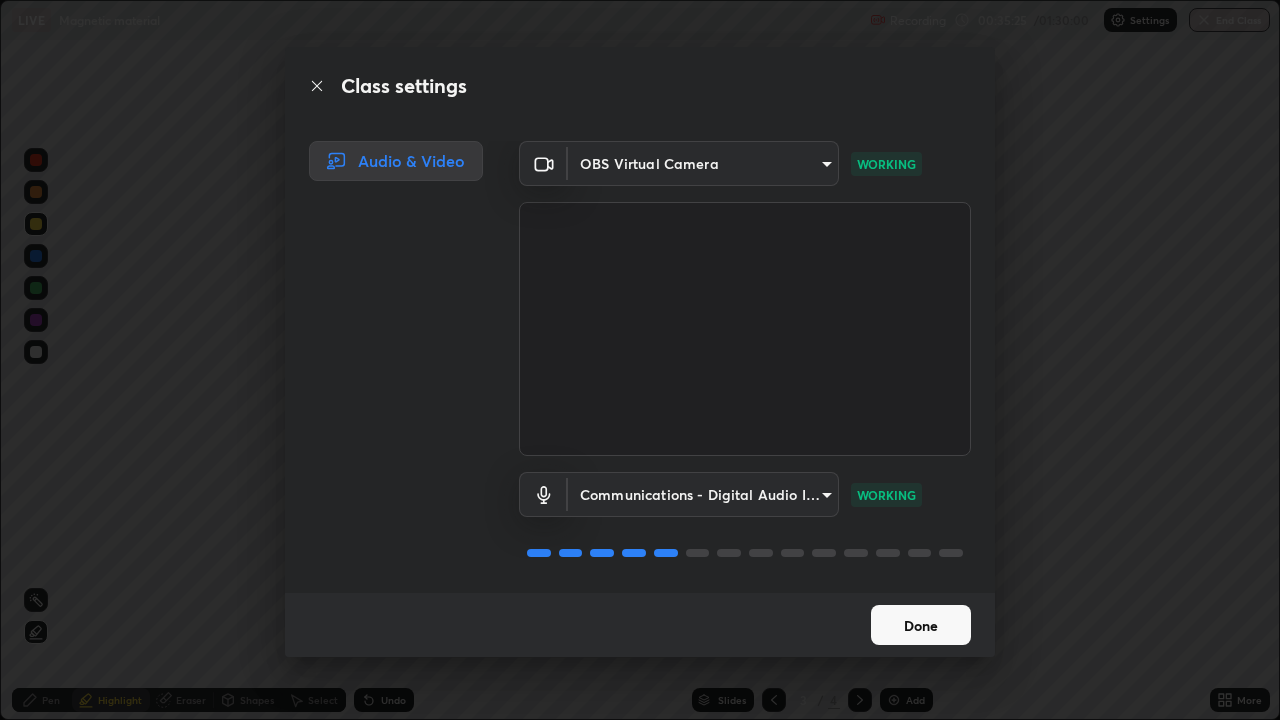 click on "Done" at bounding box center (921, 625) 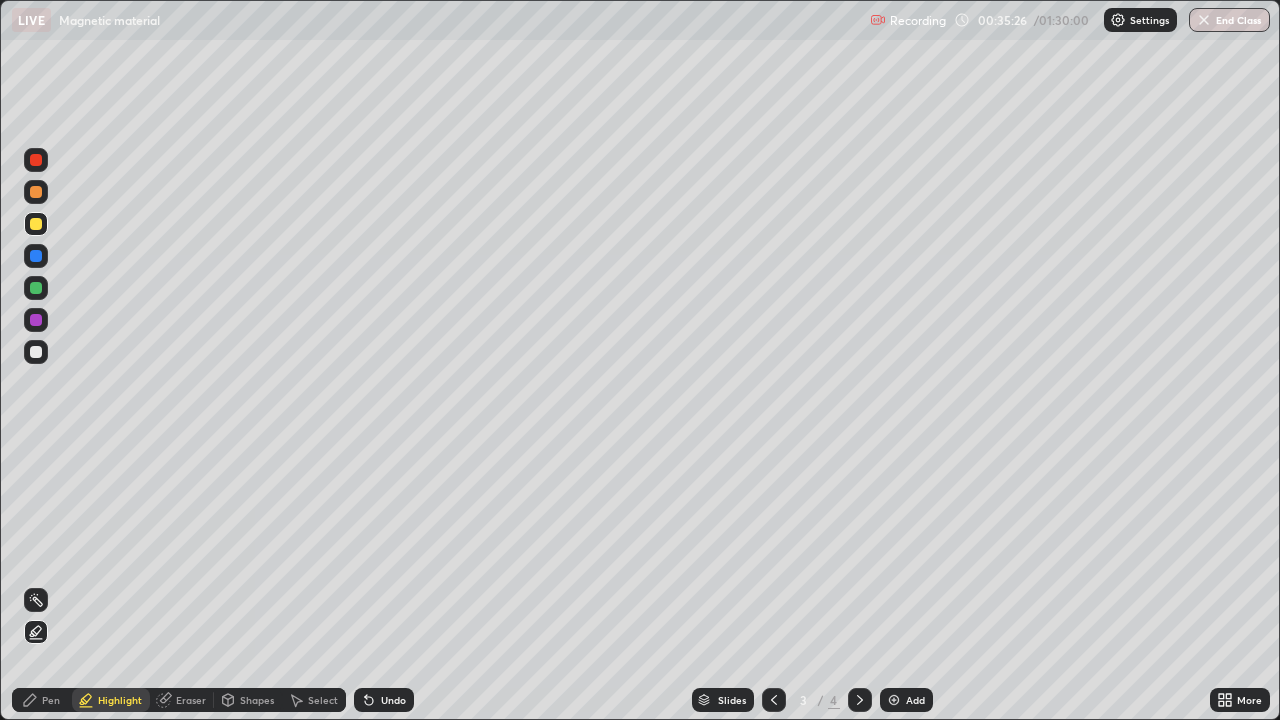 click on "Add" at bounding box center (906, 700) 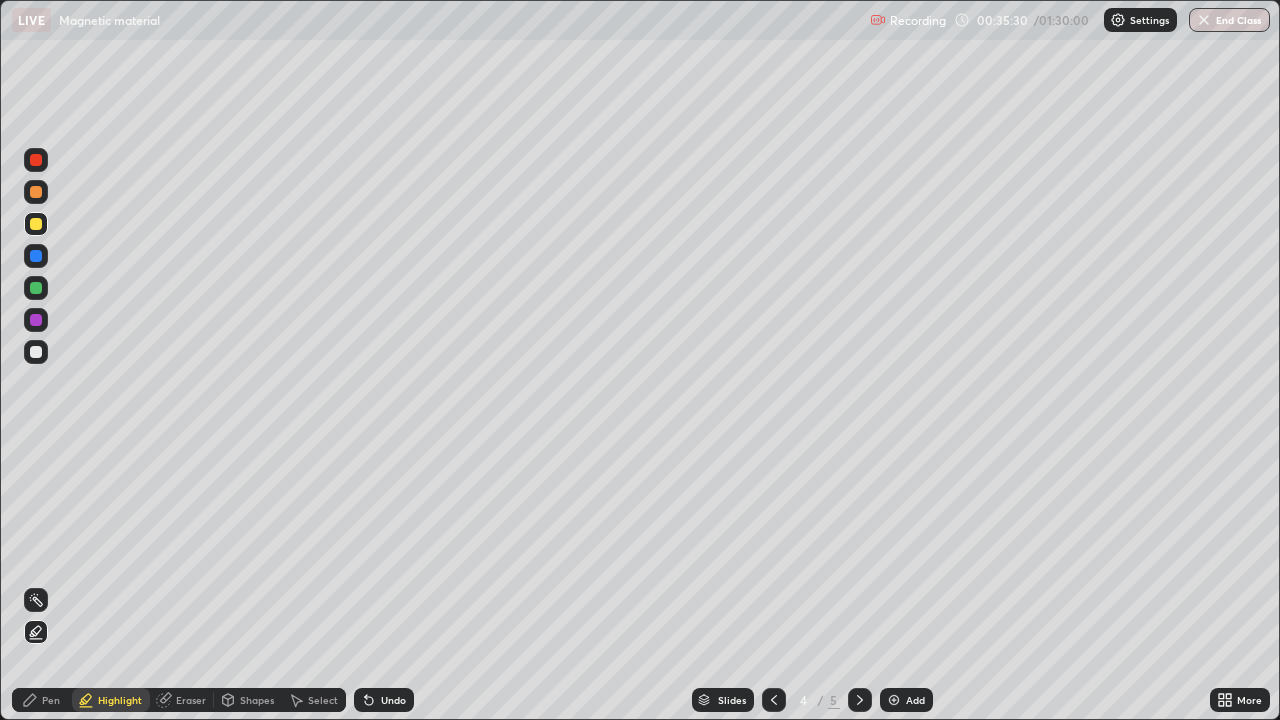 click on "Pen" at bounding box center [51, 700] 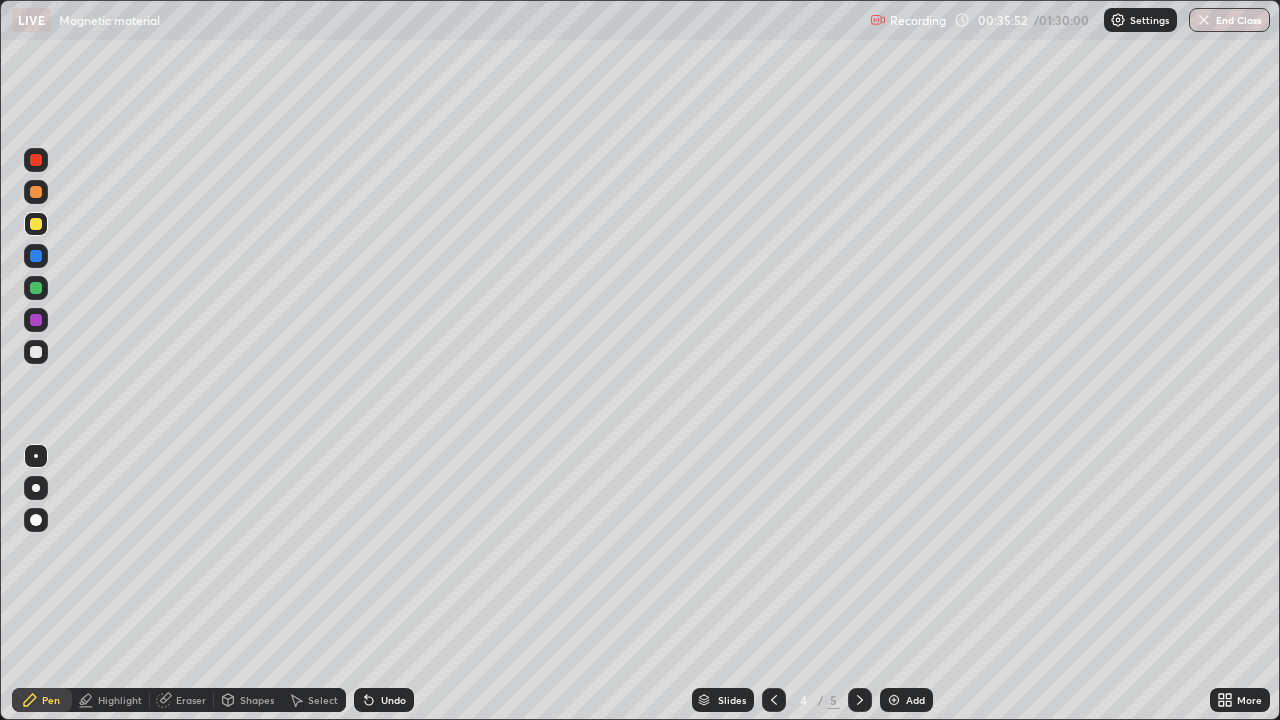 click at bounding box center [36, 288] 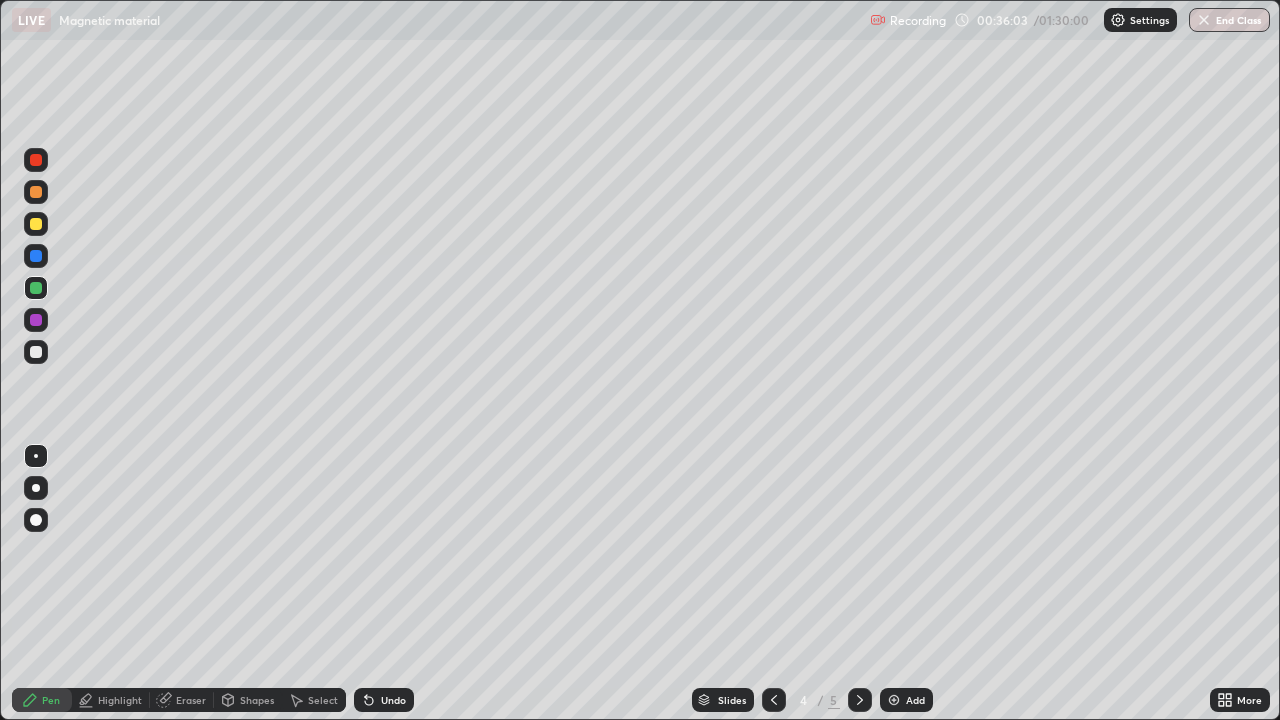click on "Eraser" at bounding box center [191, 700] 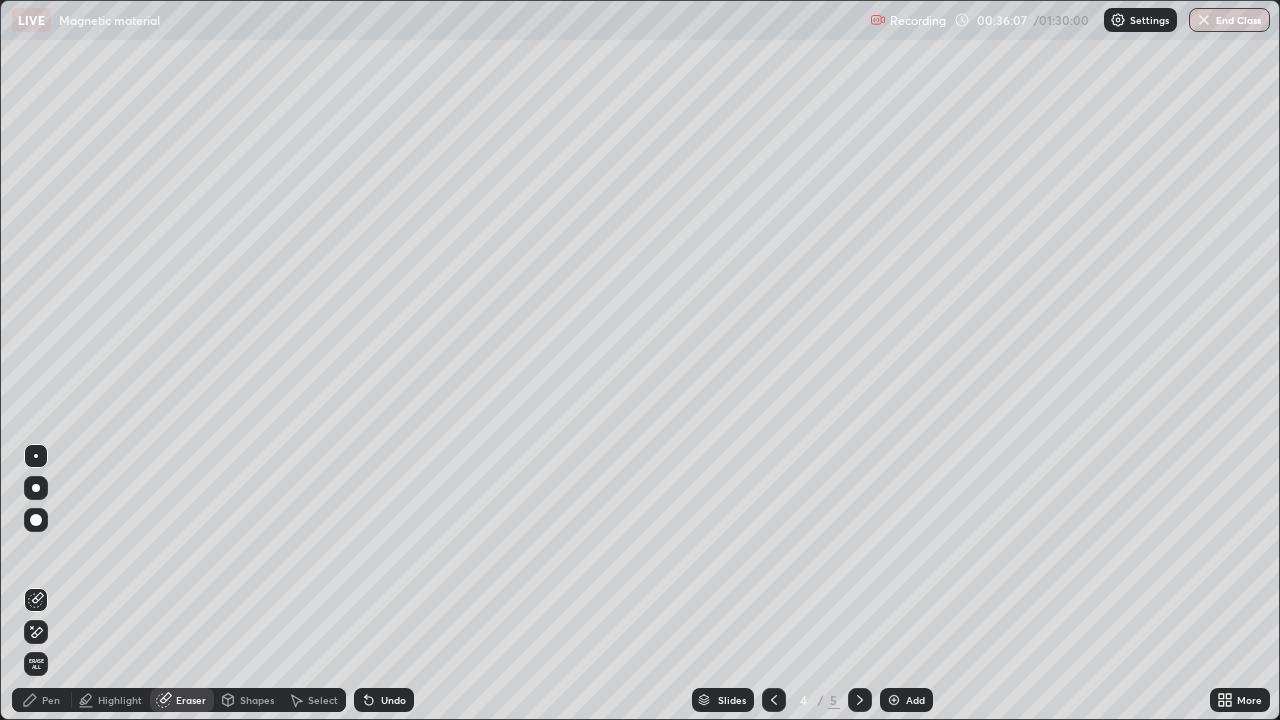 click on "Pen" at bounding box center [51, 700] 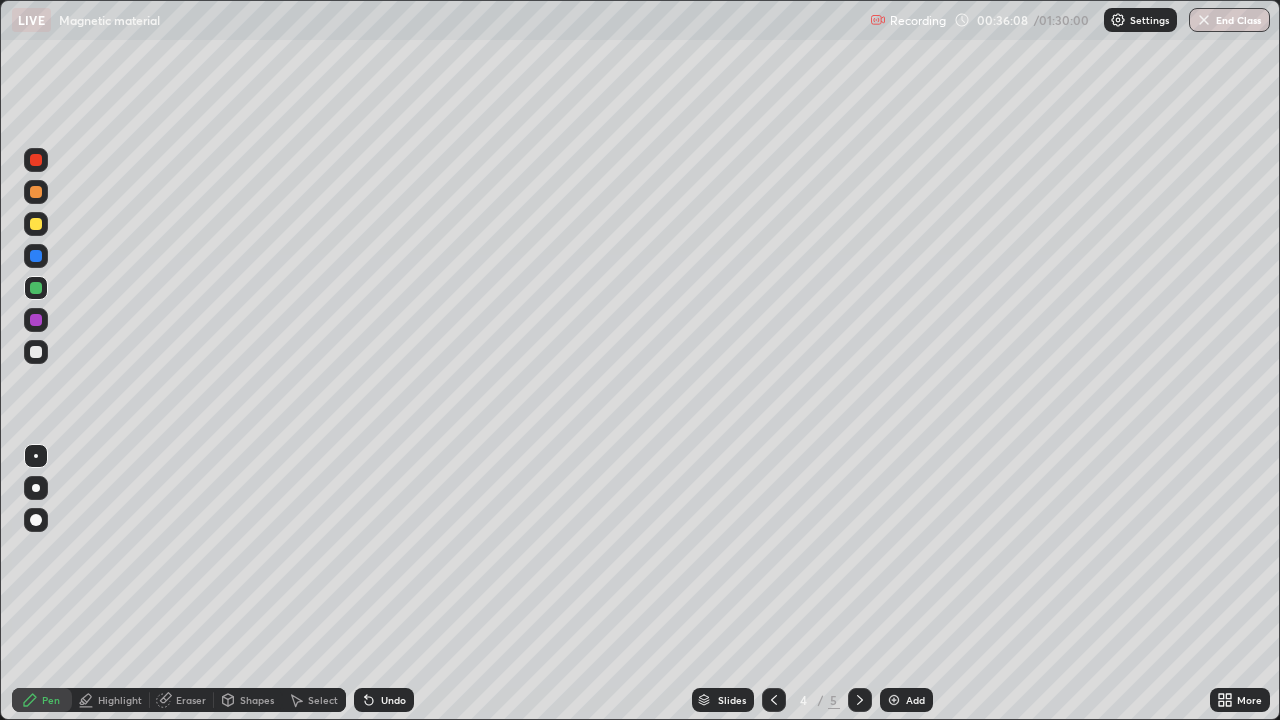 click at bounding box center [36, 352] 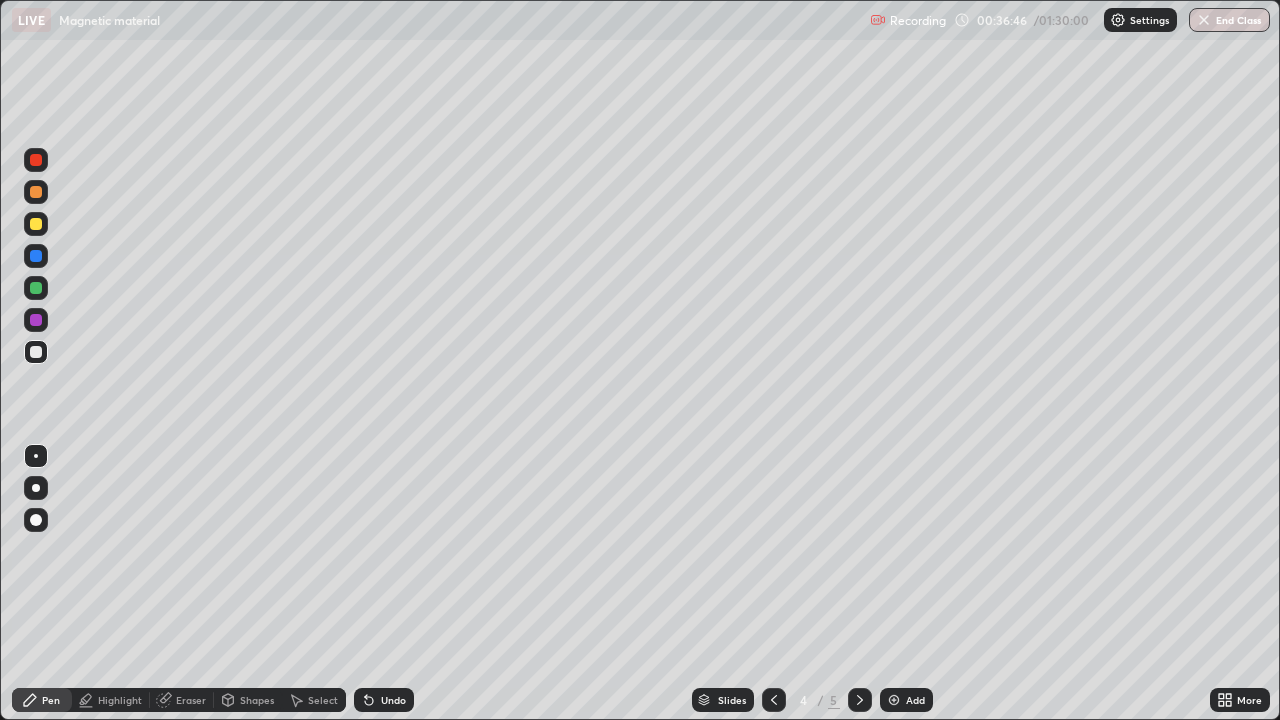 click at bounding box center (36, 224) 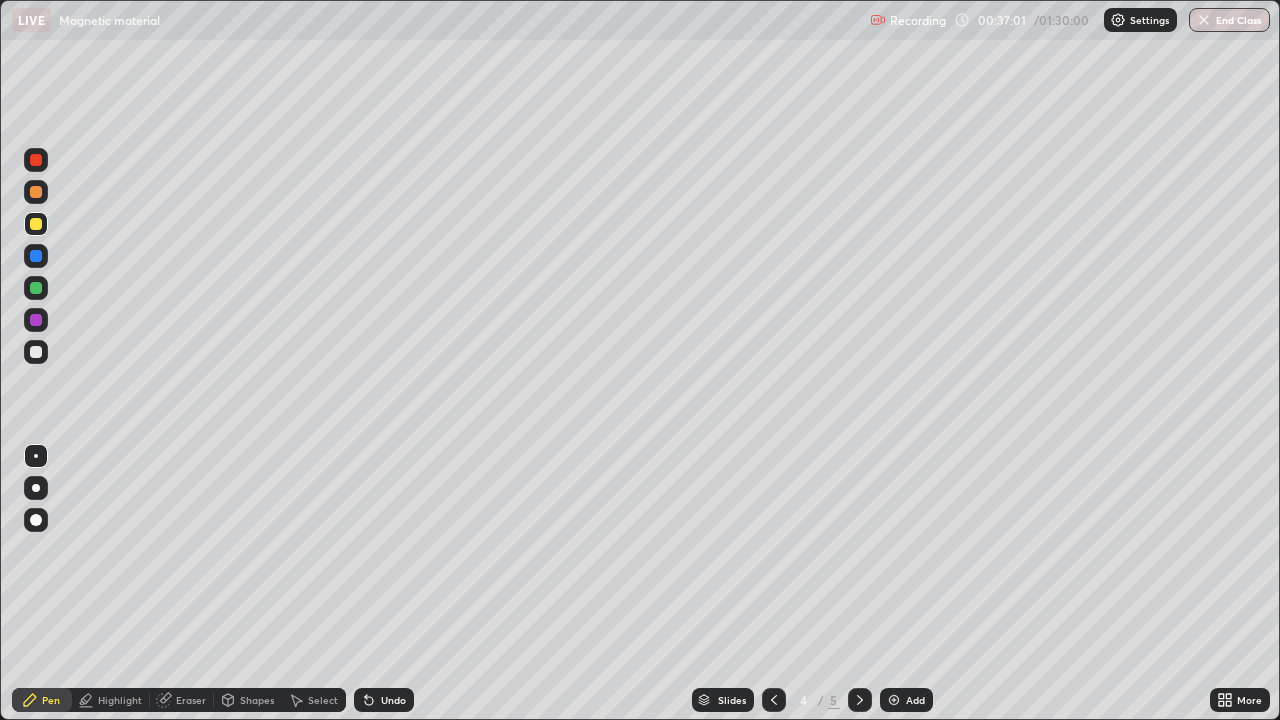 click at bounding box center (36, 352) 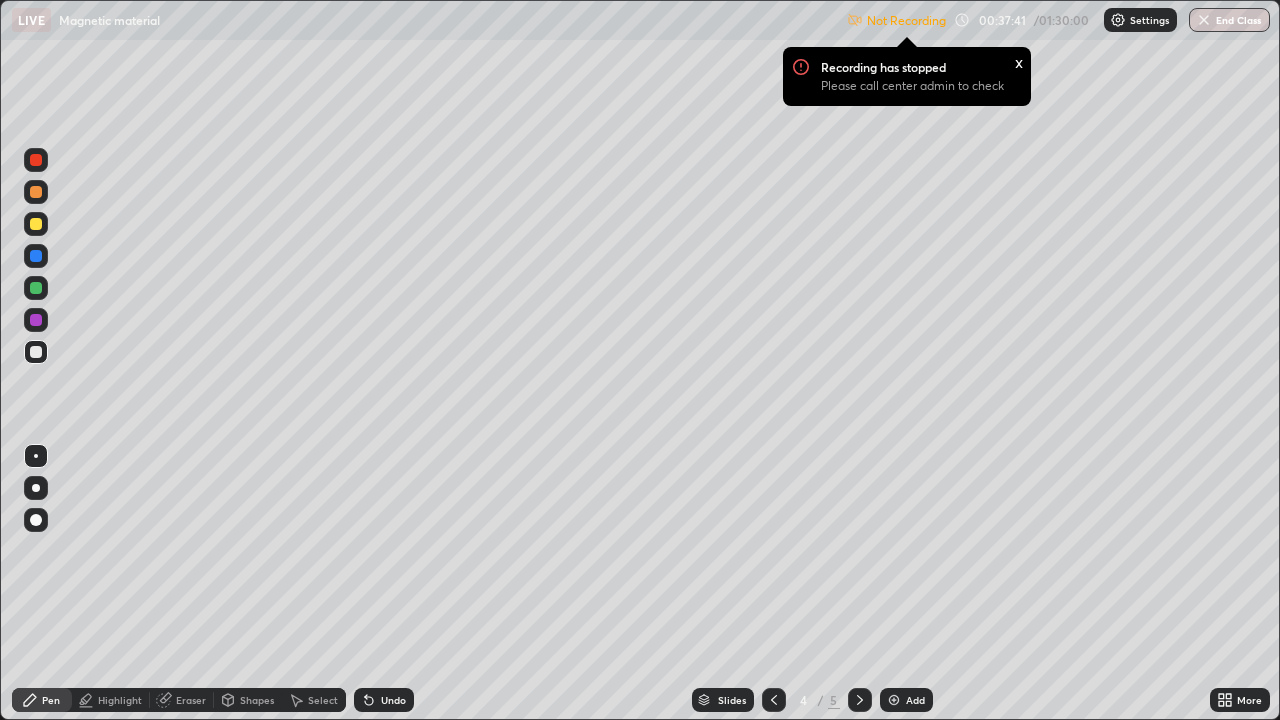 click at bounding box center [36, 288] 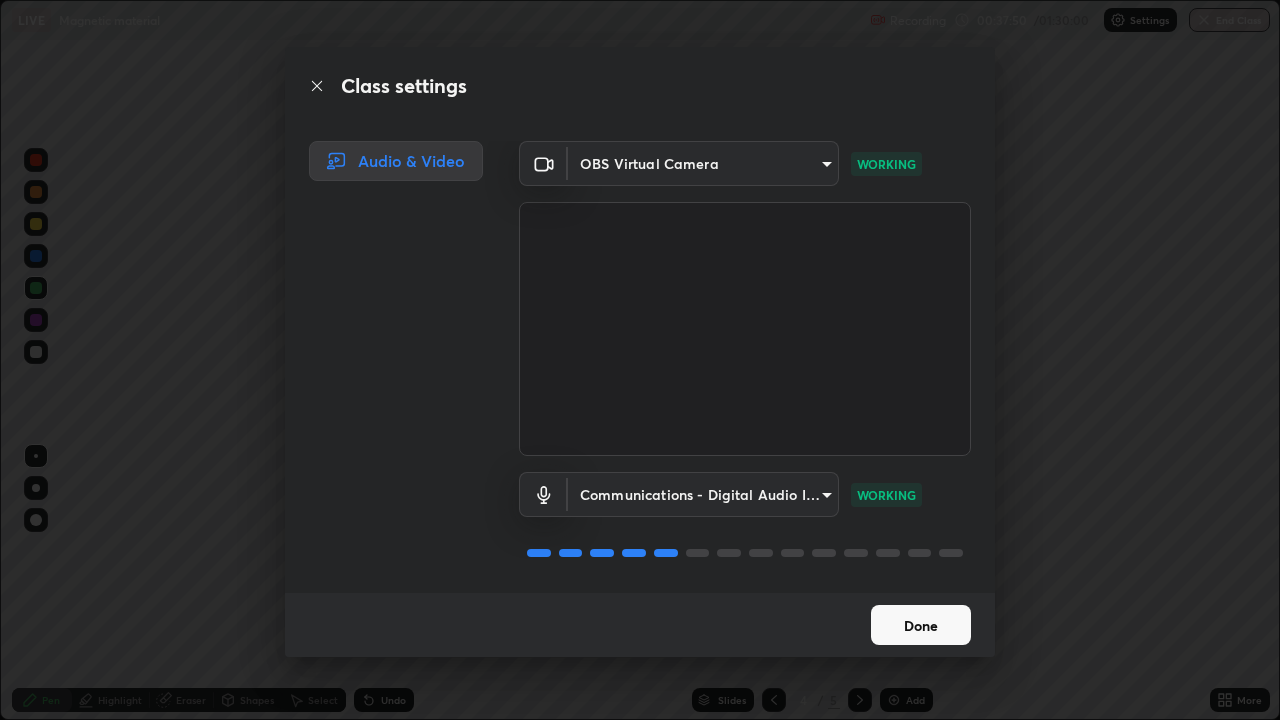 click on "Done" at bounding box center (921, 625) 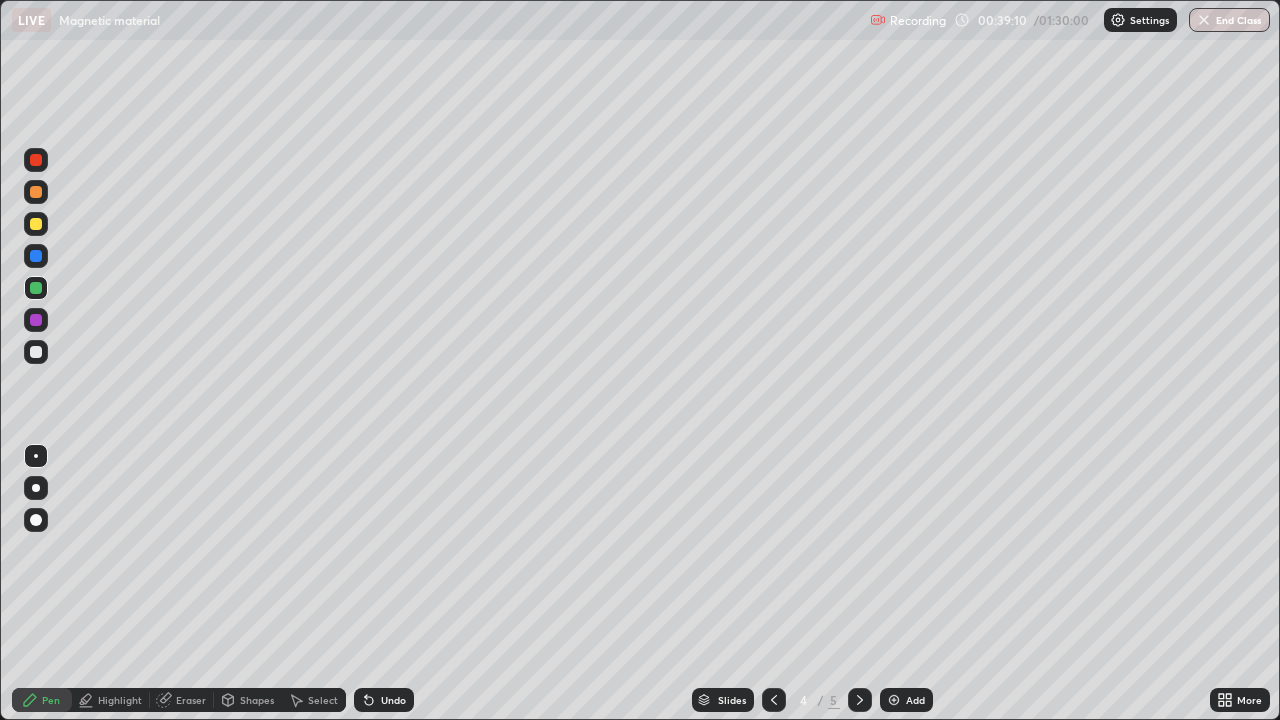 click at bounding box center [36, 352] 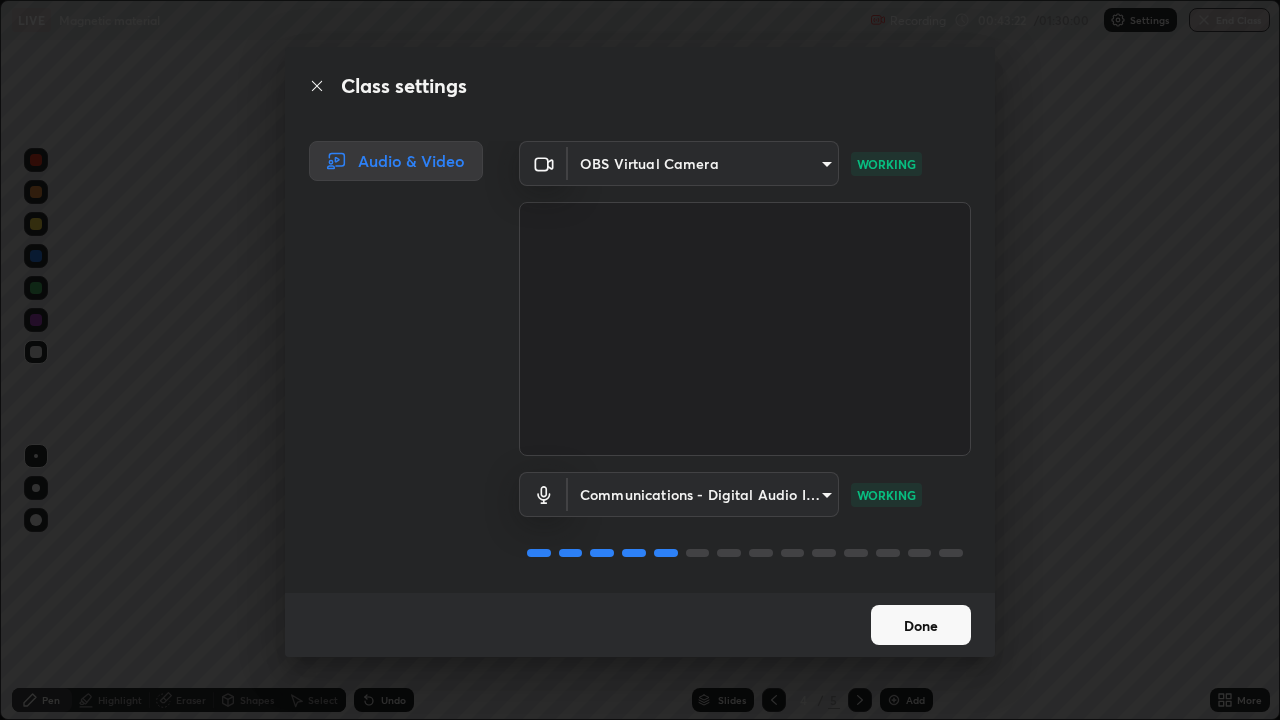 click on "Done" at bounding box center [921, 625] 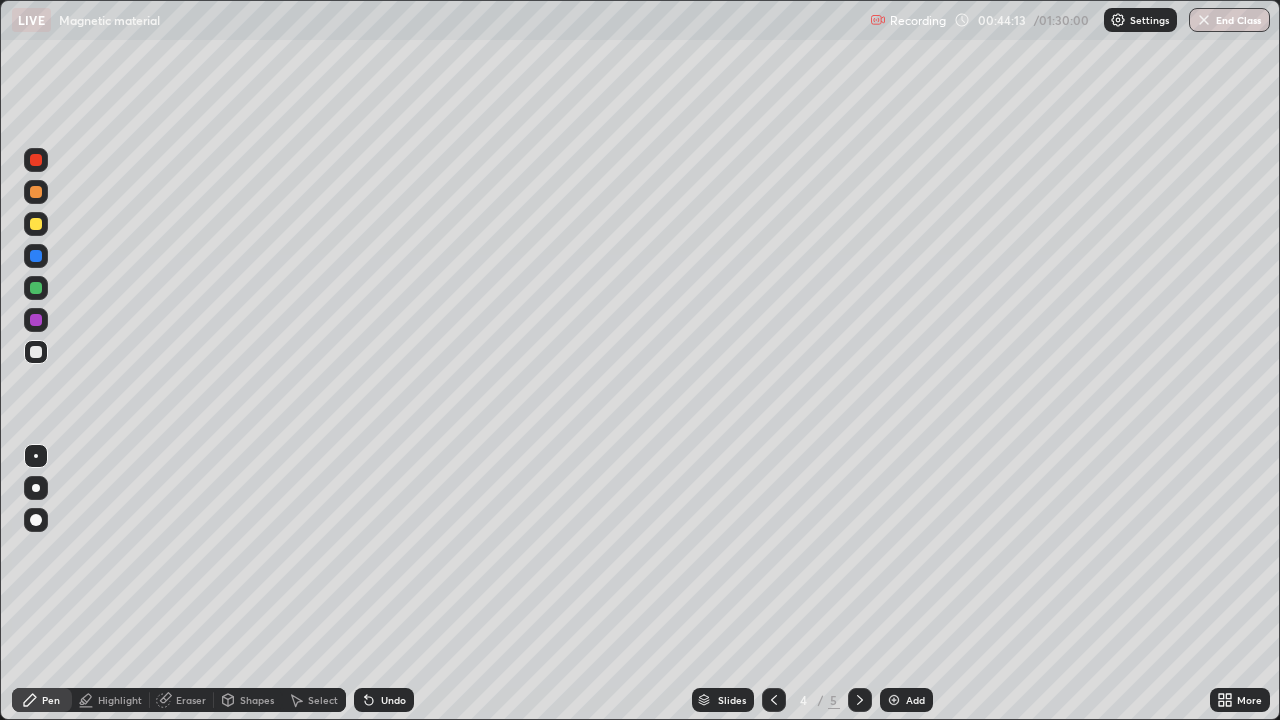 click on "Add" at bounding box center (906, 700) 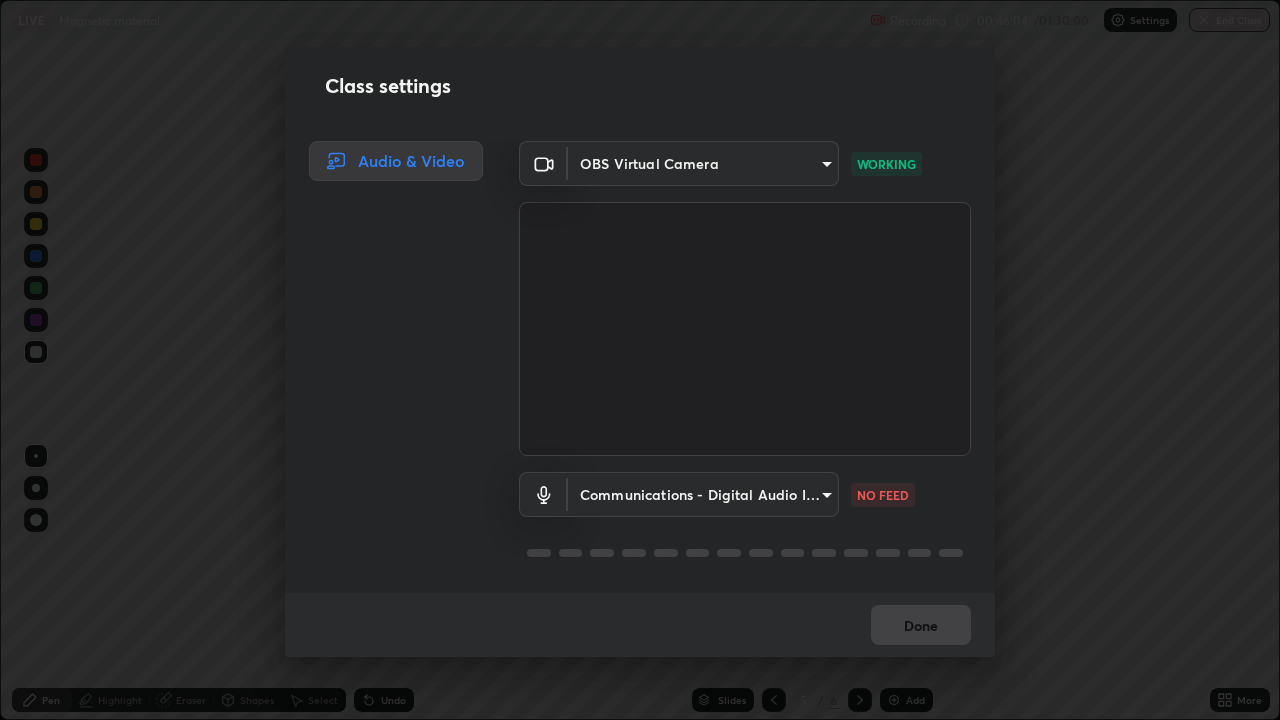 click on "Erase all LIVE Magnetic material Recording 00:46:04 /  01:30:00 Settings End Class Setting up your live class Magnetic material • L44 of Course On Physics for JEE Excel 6 2026 [PERSON_NAME] Pen Highlight Eraser Shapes Select Undo Slides 5 / 6 Add More No doubts shared Encourage your learners to ask a doubt for better clarity Report an issue Reason for reporting Buffering Chat not working Audio - Video sync issue Educator video quality low ​ Attach an image Report Class settings Audio & Video OBS Virtual Camera 015f4c2546d935b40544c706f239fa134bb47d7ba7c51f8c844823b139b306dc WORKING Communications - Digital Audio Interface (Cam Link 4K) communications NO FEED Done" at bounding box center (640, 360) 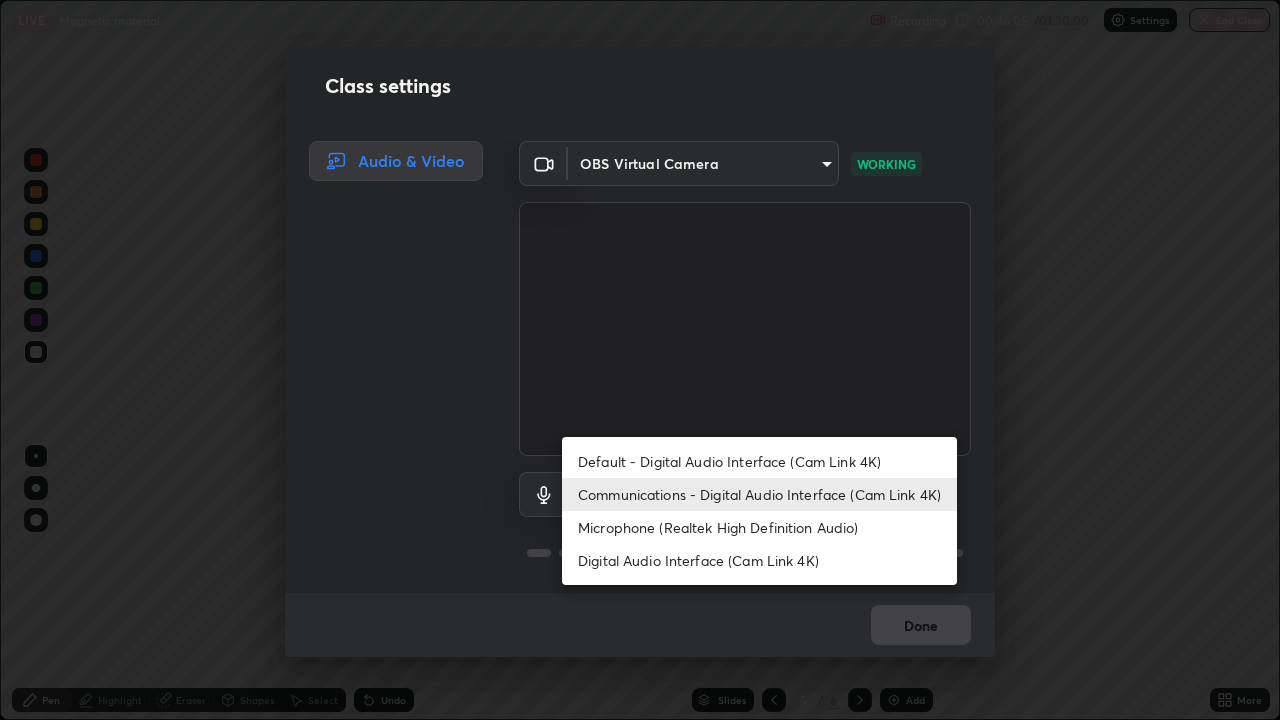 click on "Default - Digital Audio Interface (Cam Link 4K)" at bounding box center (759, 461) 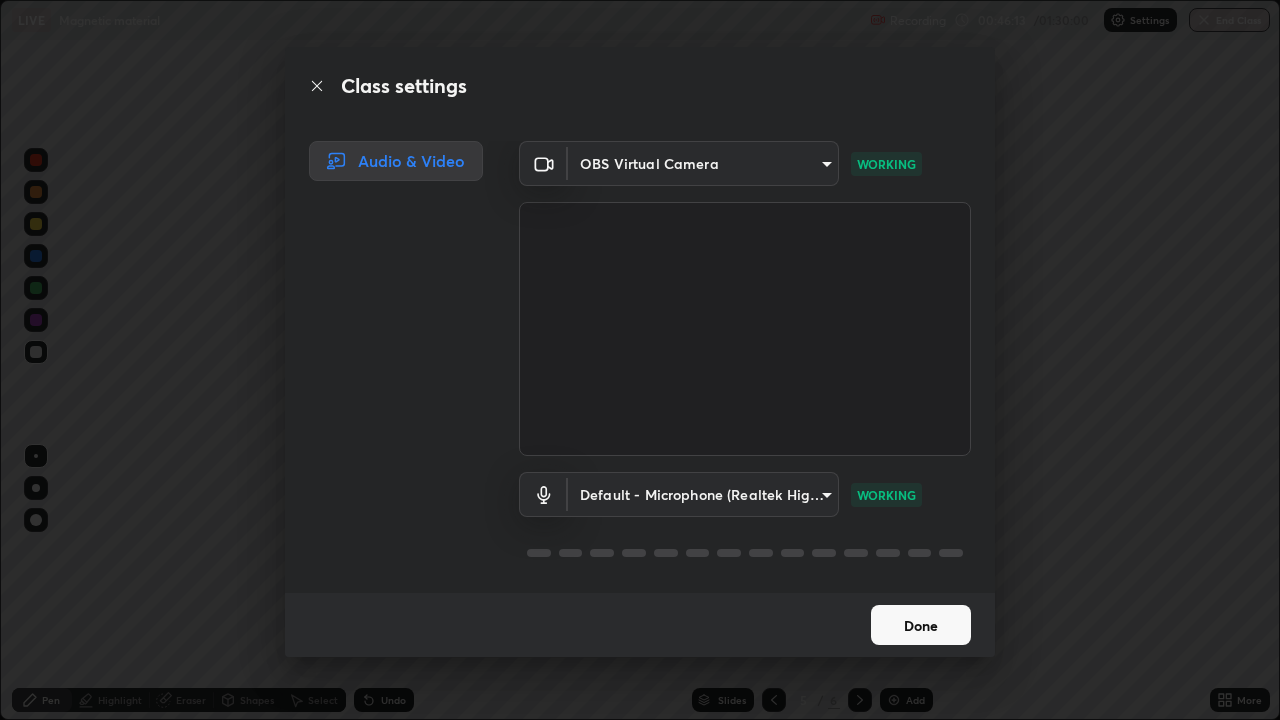click on "Done" at bounding box center [921, 625] 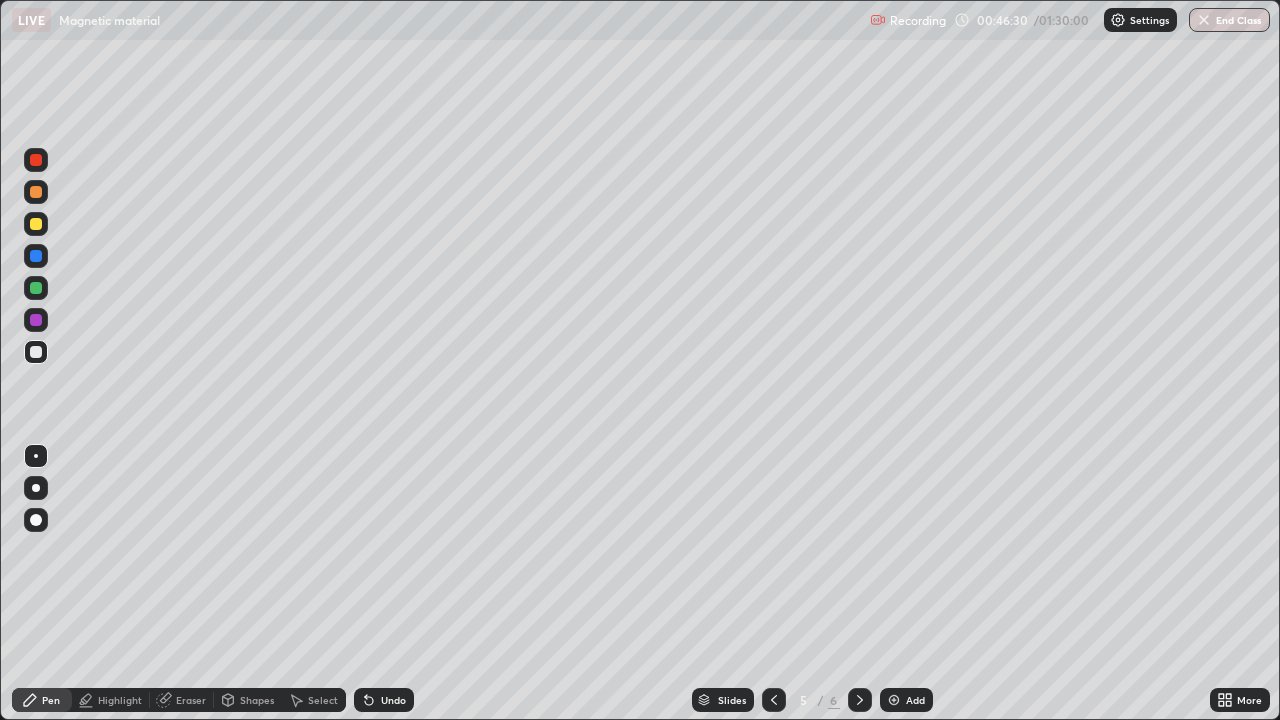 click 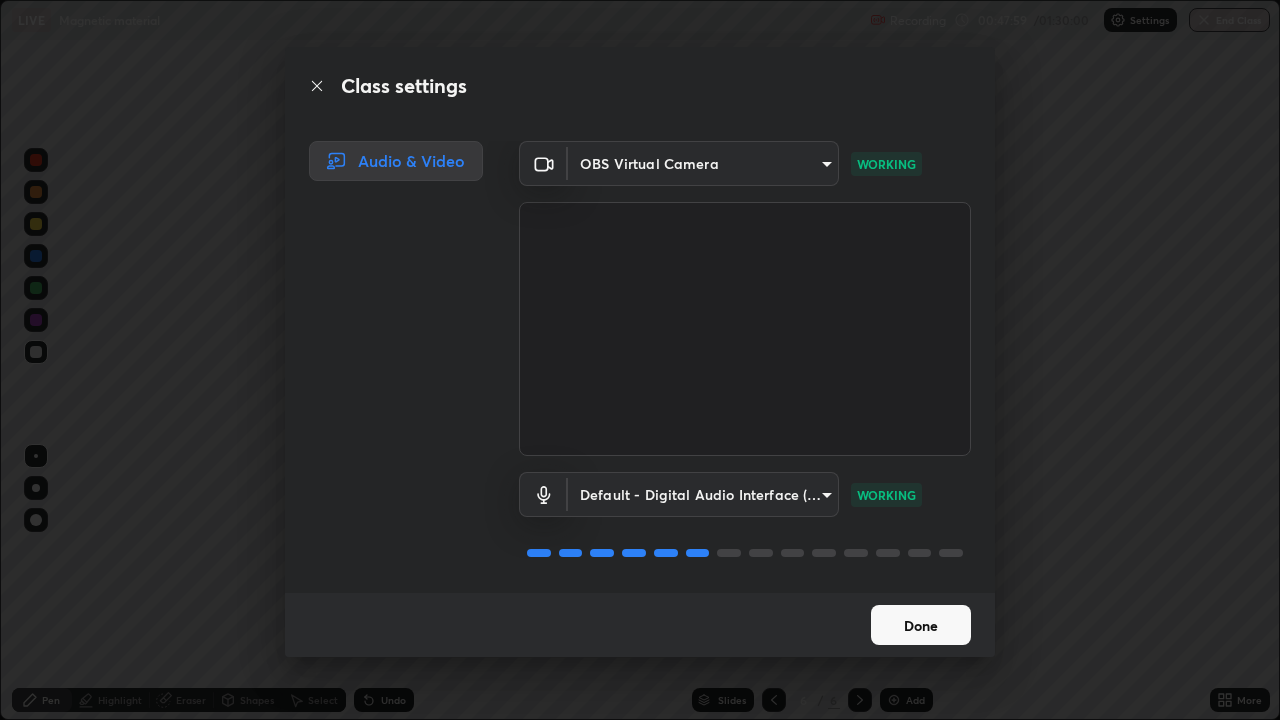 click on "Done" at bounding box center [921, 625] 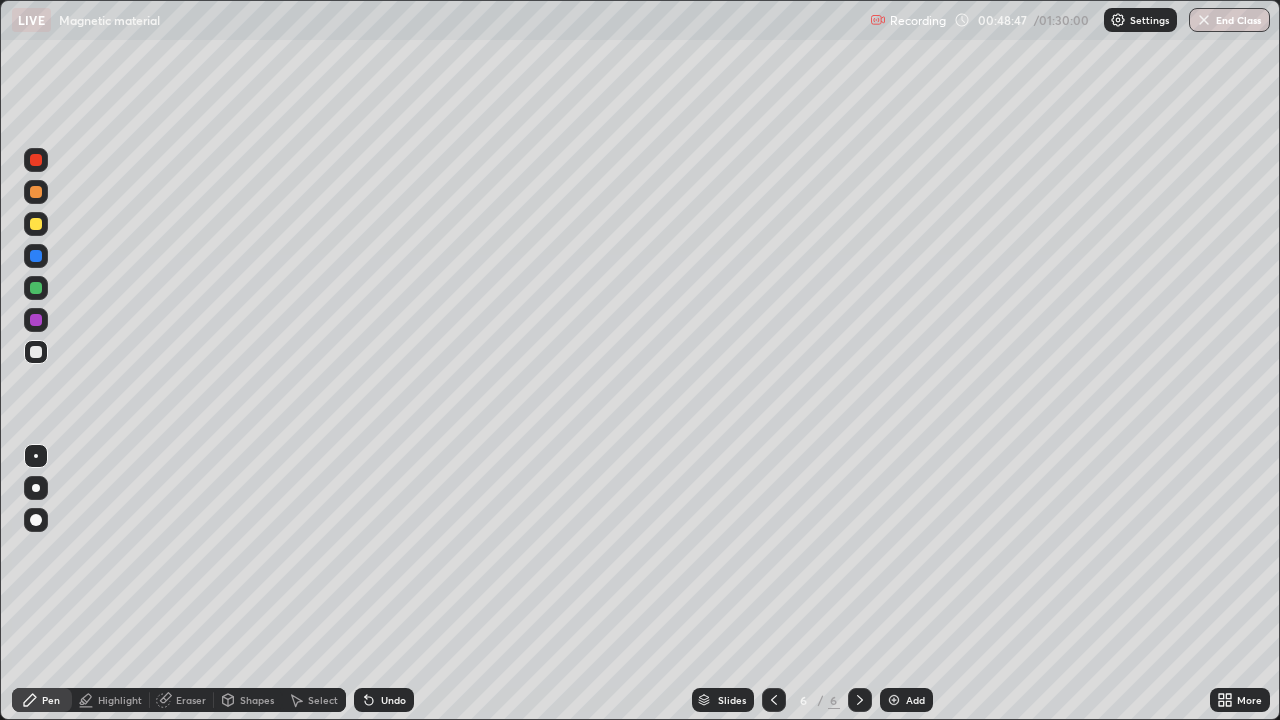 click on "Add" at bounding box center [906, 700] 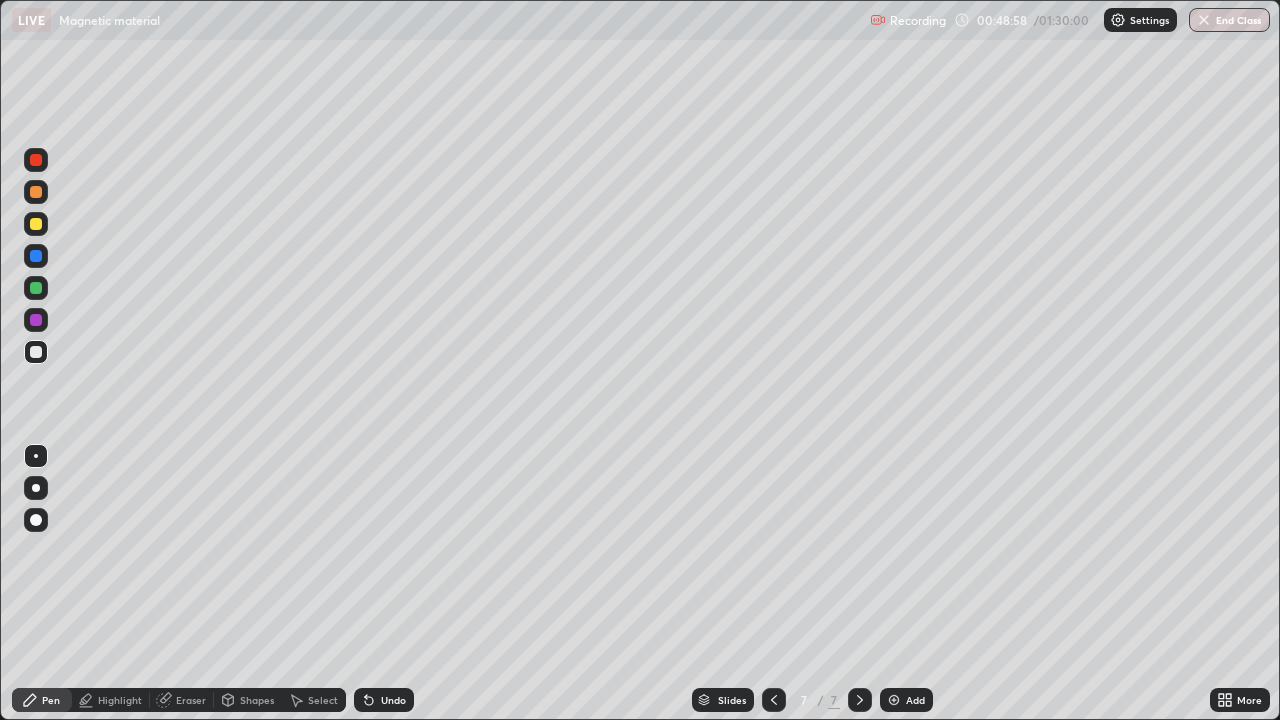 click on "Undo" at bounding box center (393, 700) 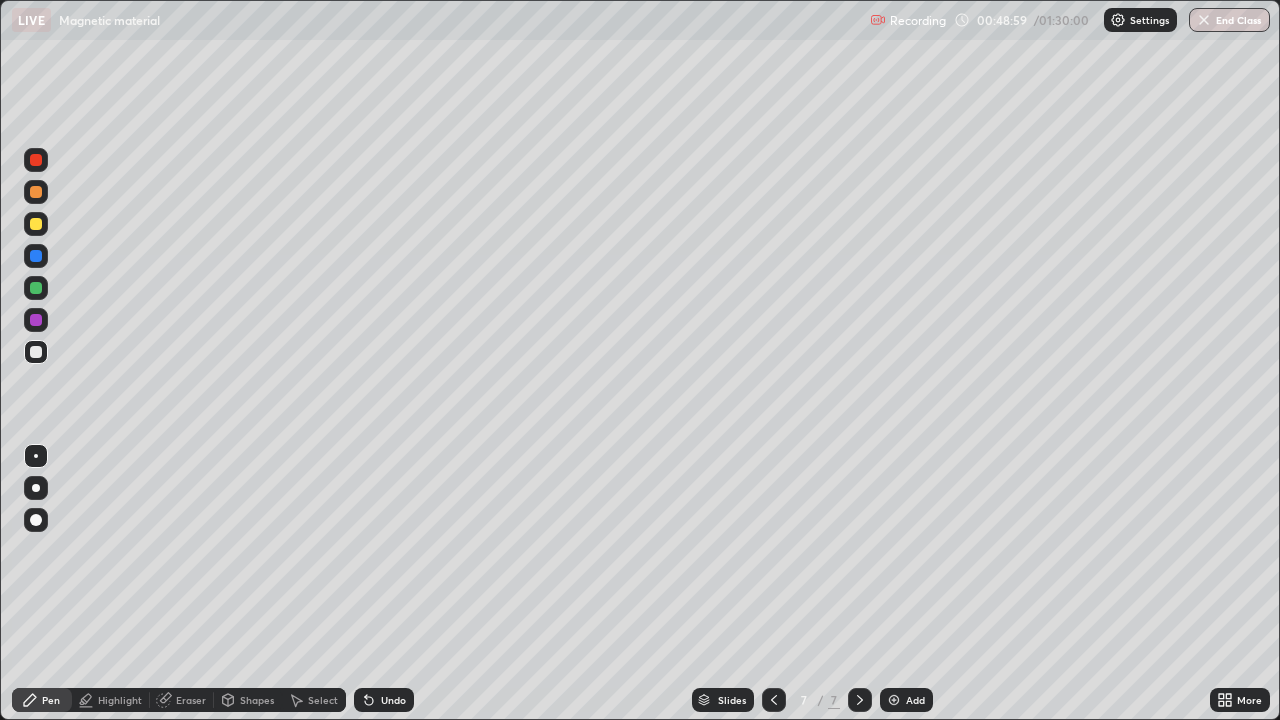 click on "Undo" at bounding box center [393, 700] 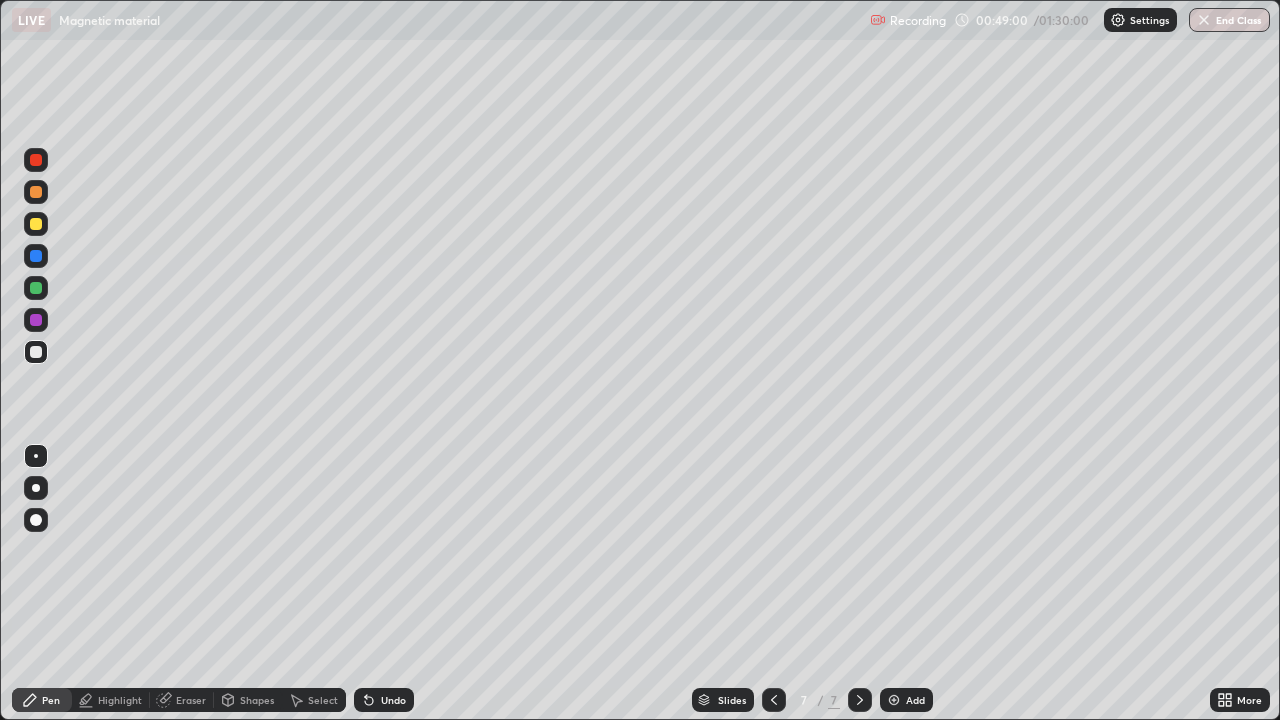 click on "Undo" at bounding box center [384, 700] 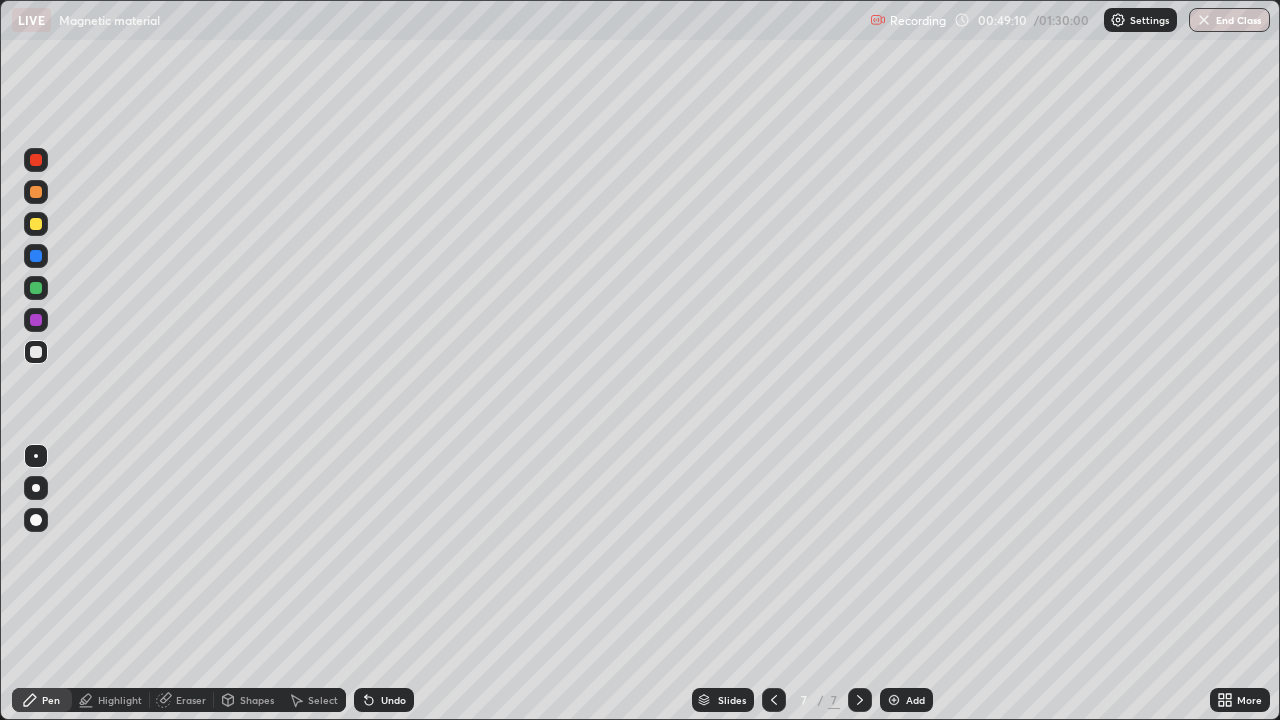 click at bounding box center (36, 192) 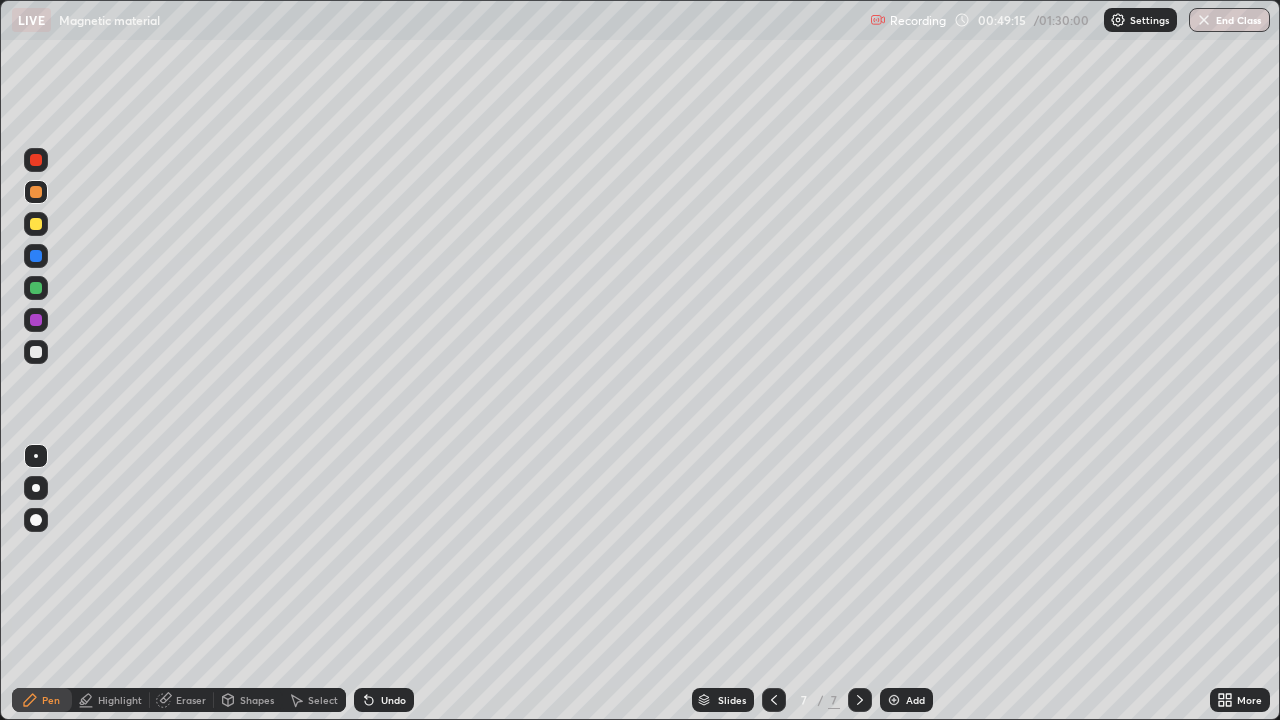 click at bounding box center [36, 352] 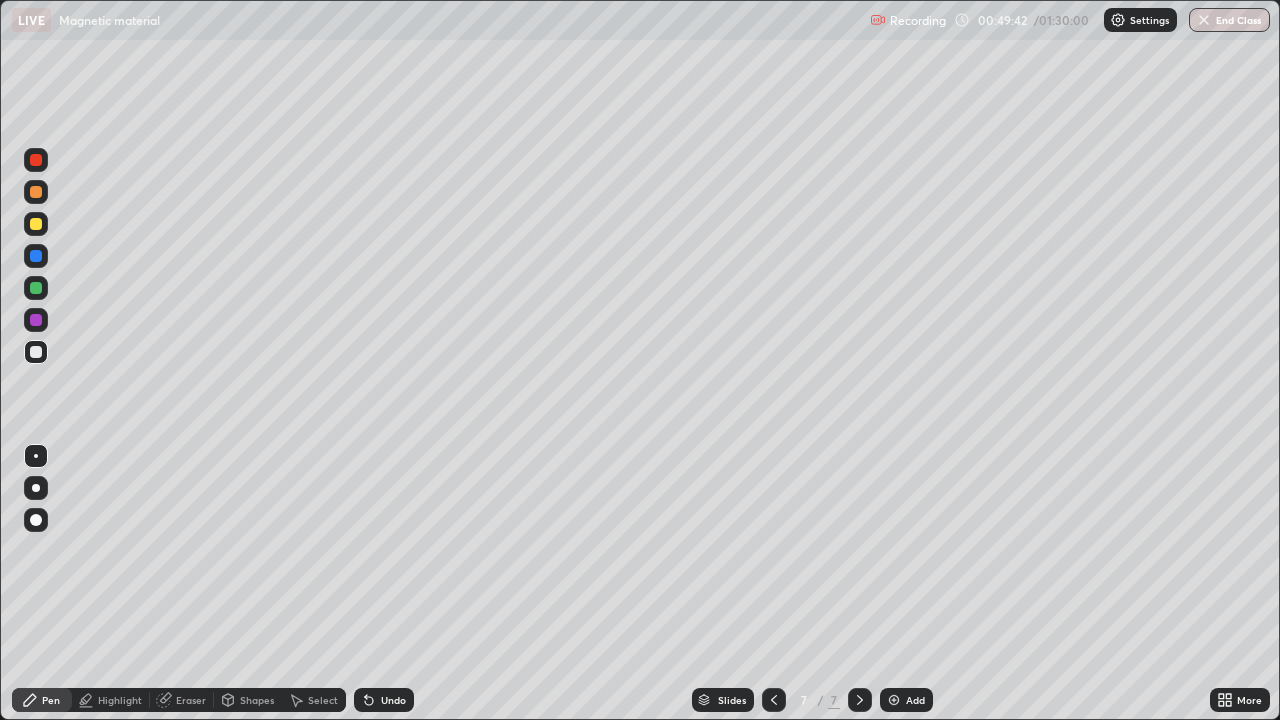 click at bounding box center [36, 192] 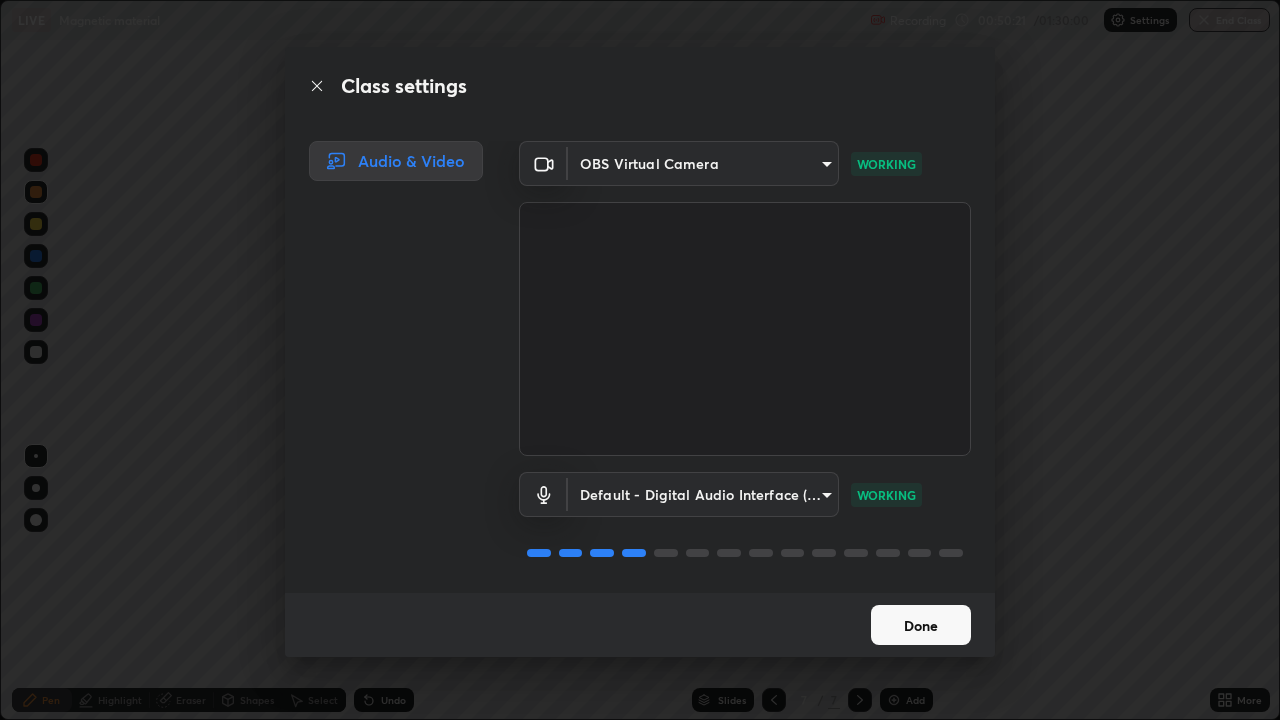 click on "Done" at bounding box center [921, 625] 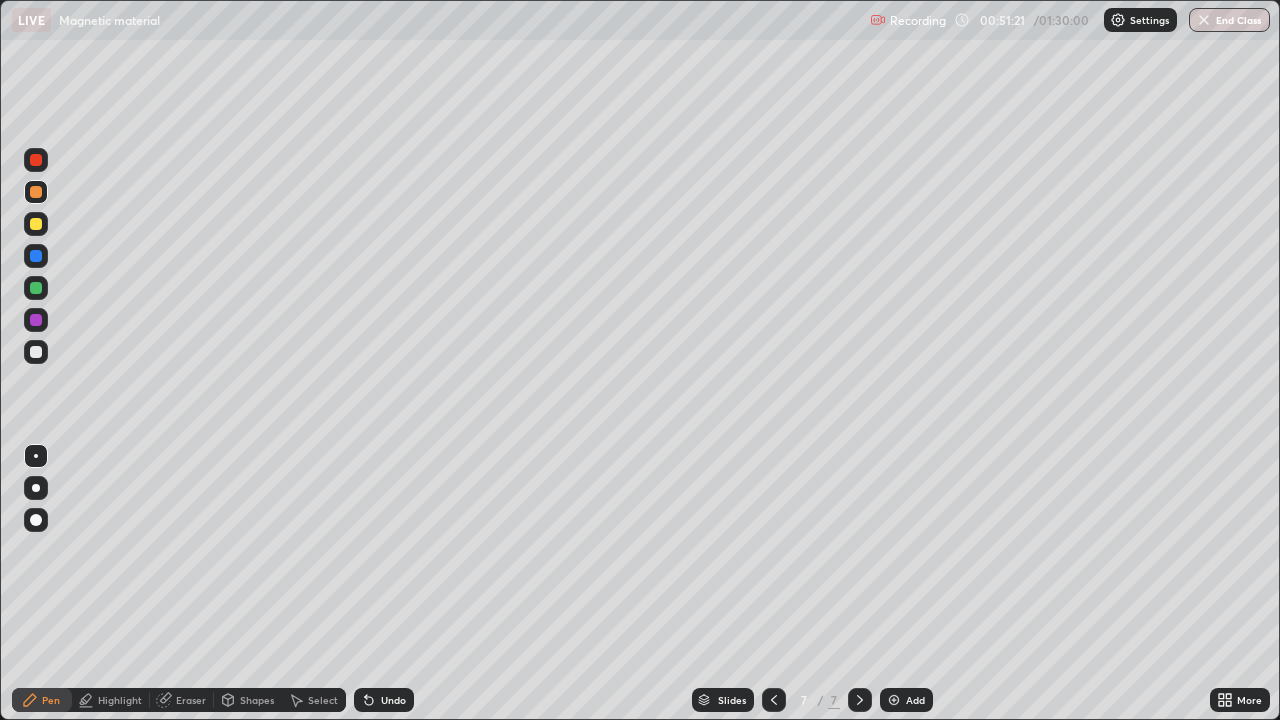 click at bounding box center [36, 288] 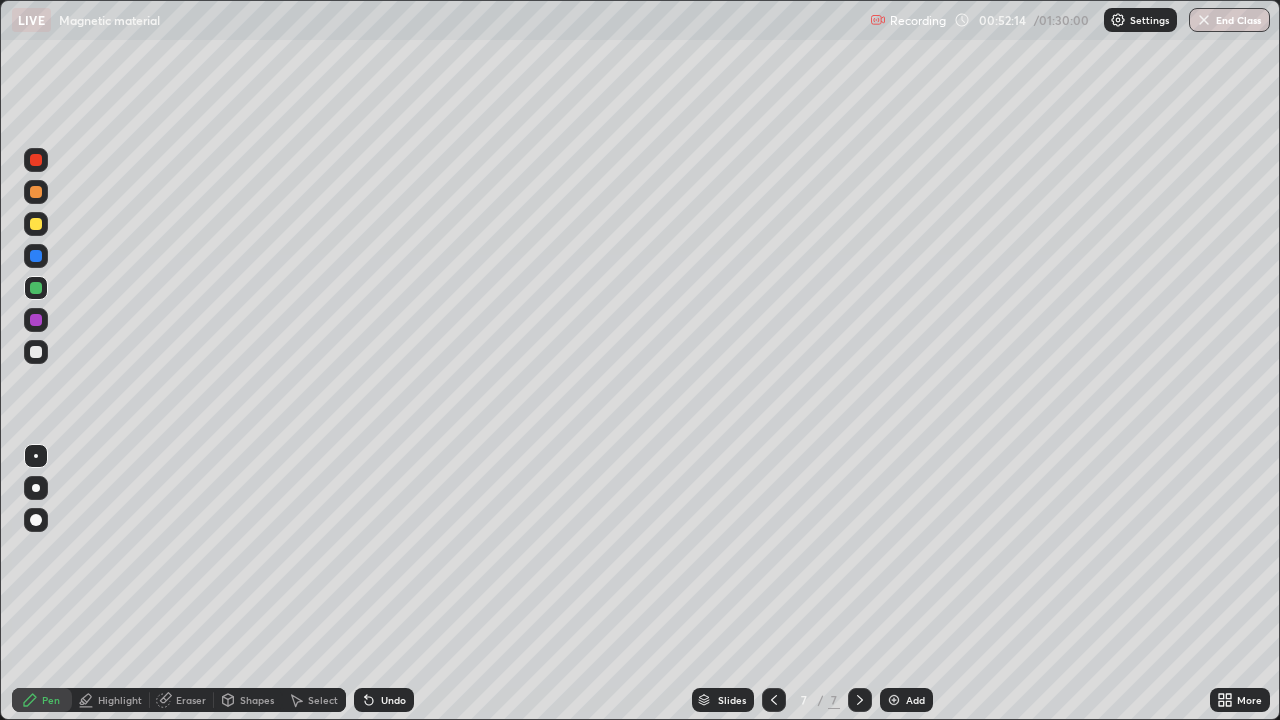 click at bounding box center [36, 352] 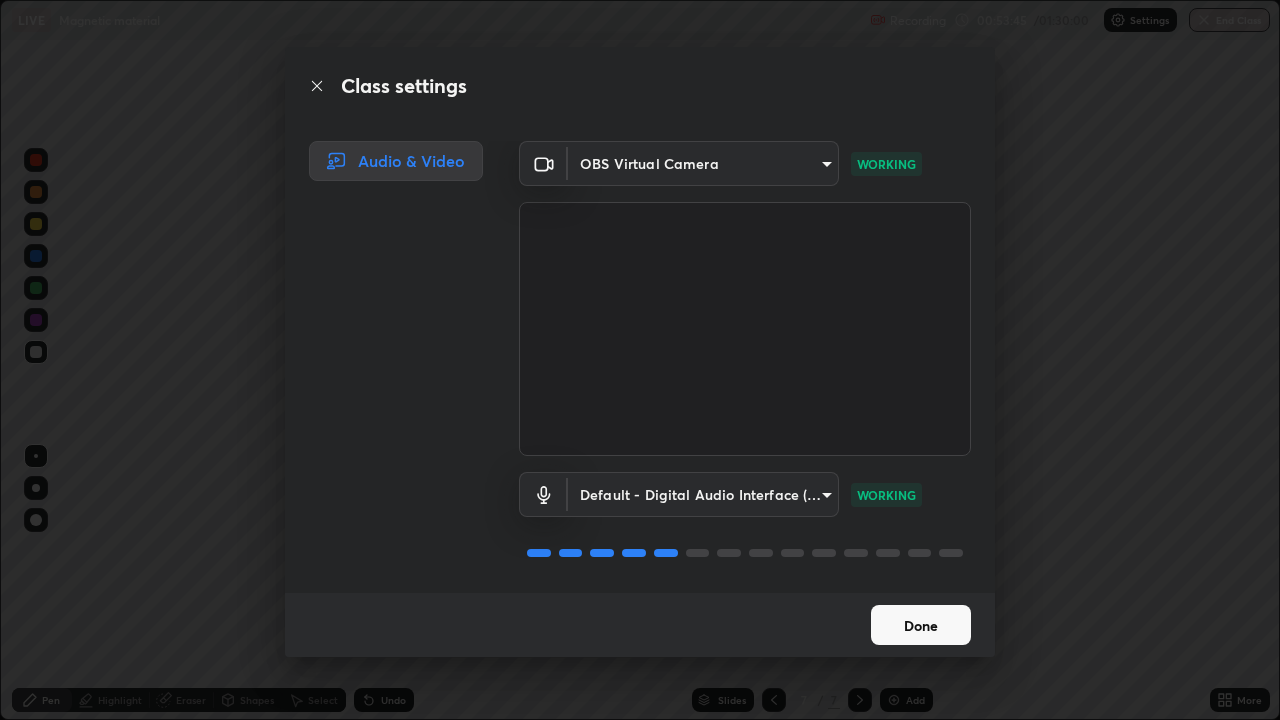 click on "Done" at bounding box center (921, 625) 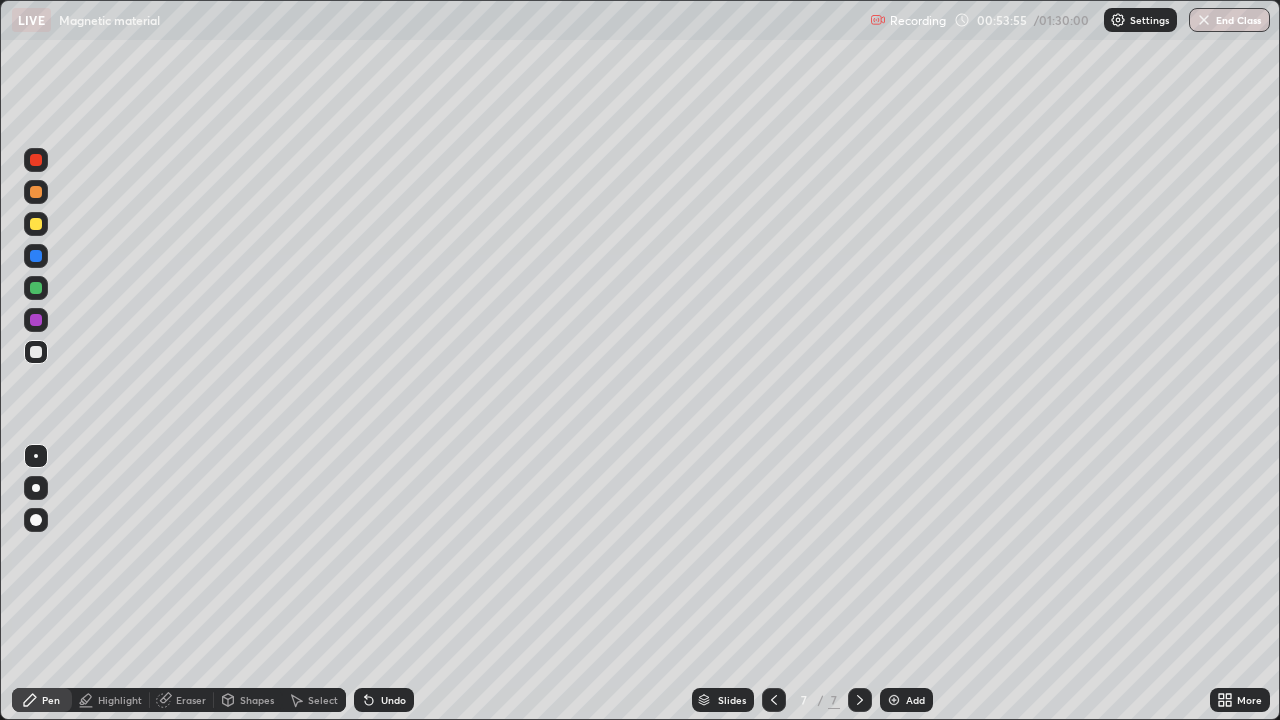 click at bounding box center [36, 224] 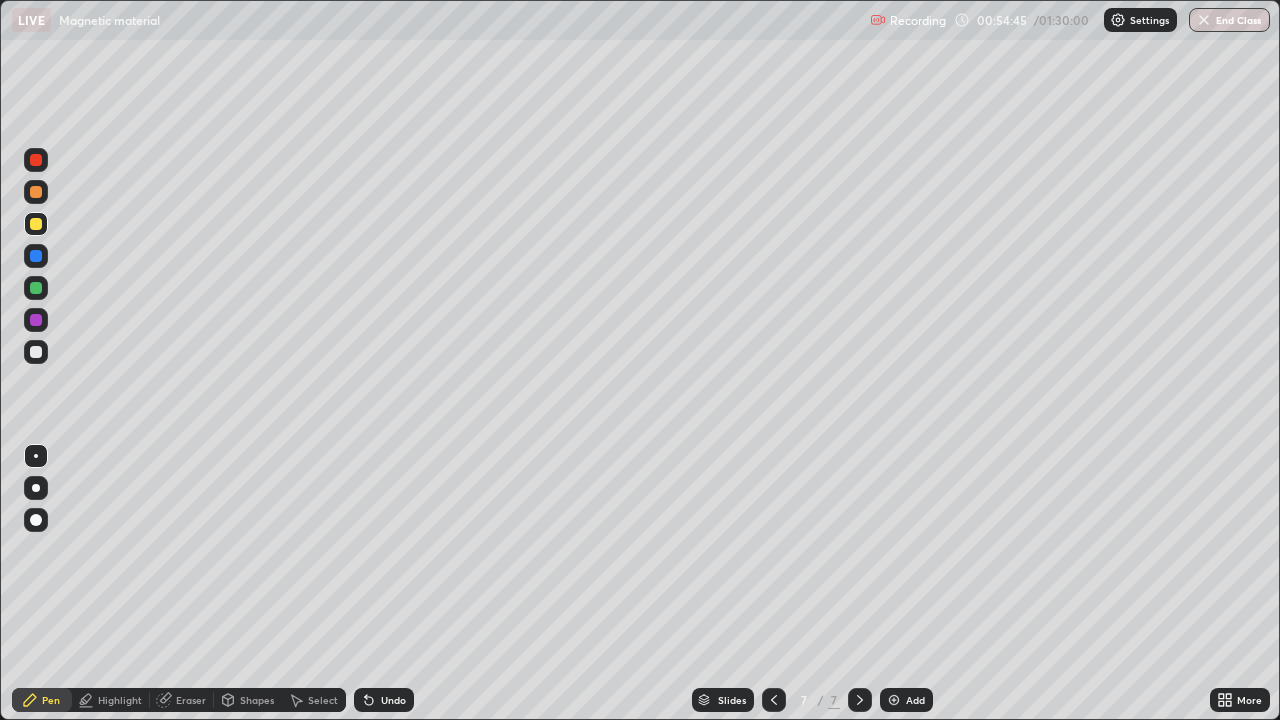 click at bounding box center (36, 352) 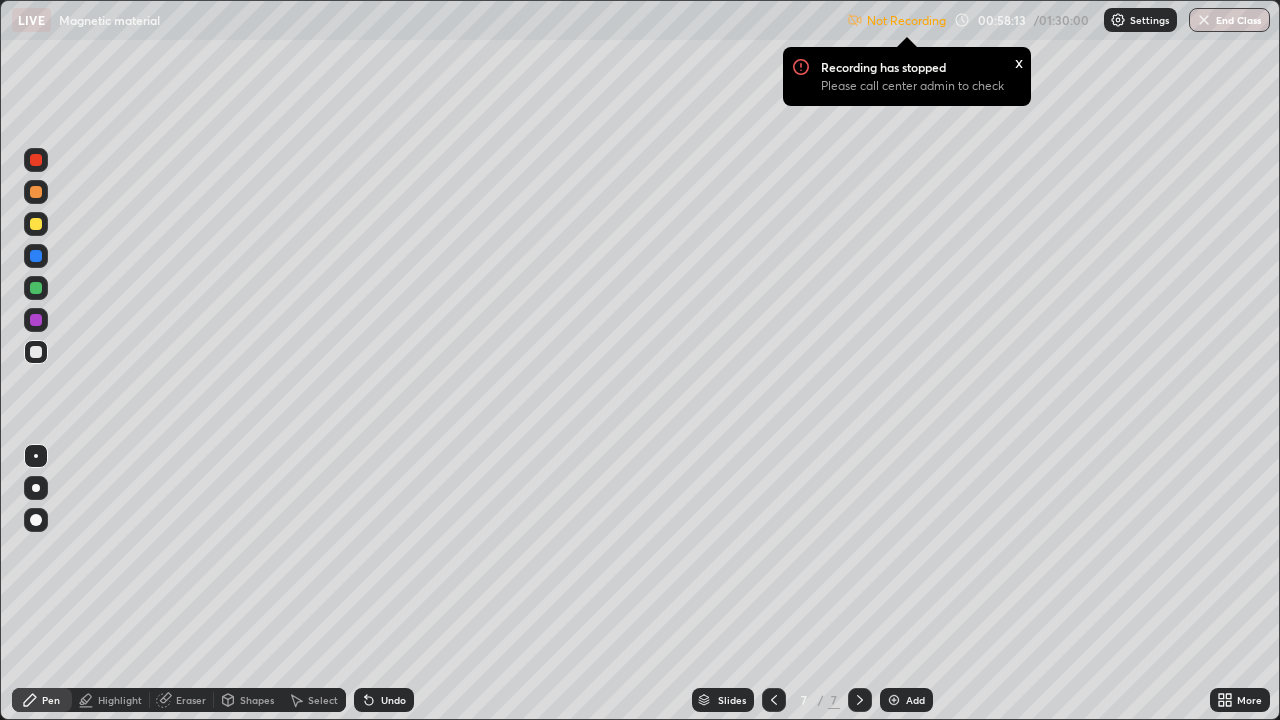 click at bounding box center [36, 224] 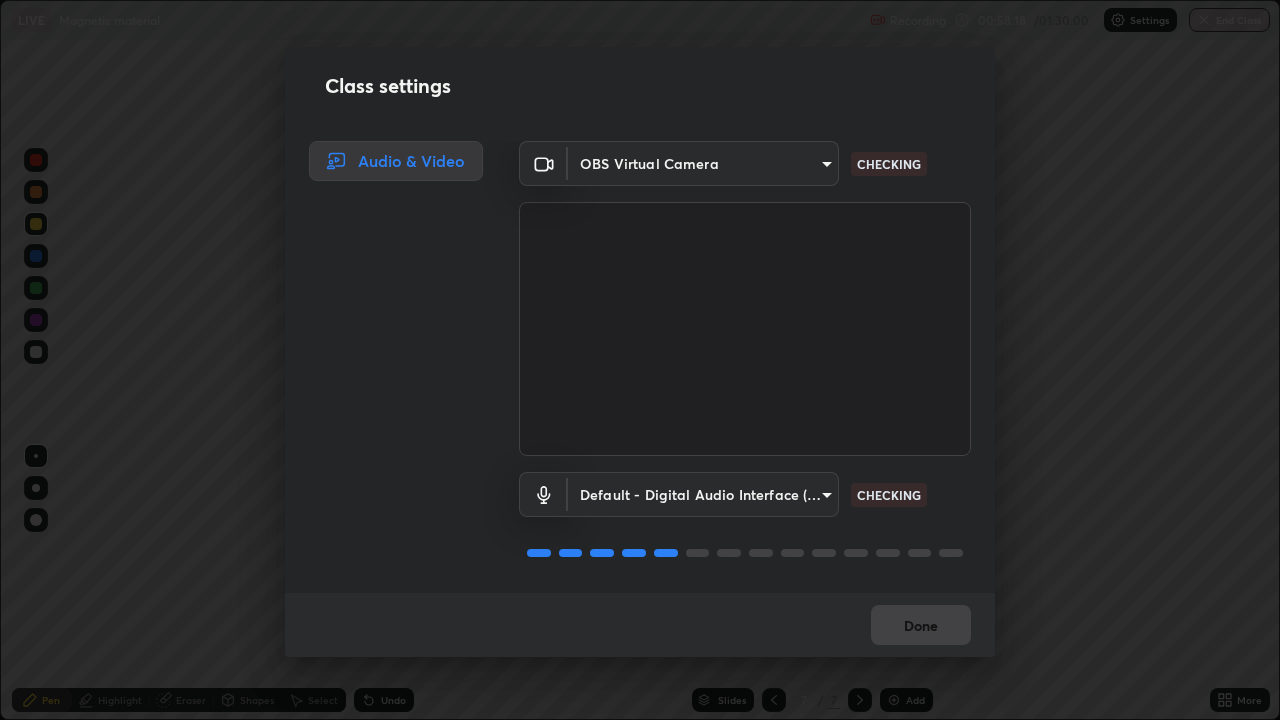 click on "Audio & Video" at bounding box center [390, 367] 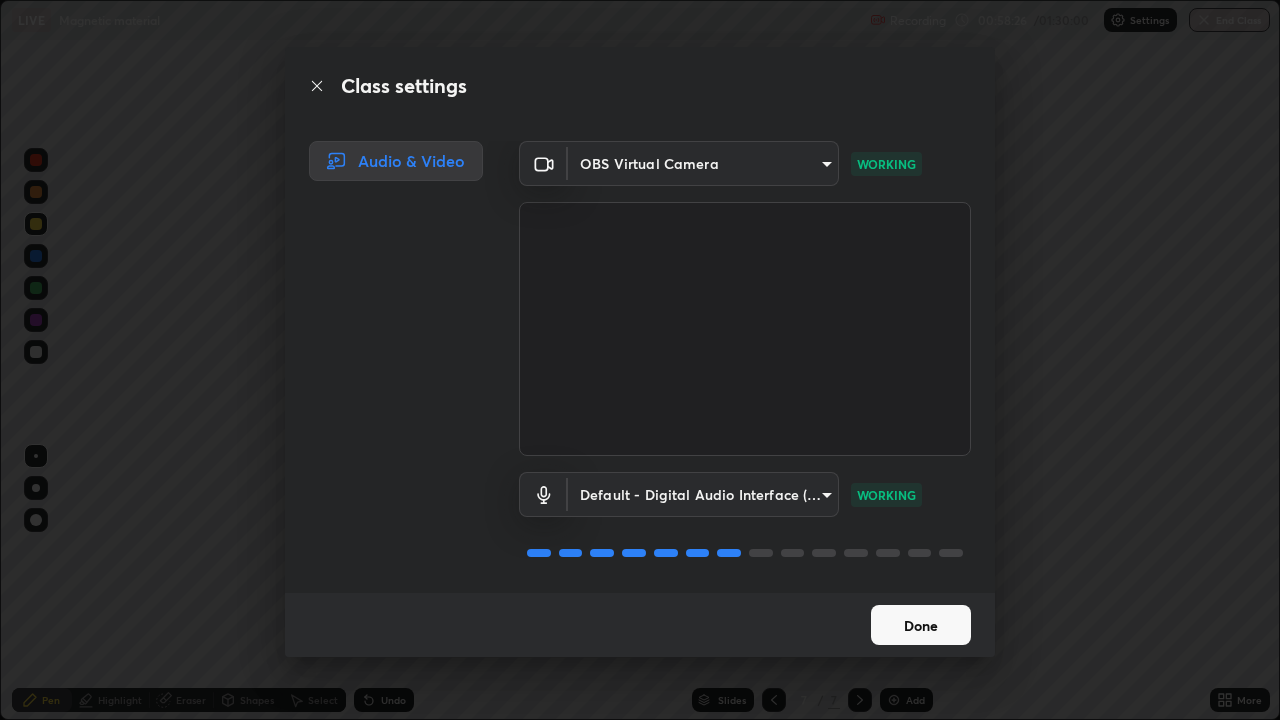 click on "Done" at bounding box center [921, 625] 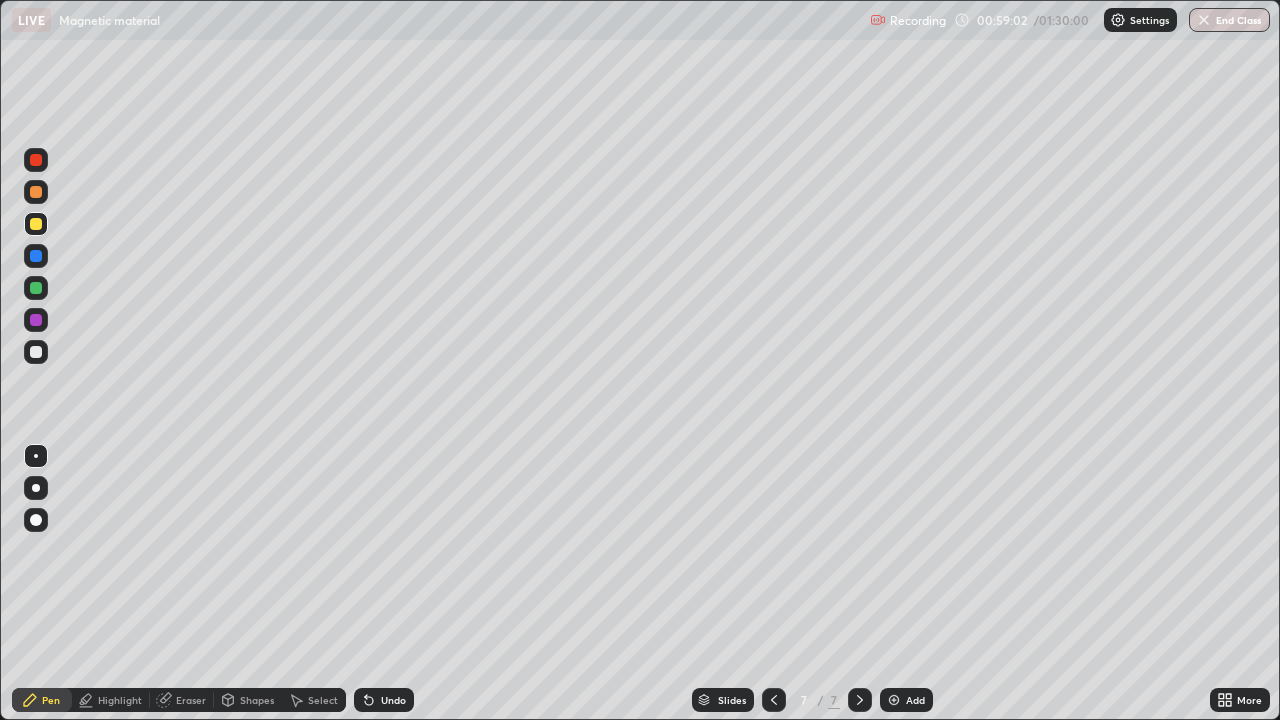 click at bounding box center (36, 352) 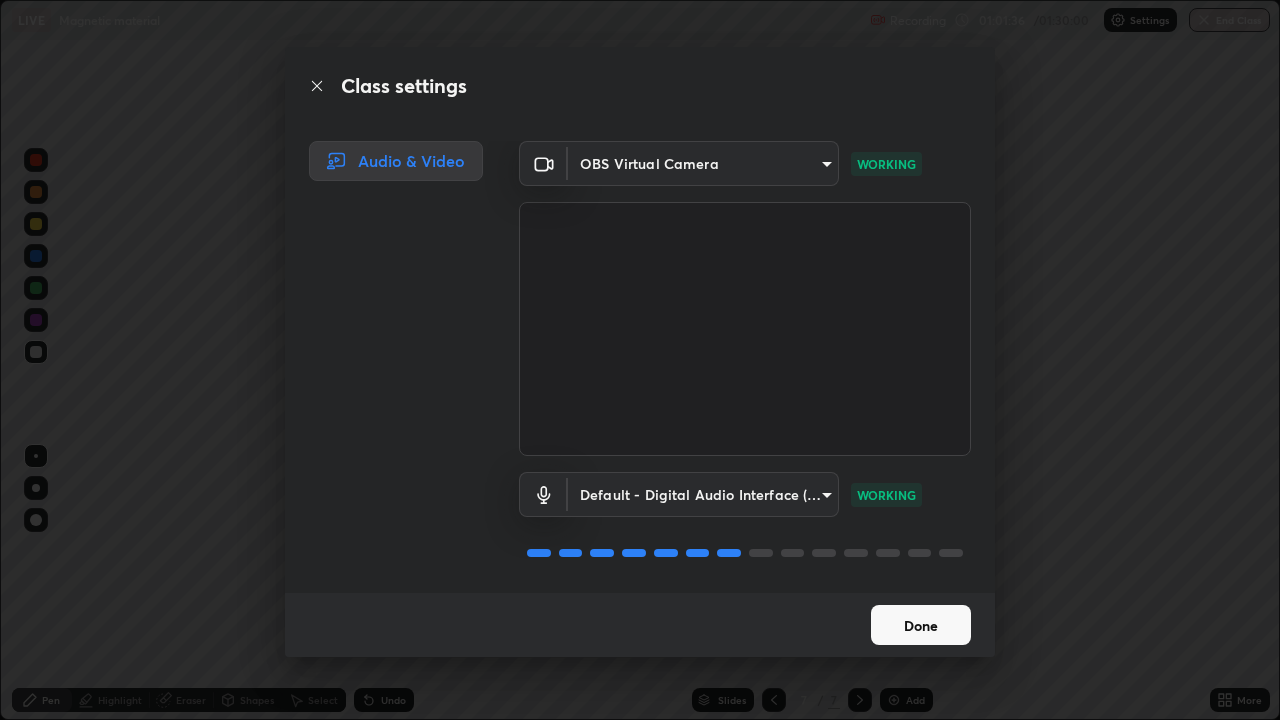 click on "Done" at bounding box center [921, 625] 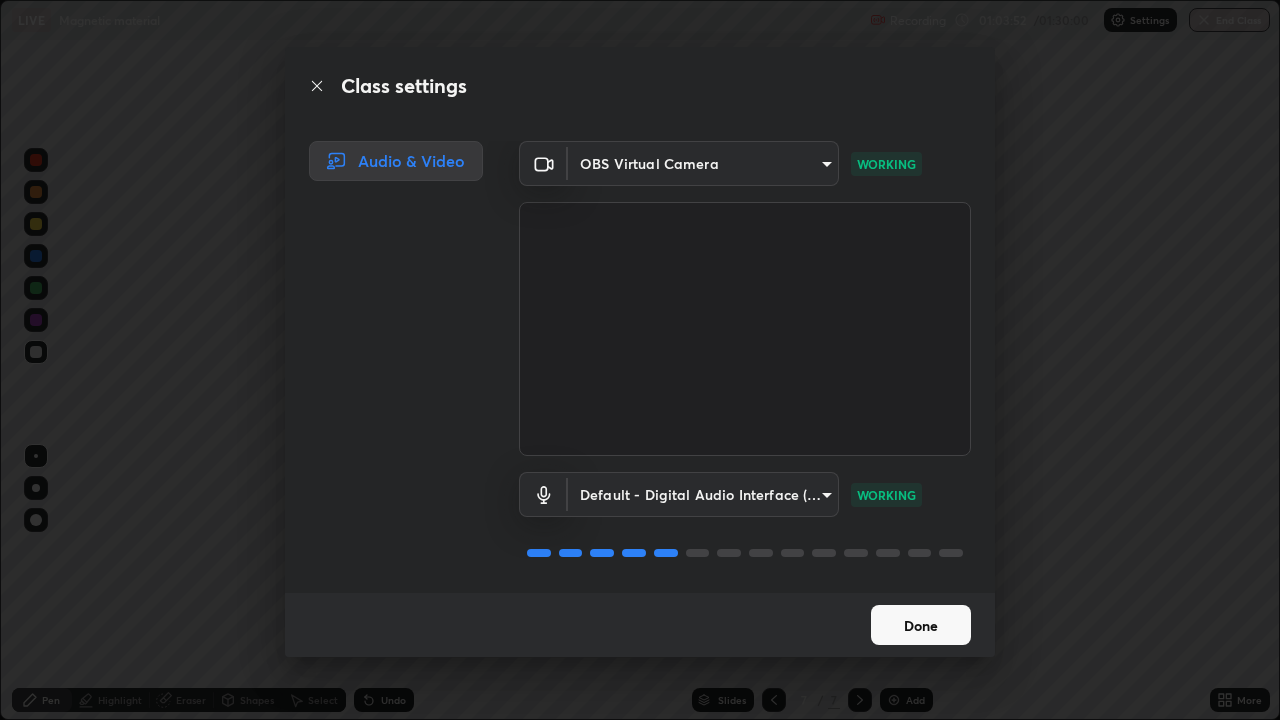 click on "Done" at bounding box center (921, 625) 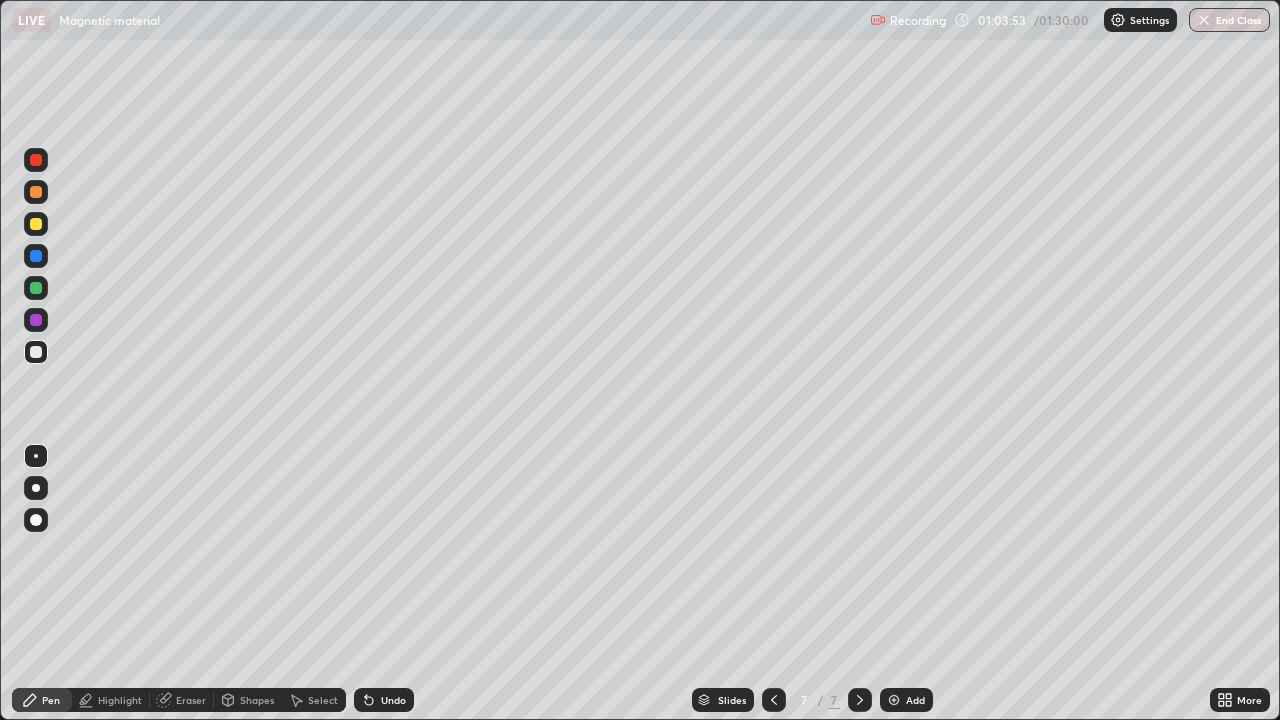 click on "Add" at bounding box center [906, 700] 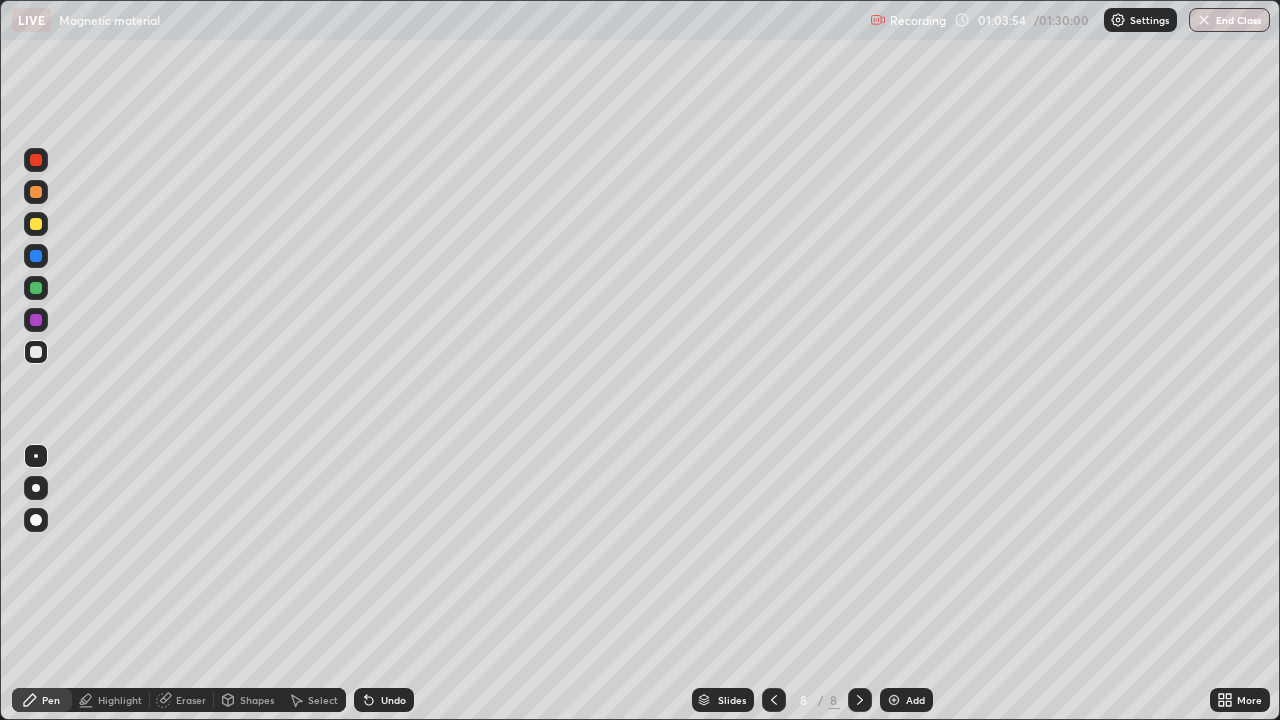 click at bounding box center (36, 352) 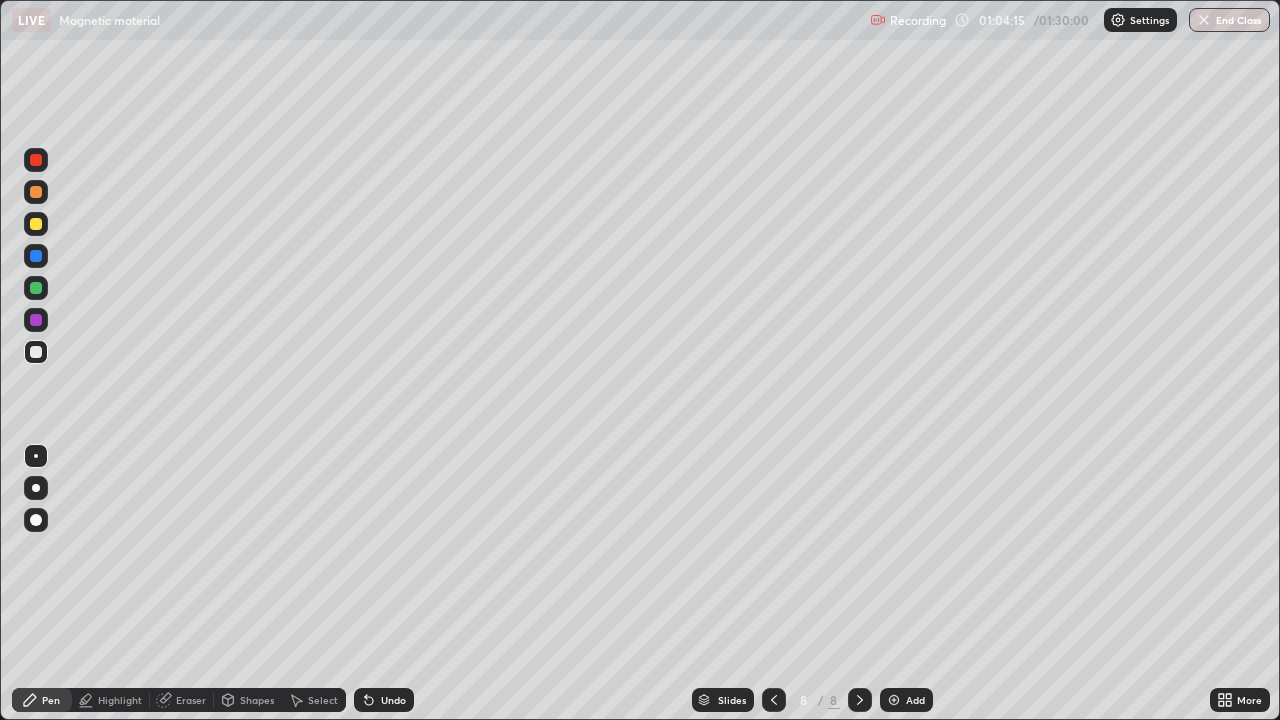 click at bounding box center (36, 288) 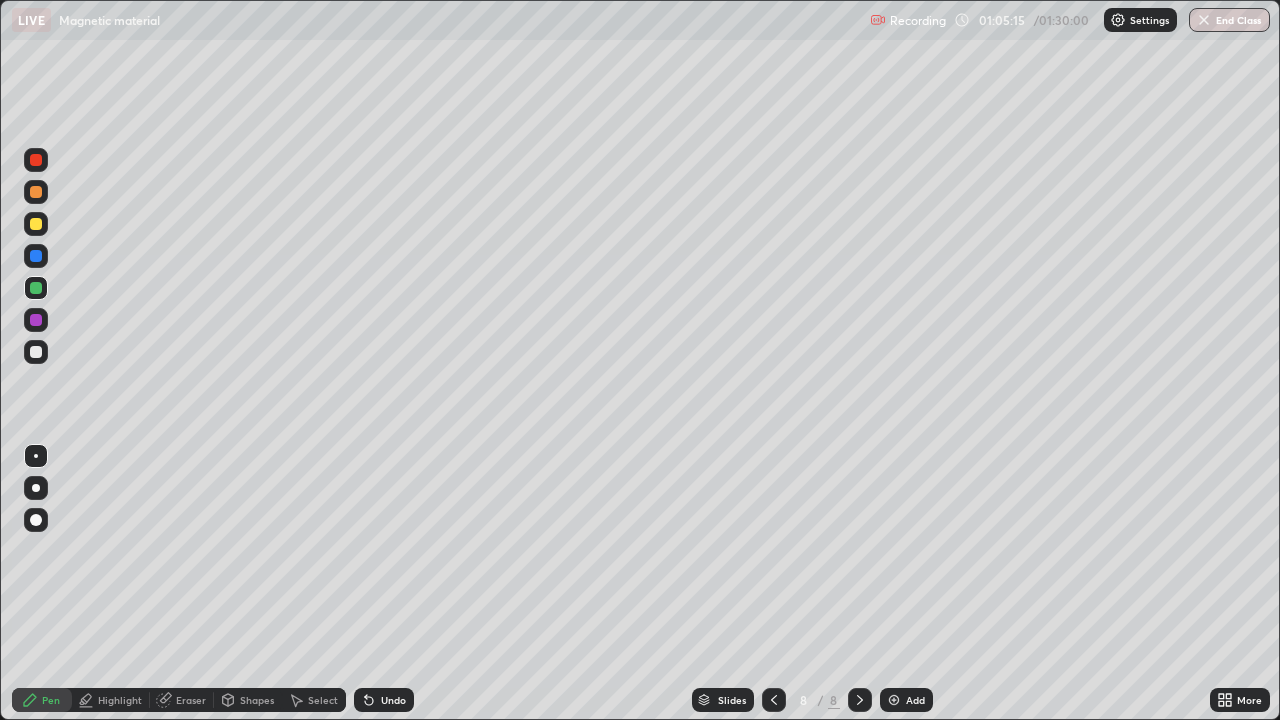 click on "Highlight" at bounding box center [120, 700] 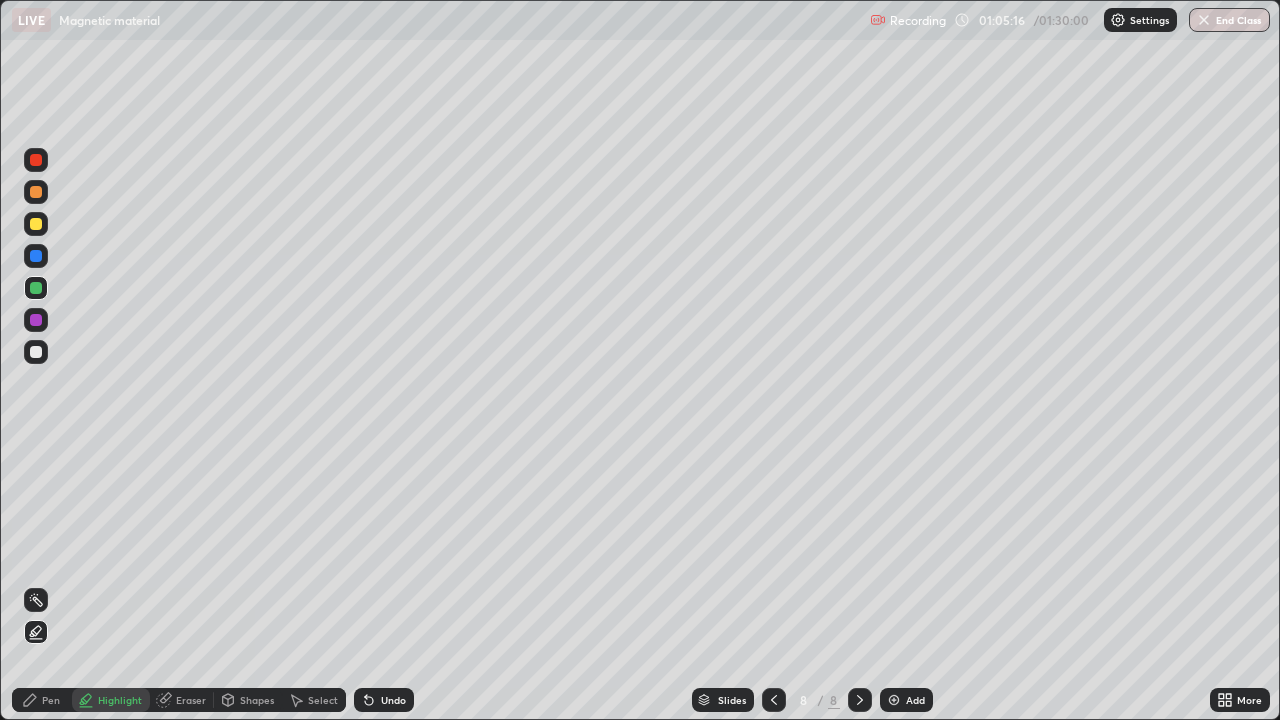 click 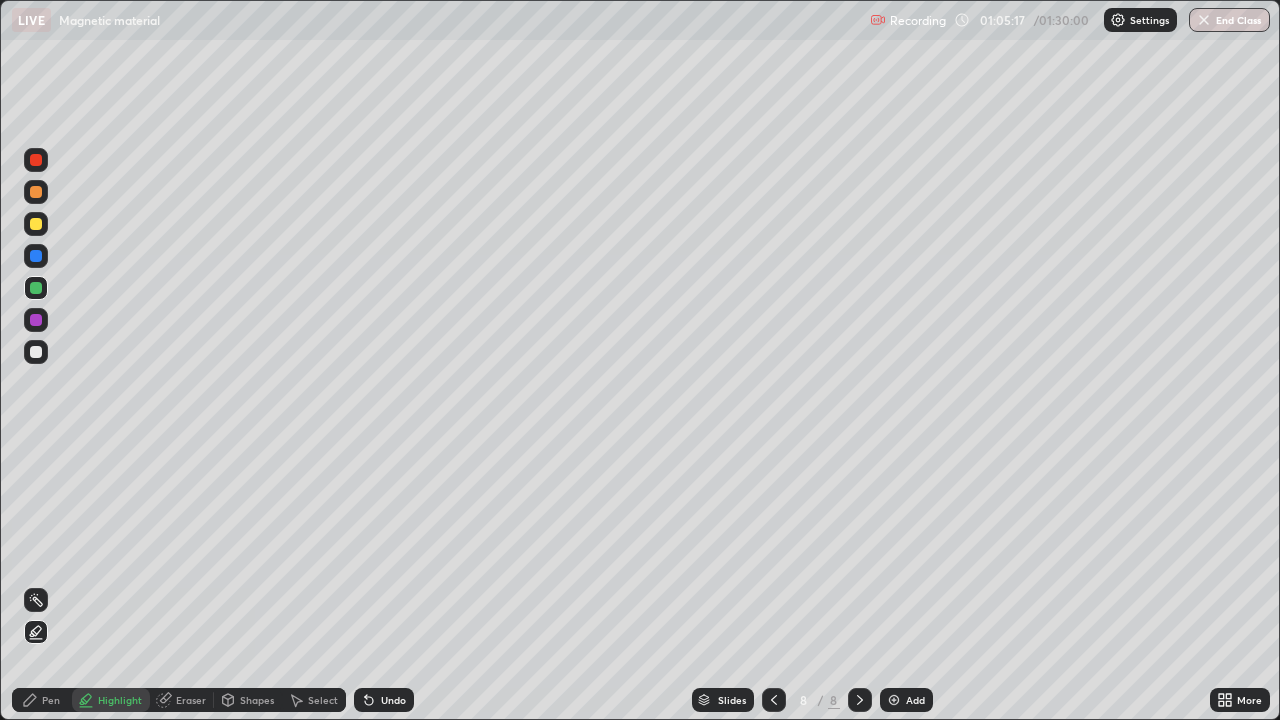 click at bounding box center (36, 256) 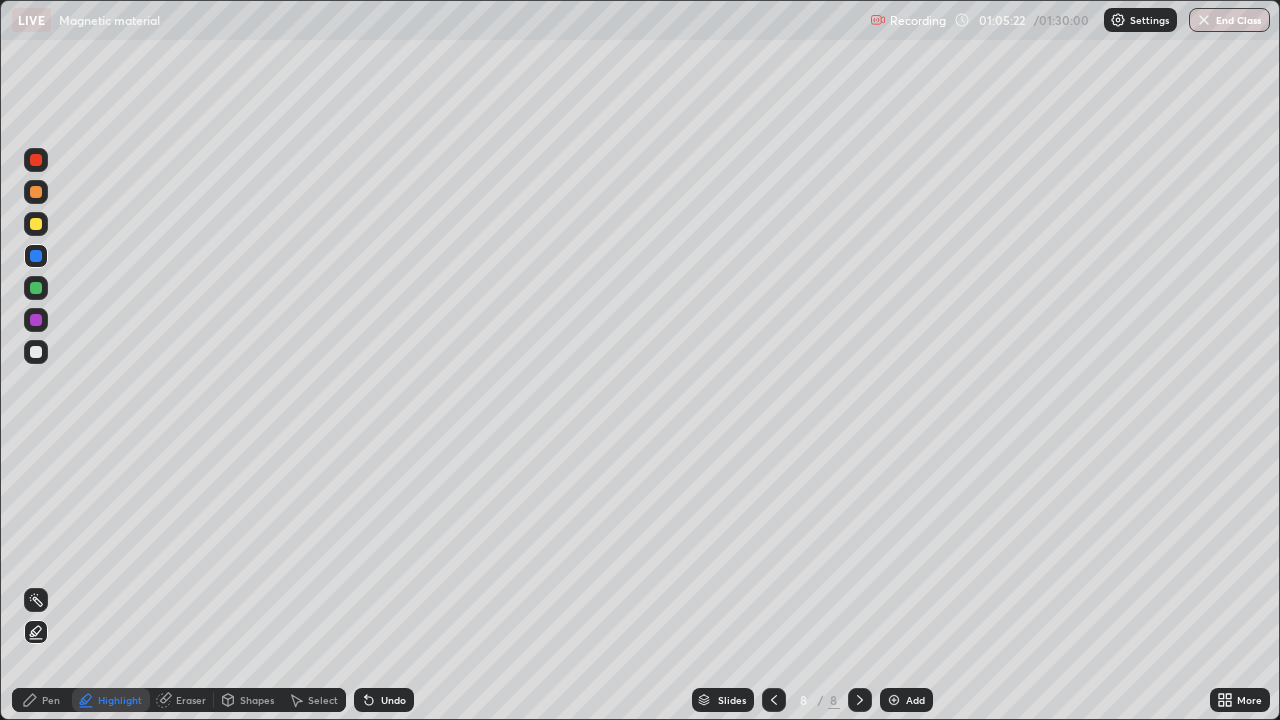 click on "Pen" at bounding box center (42, 700) 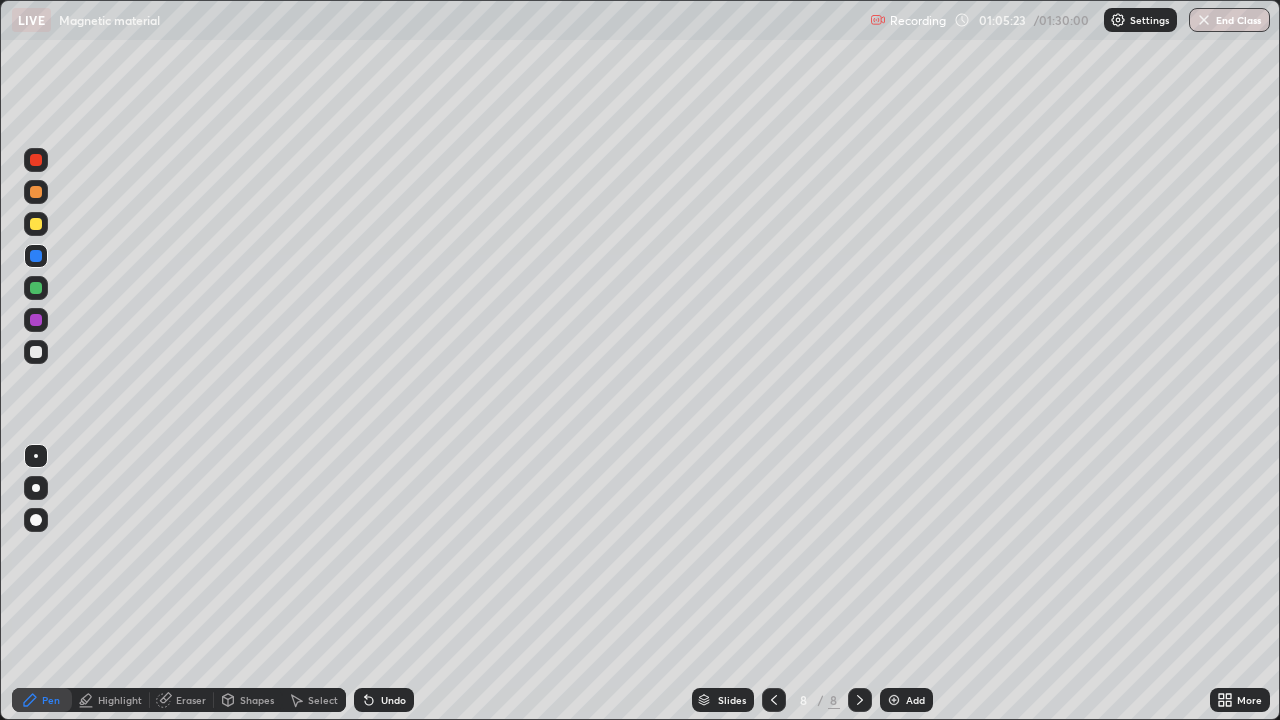 click at bounding box center [36, 256] 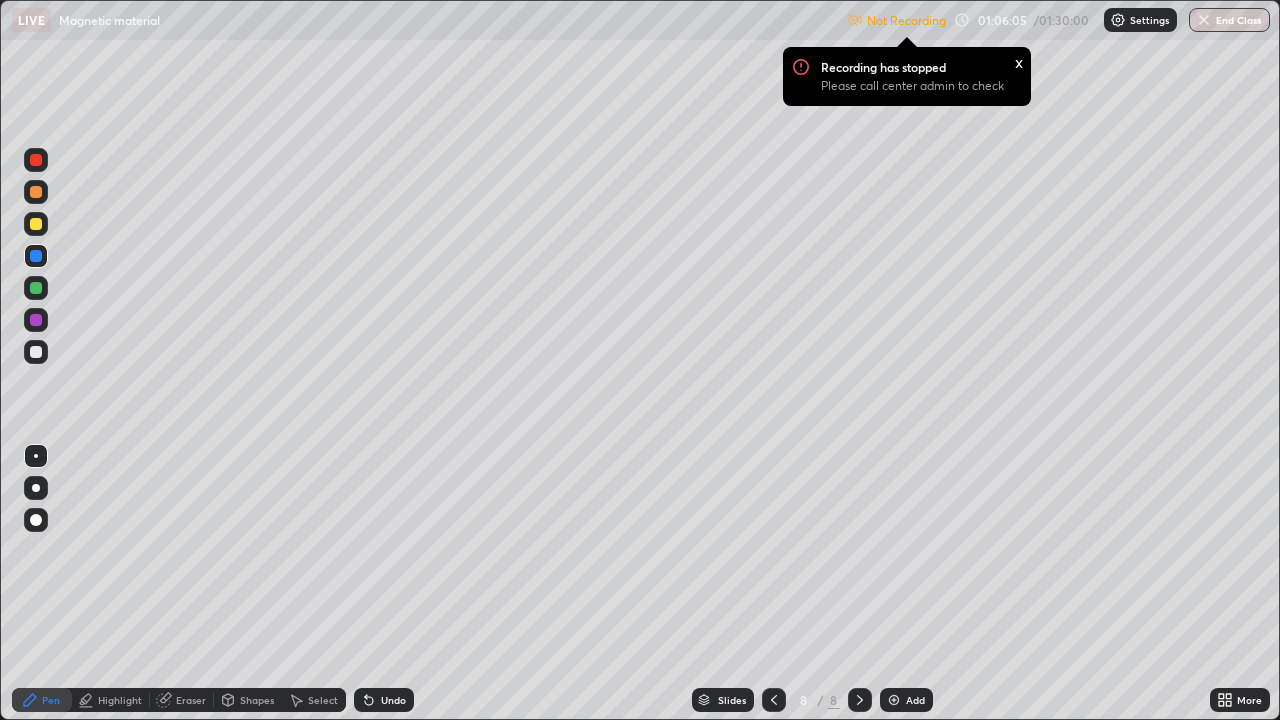 click at bounding box center (36, 224) 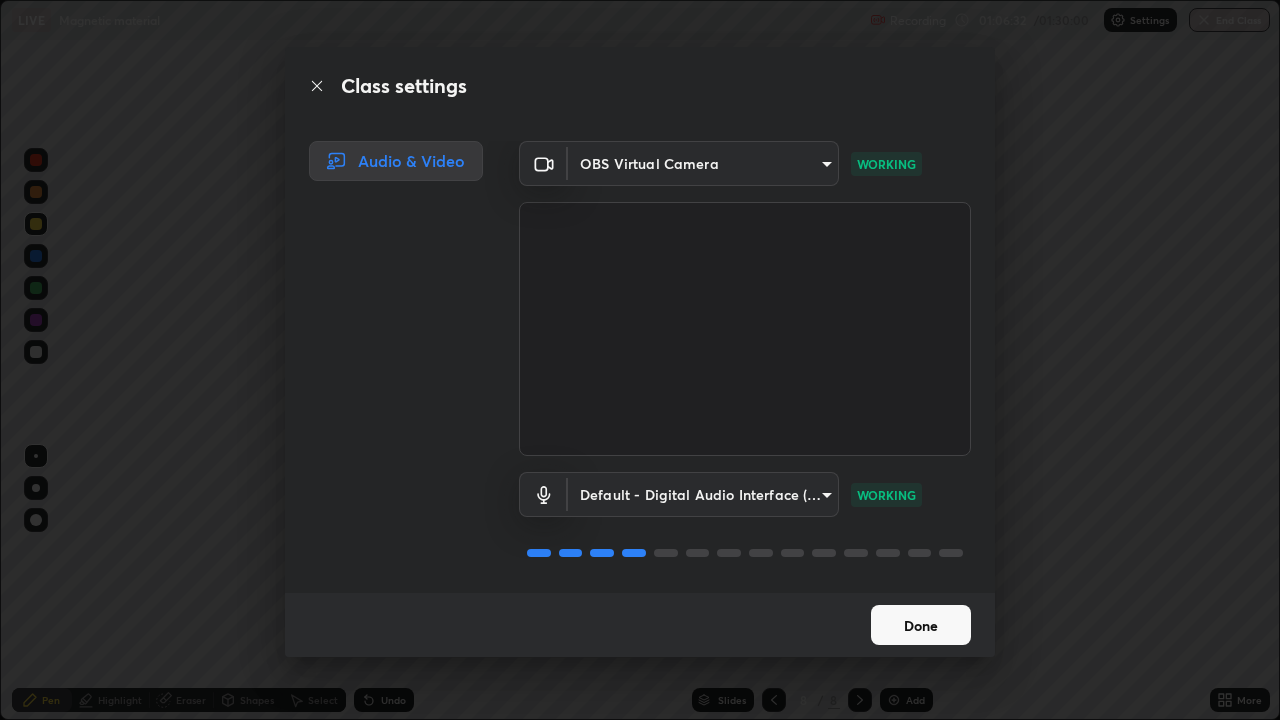 click on "Done" at bounding box center (921, 625) 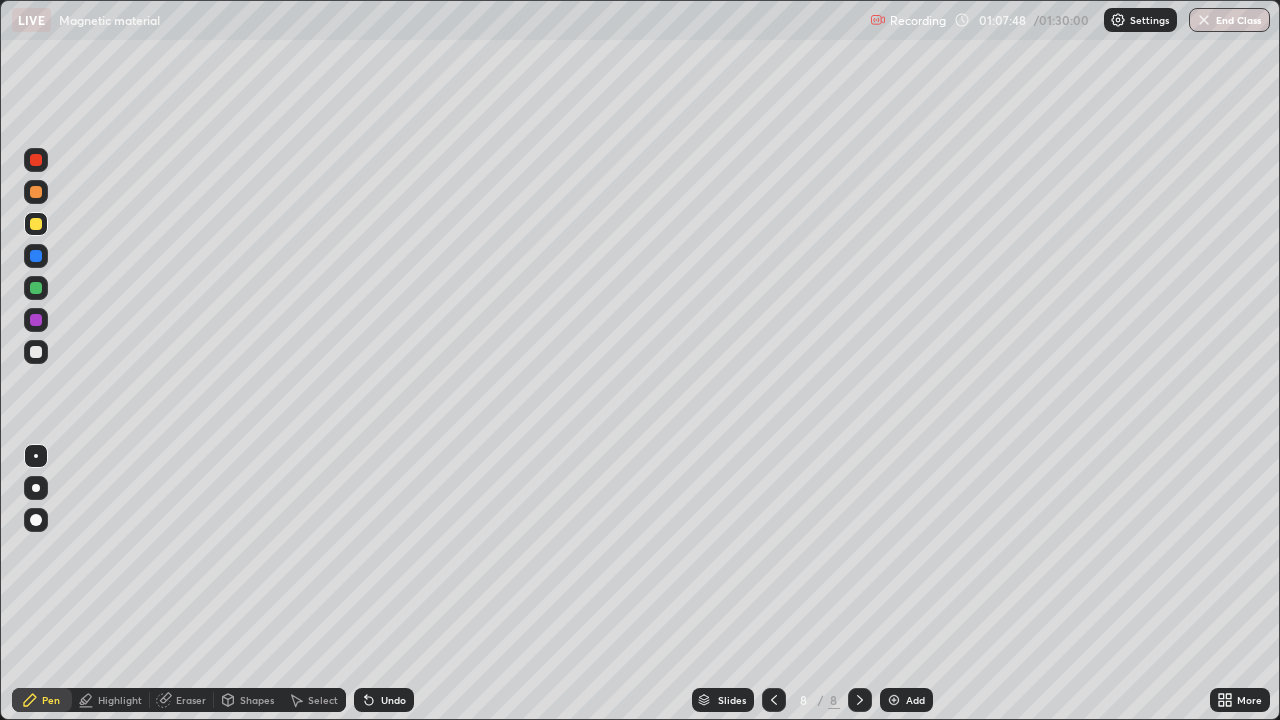 click at bounding box center [36, 352] 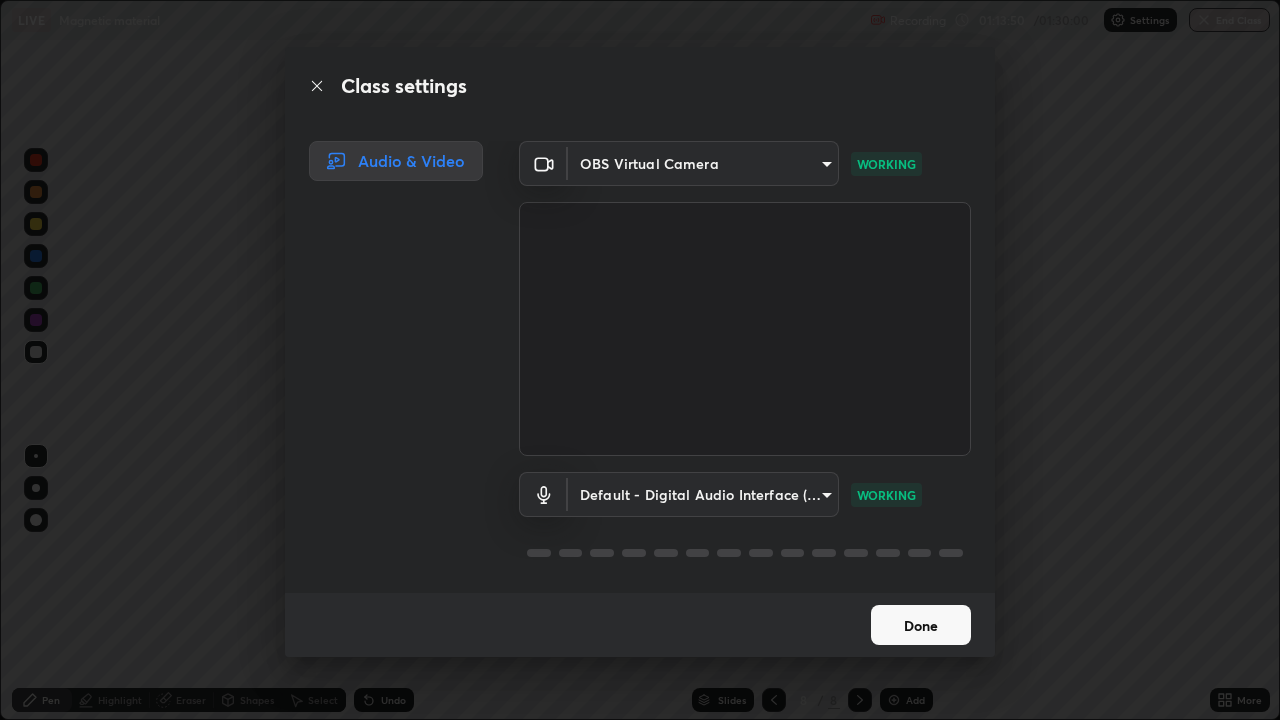 click on "Done" at bounding box center (921, 625) 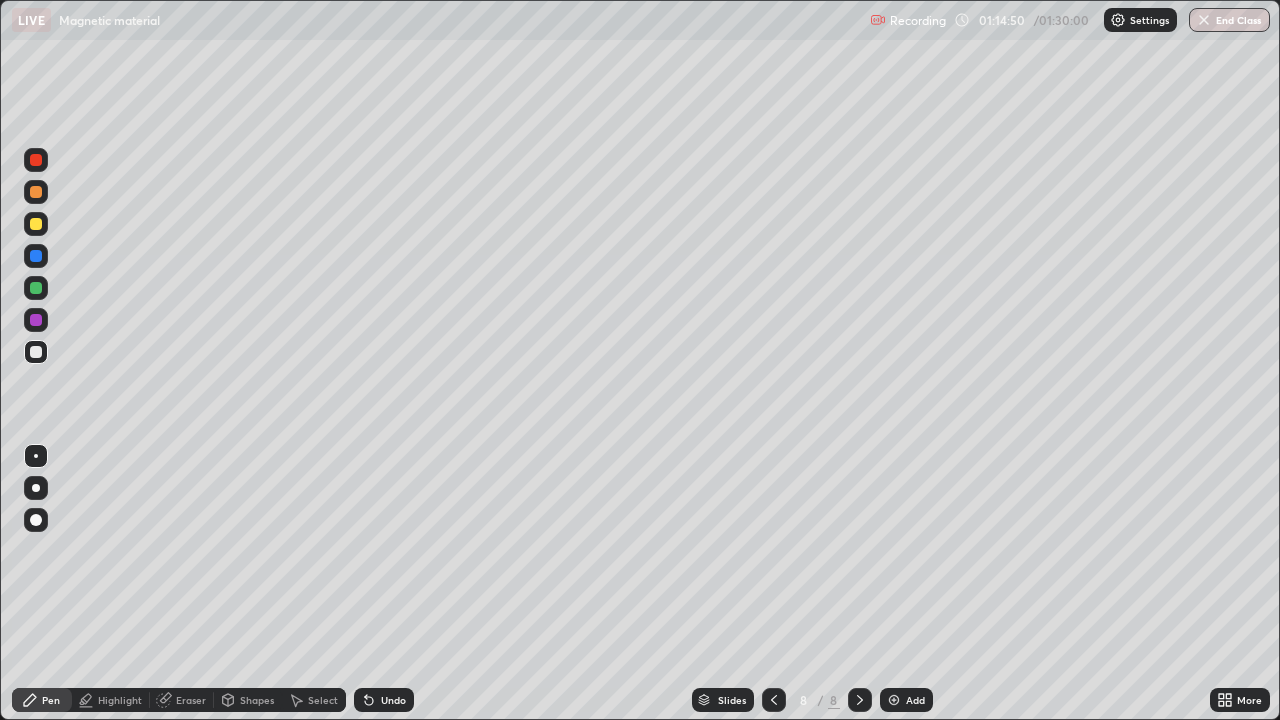click at bounding box center (36, 352) 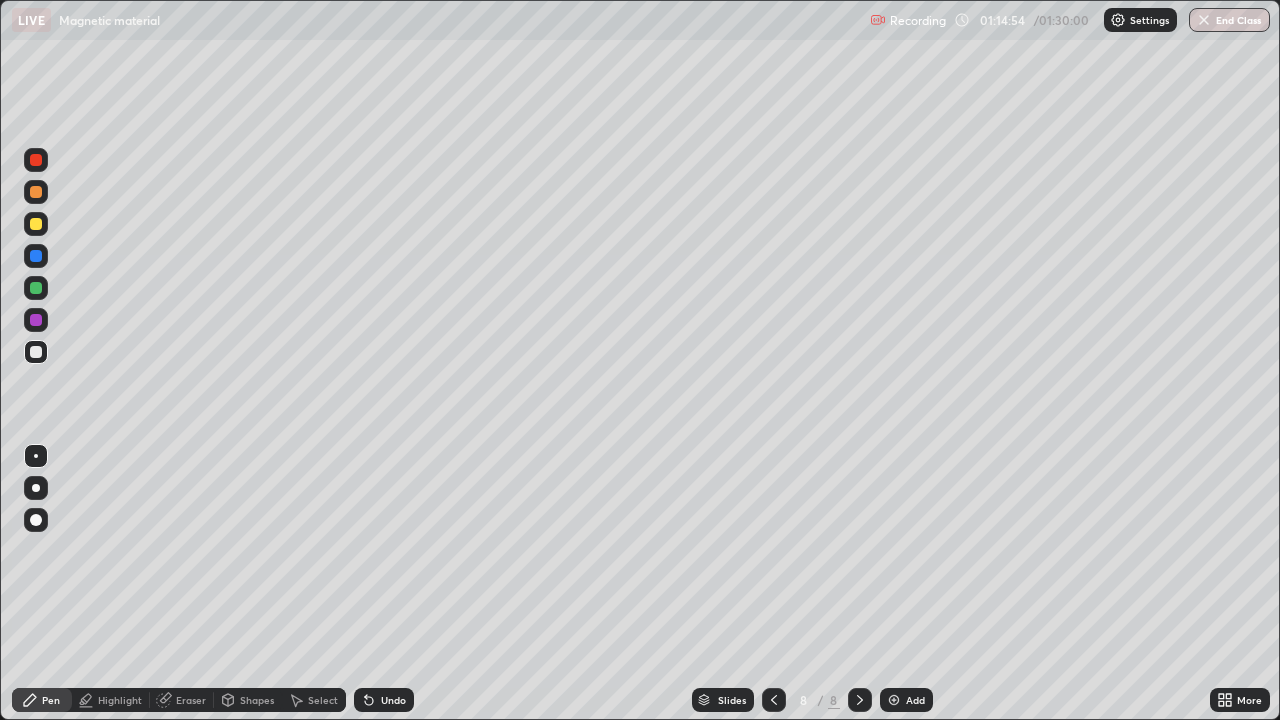 click at bounding box center (894, 700) 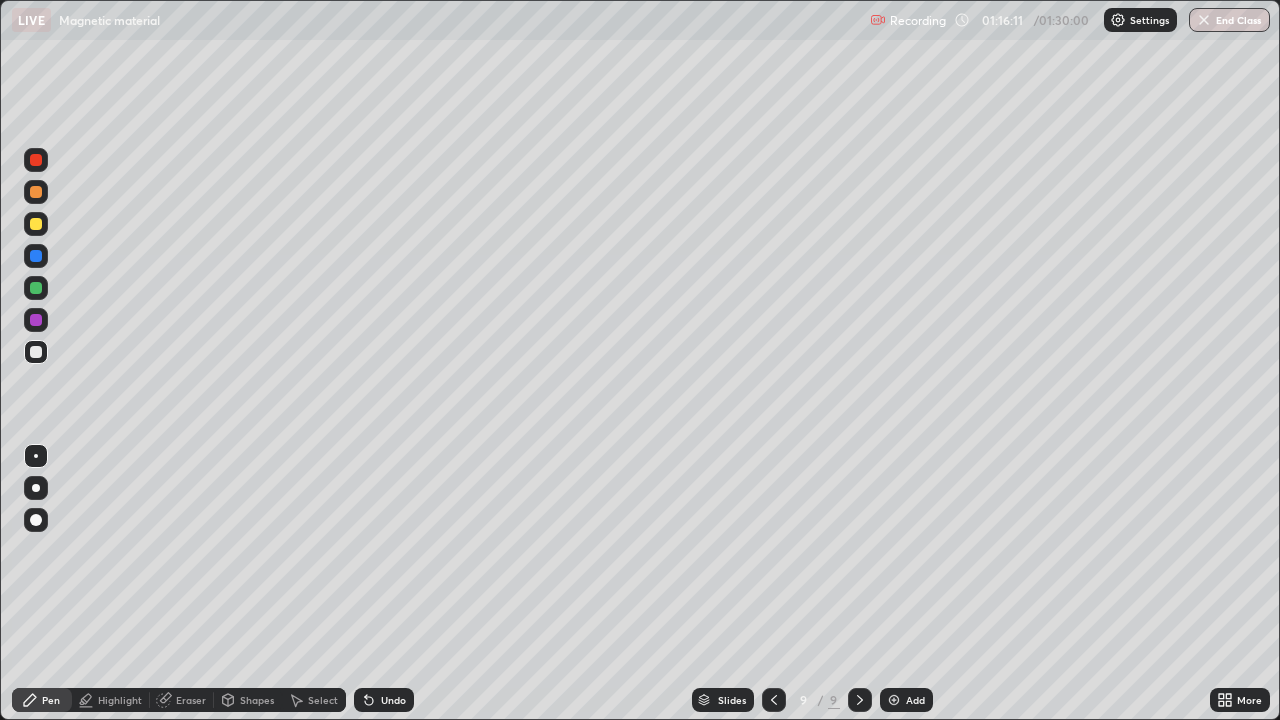 click at bounding box center (36, 288) 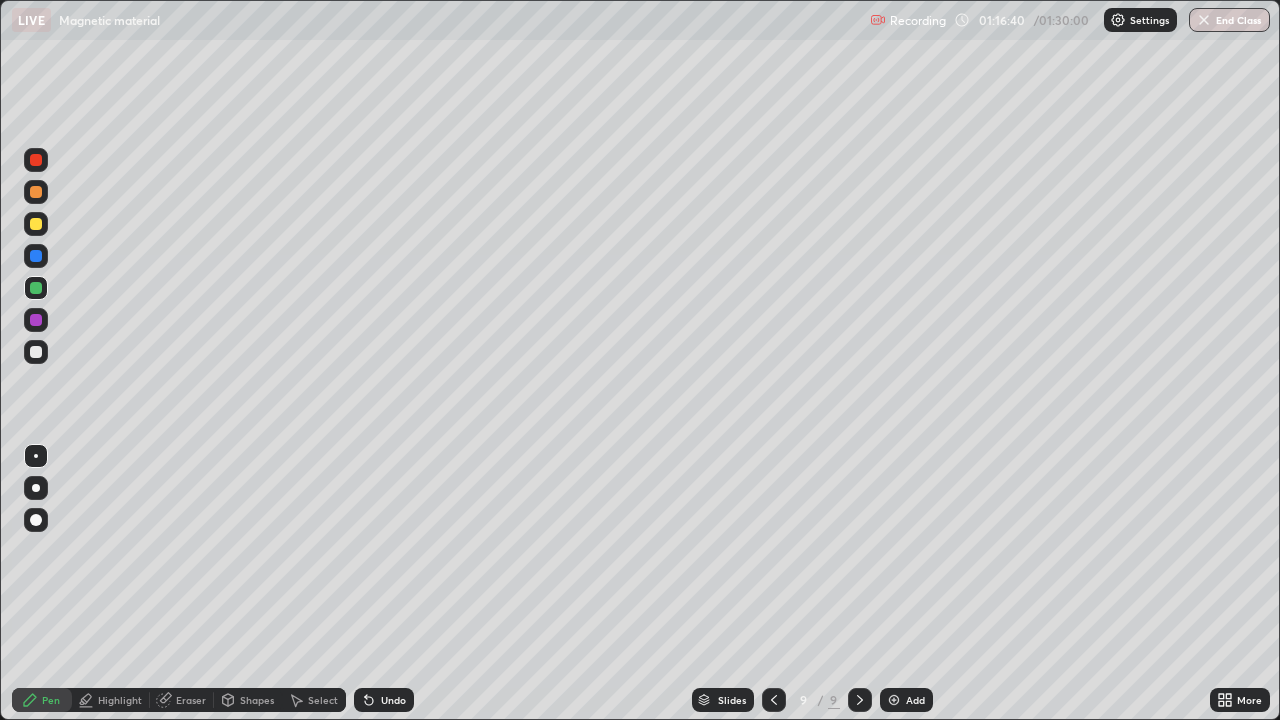 click at bounding box center [36, 224] 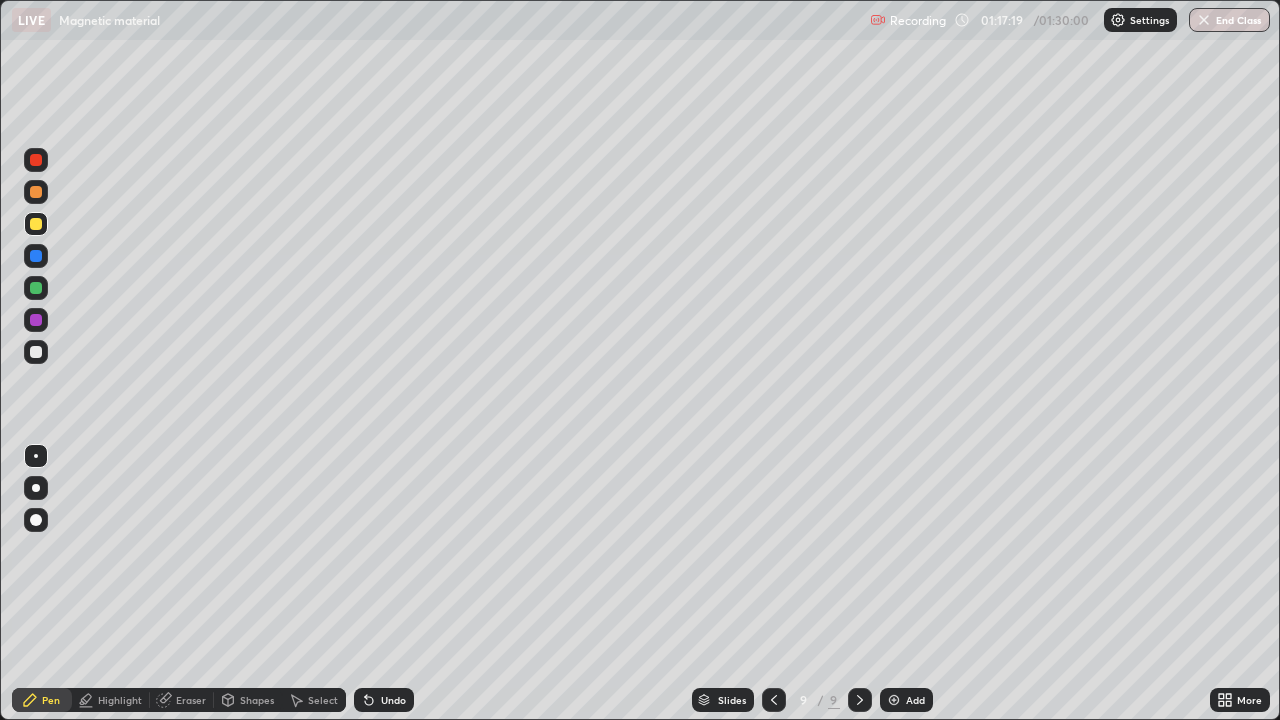 click at bounding box center (36, 352) 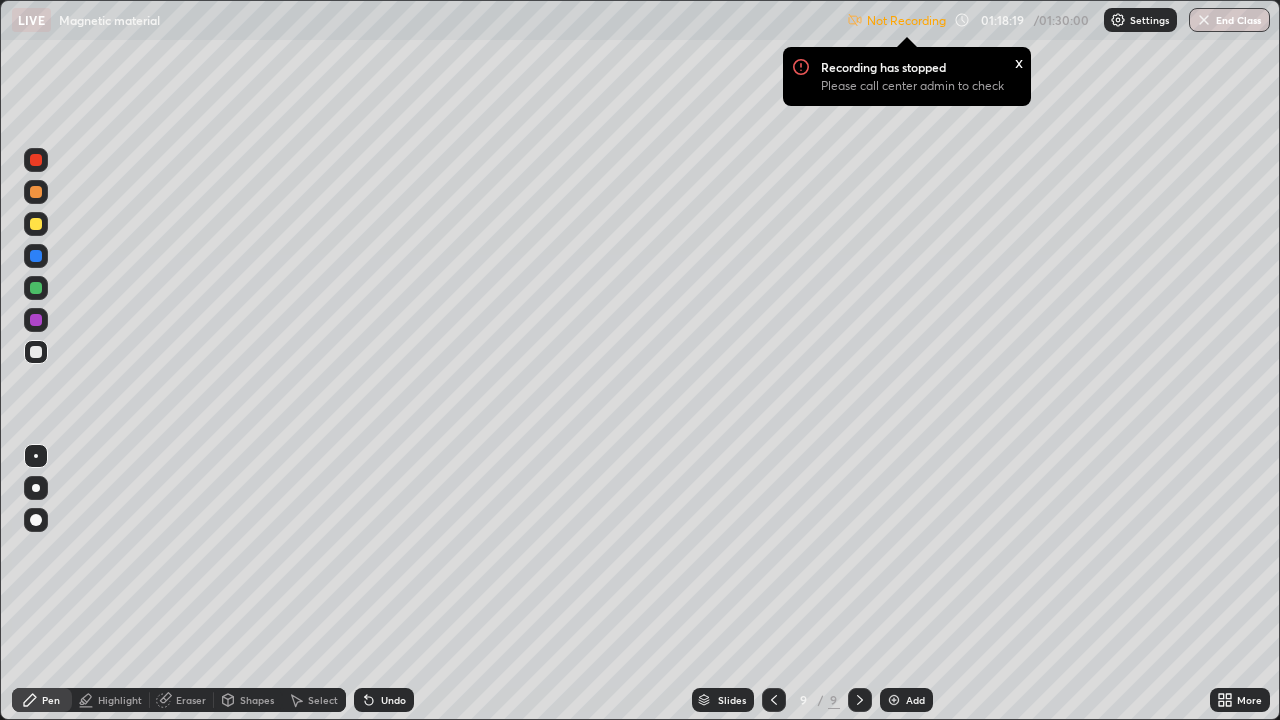 click on "Add" at bounding box center (906, 700) 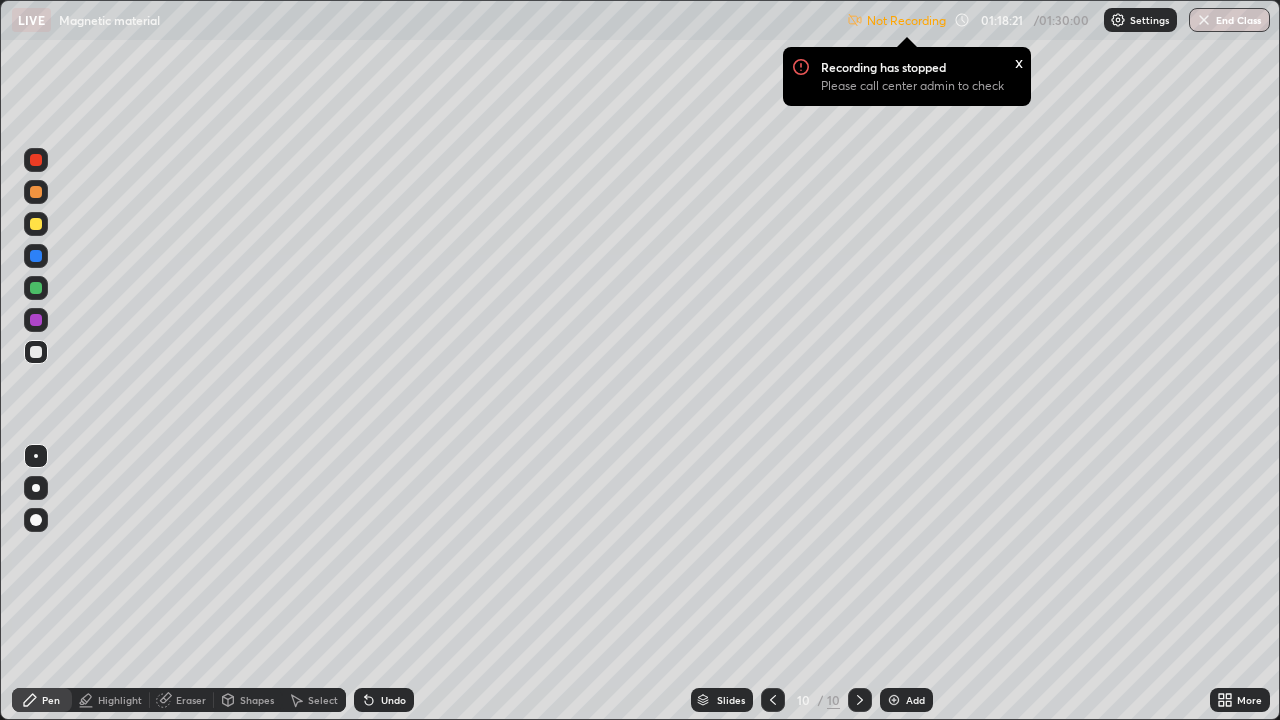click at bounding box center (36, 224) 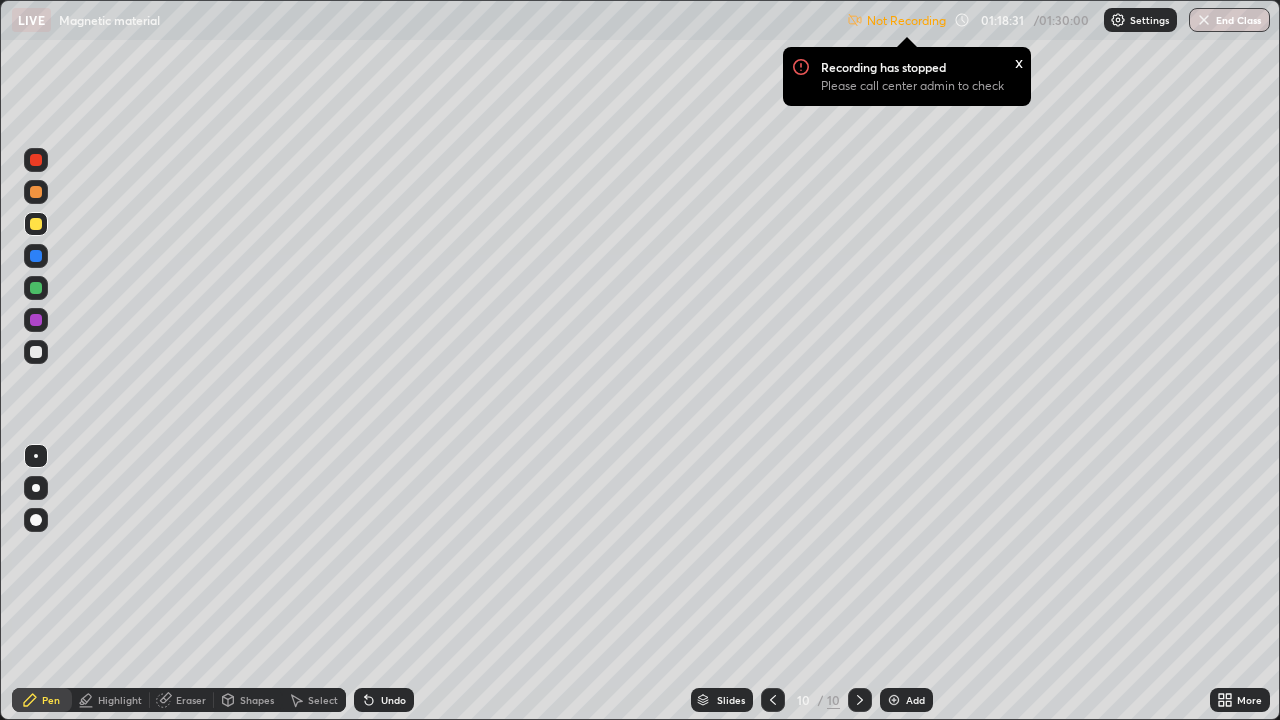 click at bounding box center (36, 352) 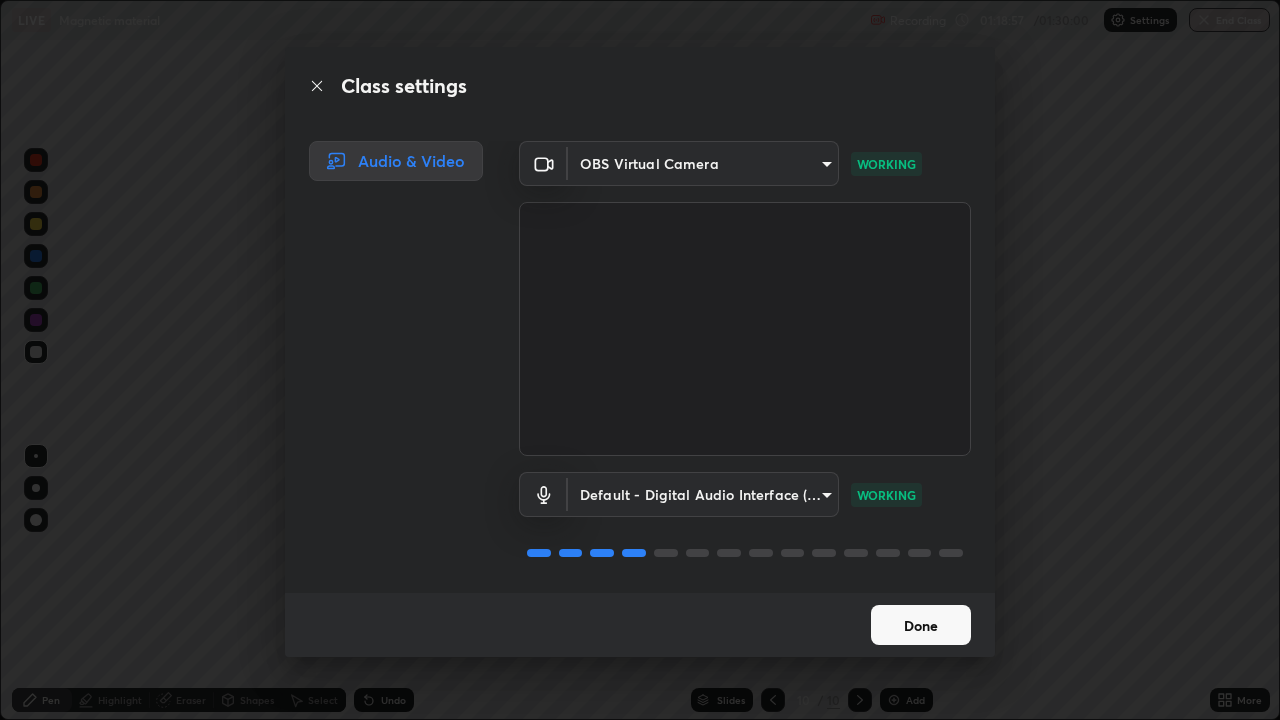 click on "Done" at bounding box center [921, 625] 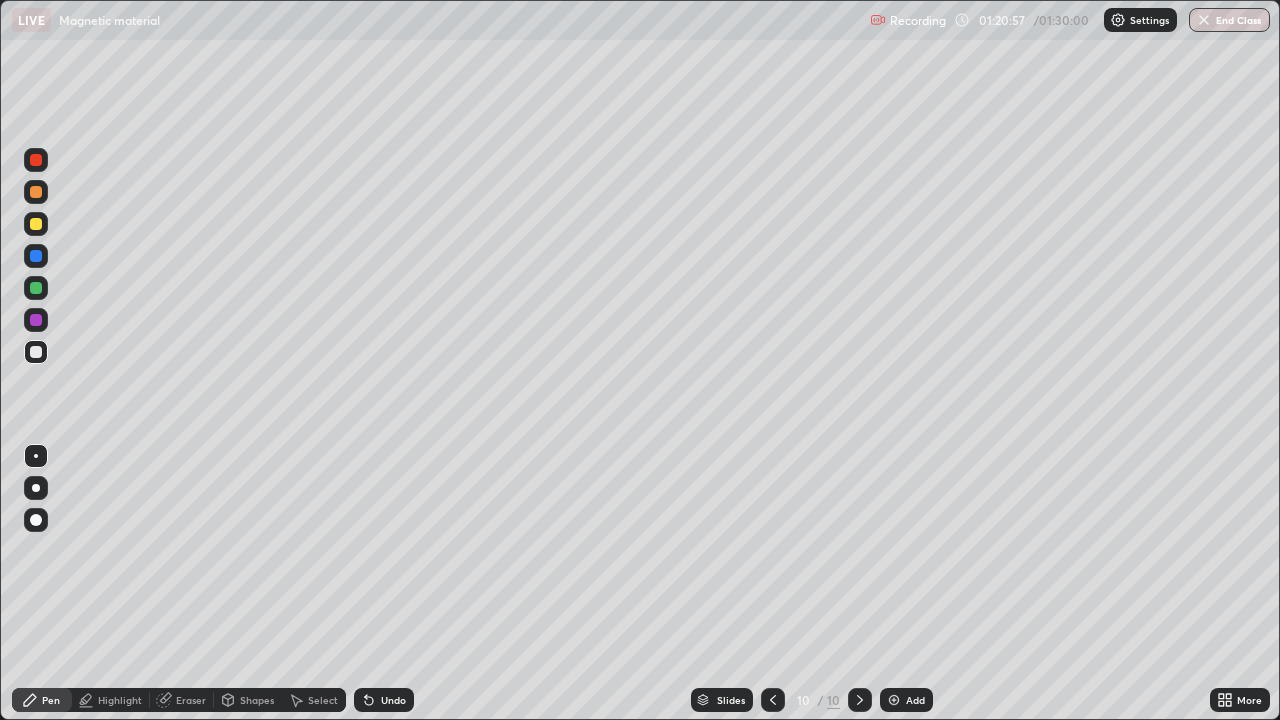 click at bounding box center [36, 192] 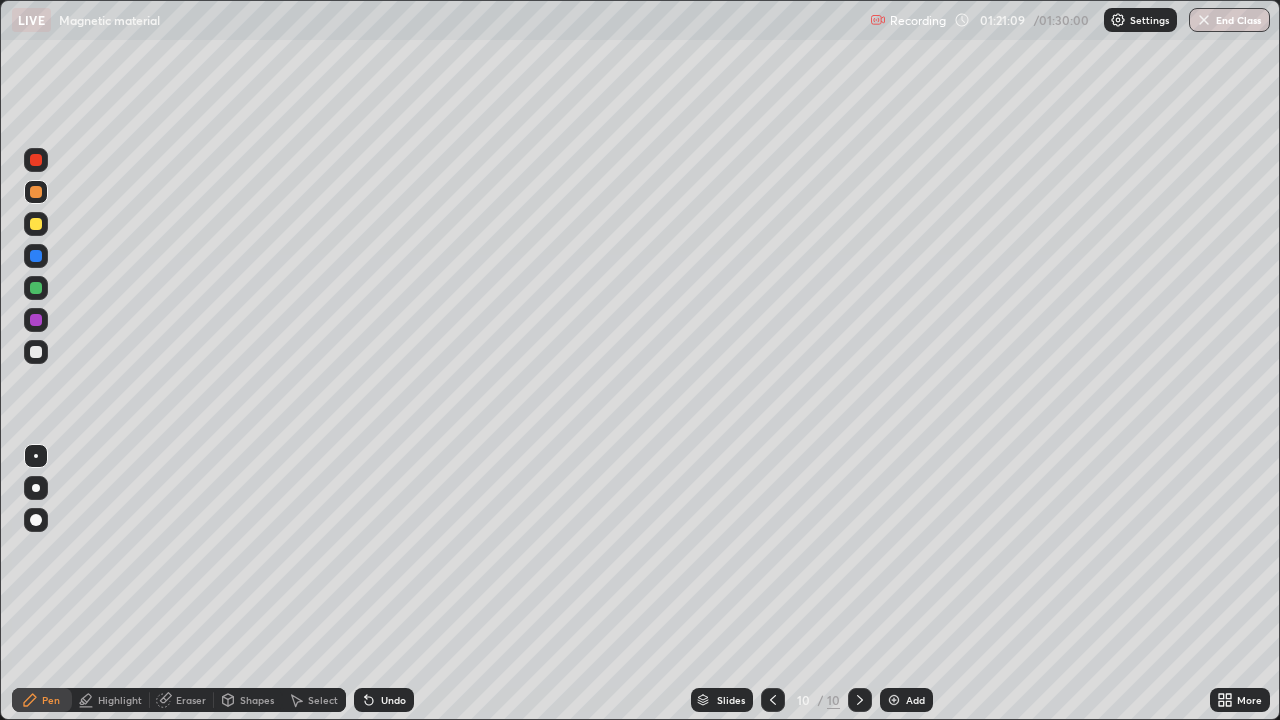 click at bounding box center (36, 192) 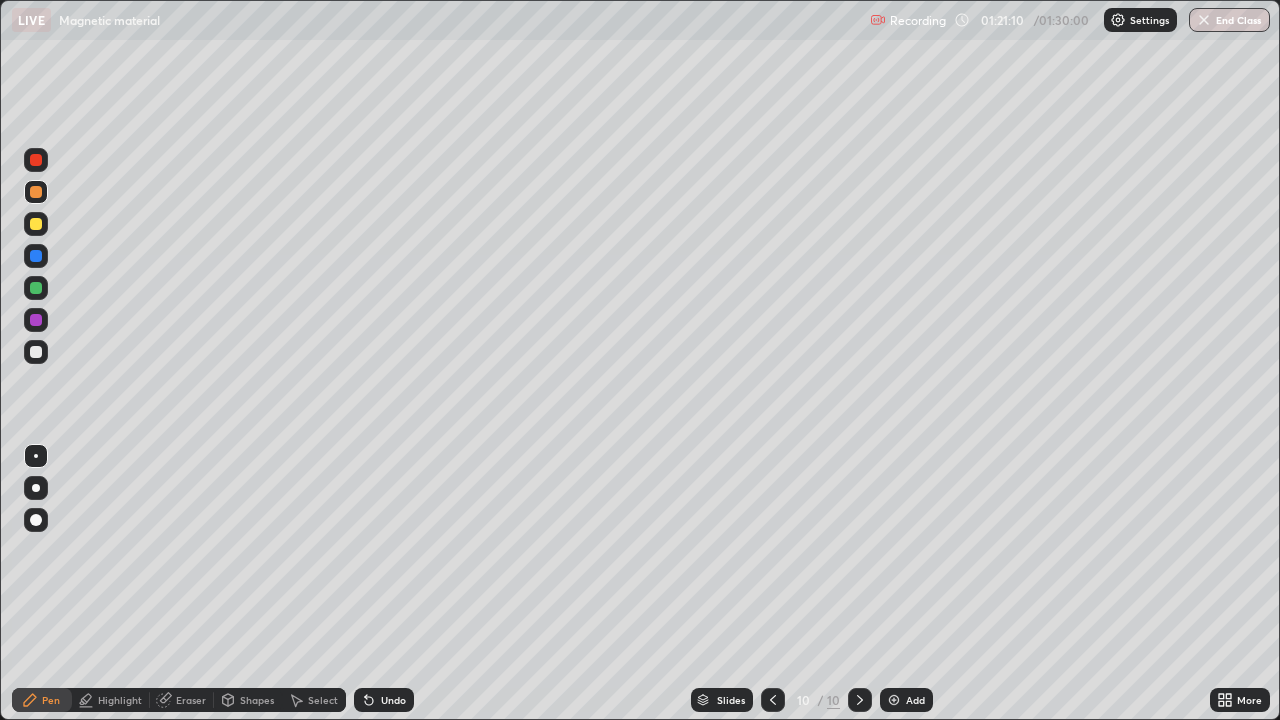 click at bounding box center (36, 288) 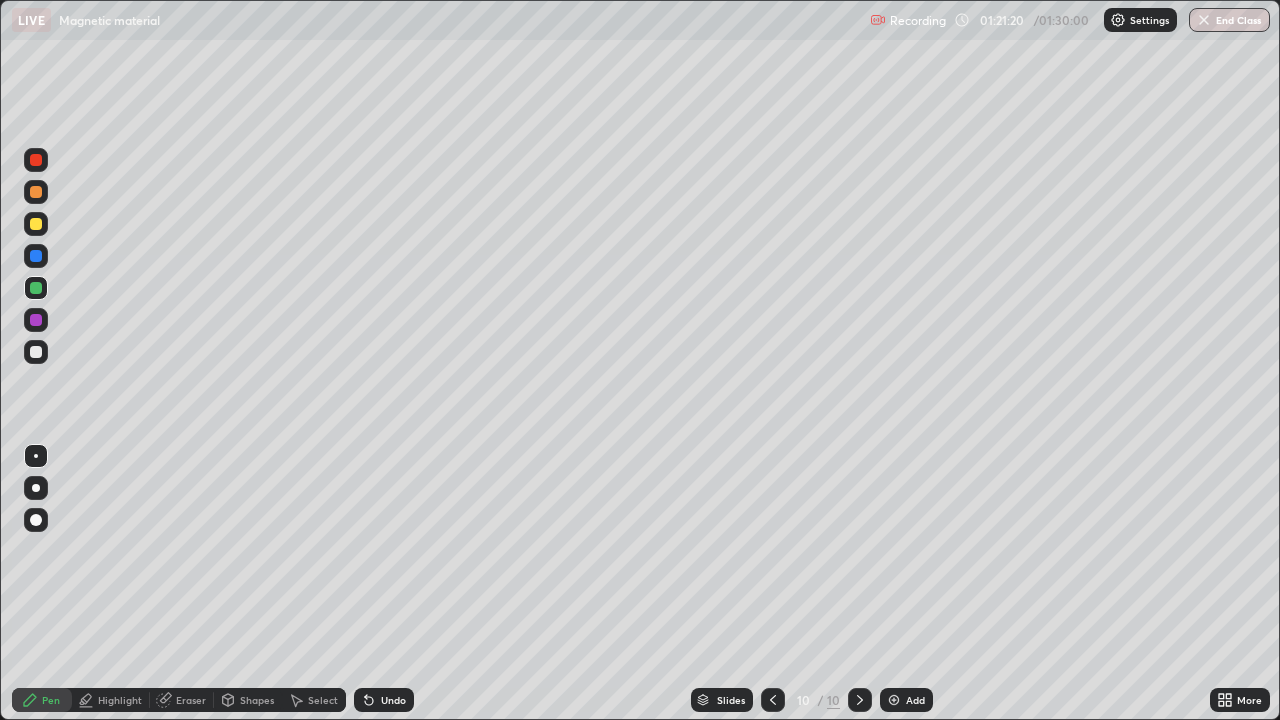 click at bounding box center [36, 160] 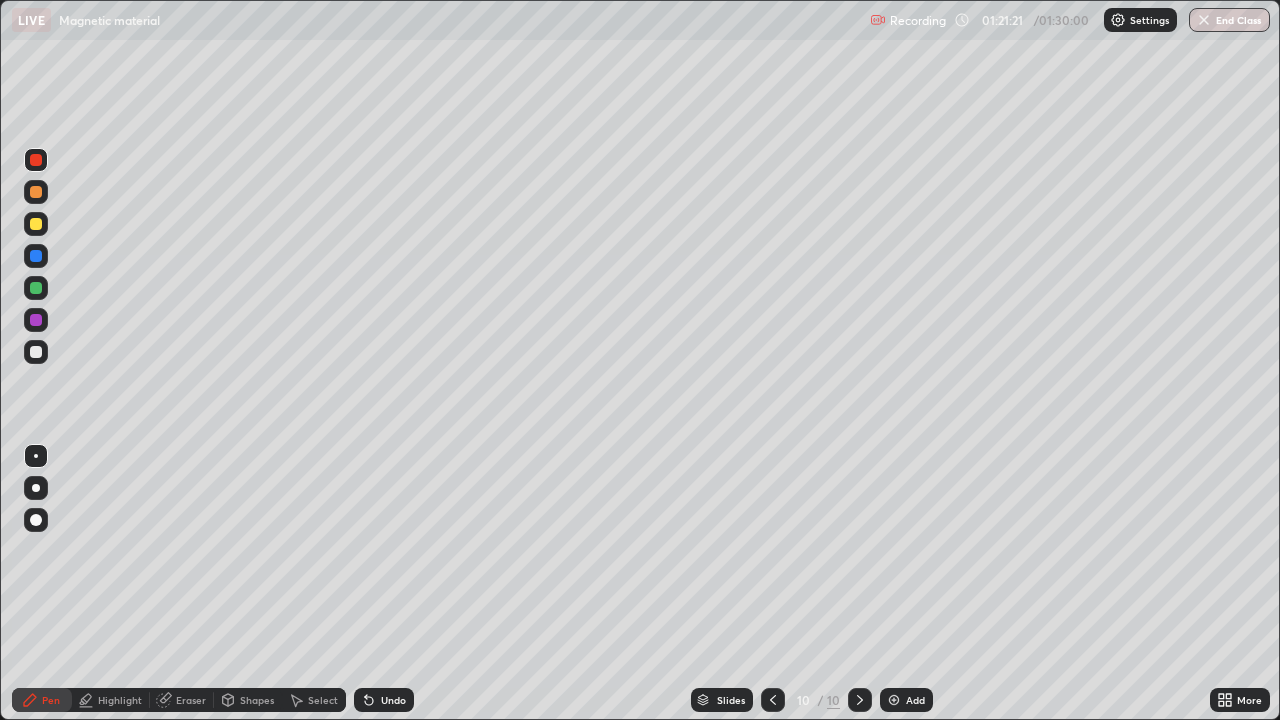 click at bounding box center (36, 256) 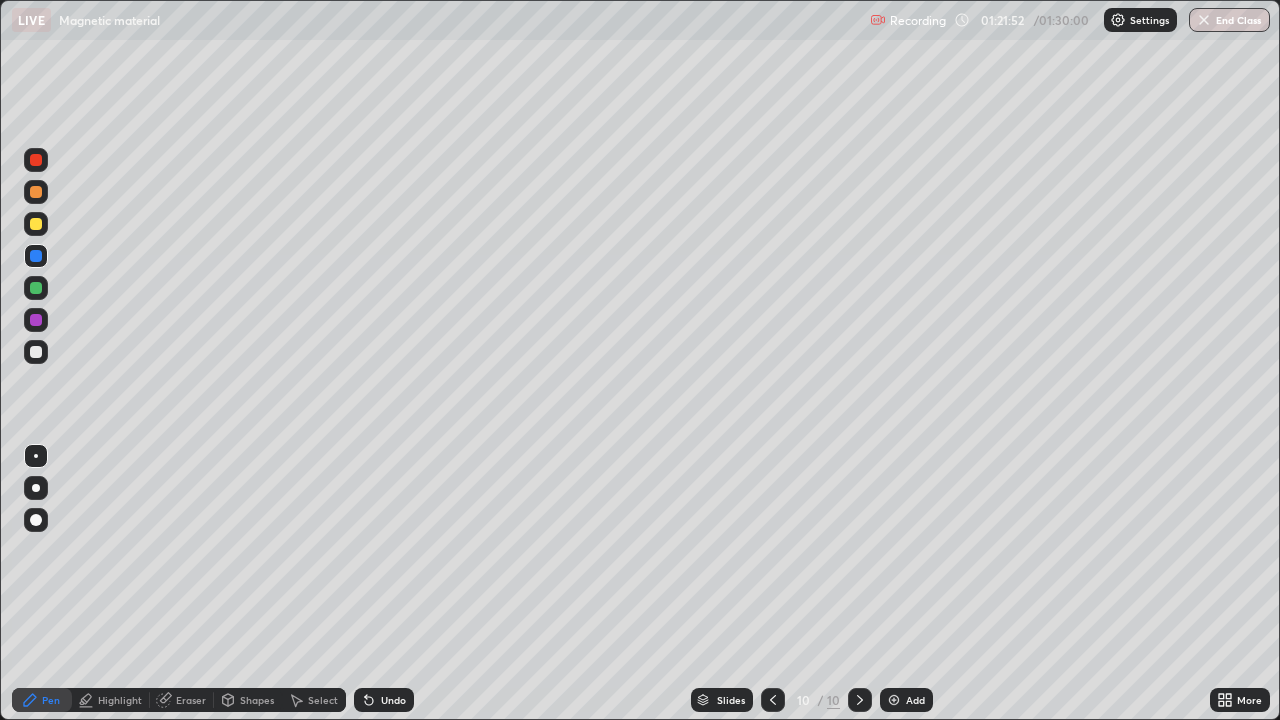 click on "Undo" at bounding box center (384, 700) 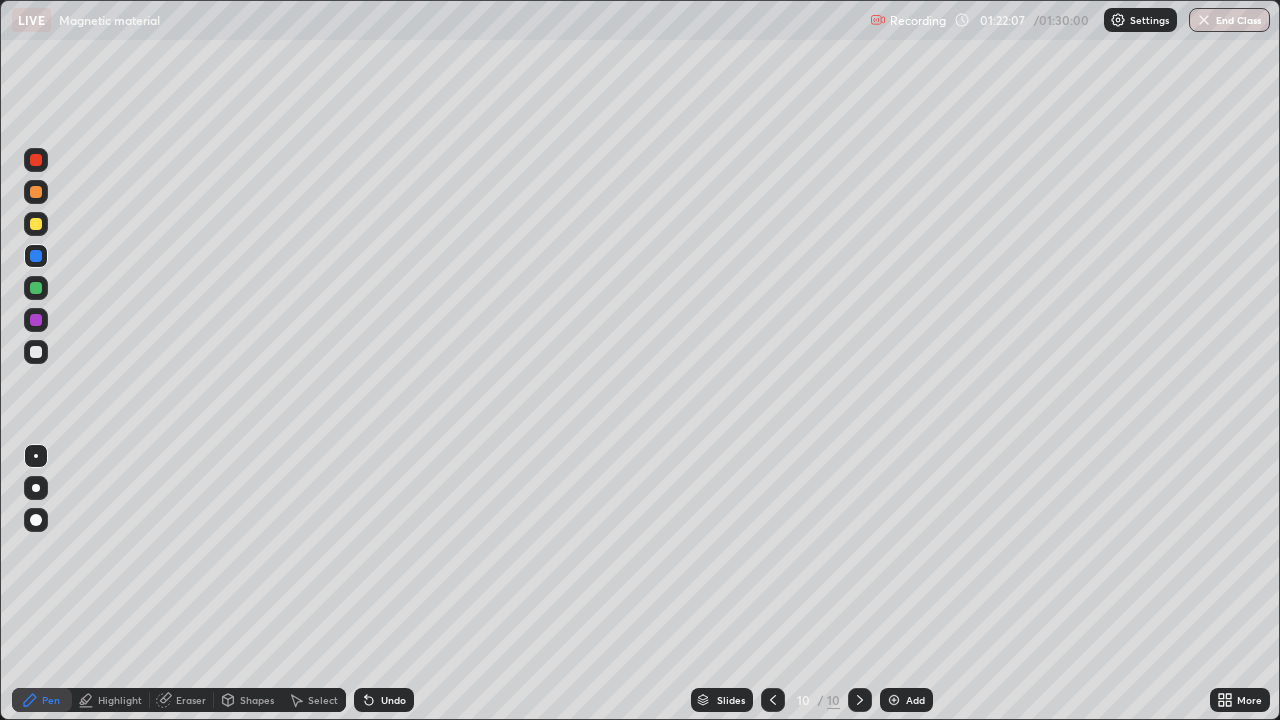click on "Undo" at bounding box center (393, 700) 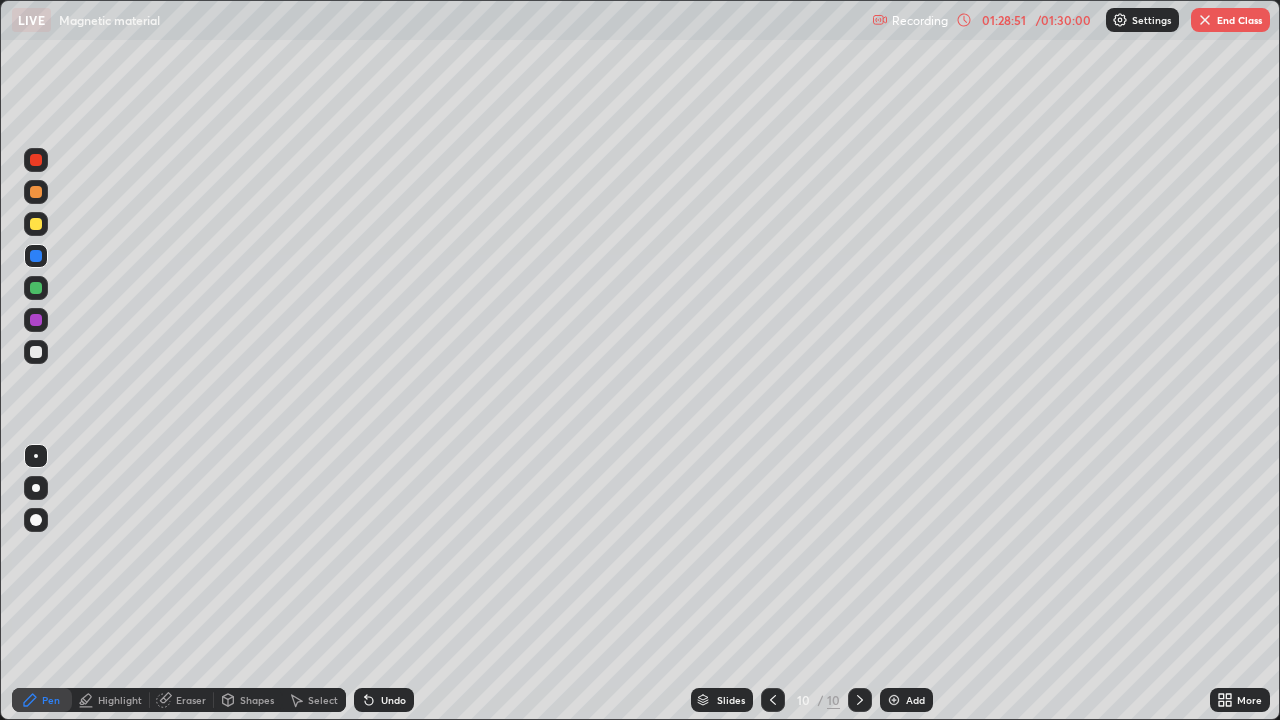 click on "End Class" at bounding box center [1230, 20] 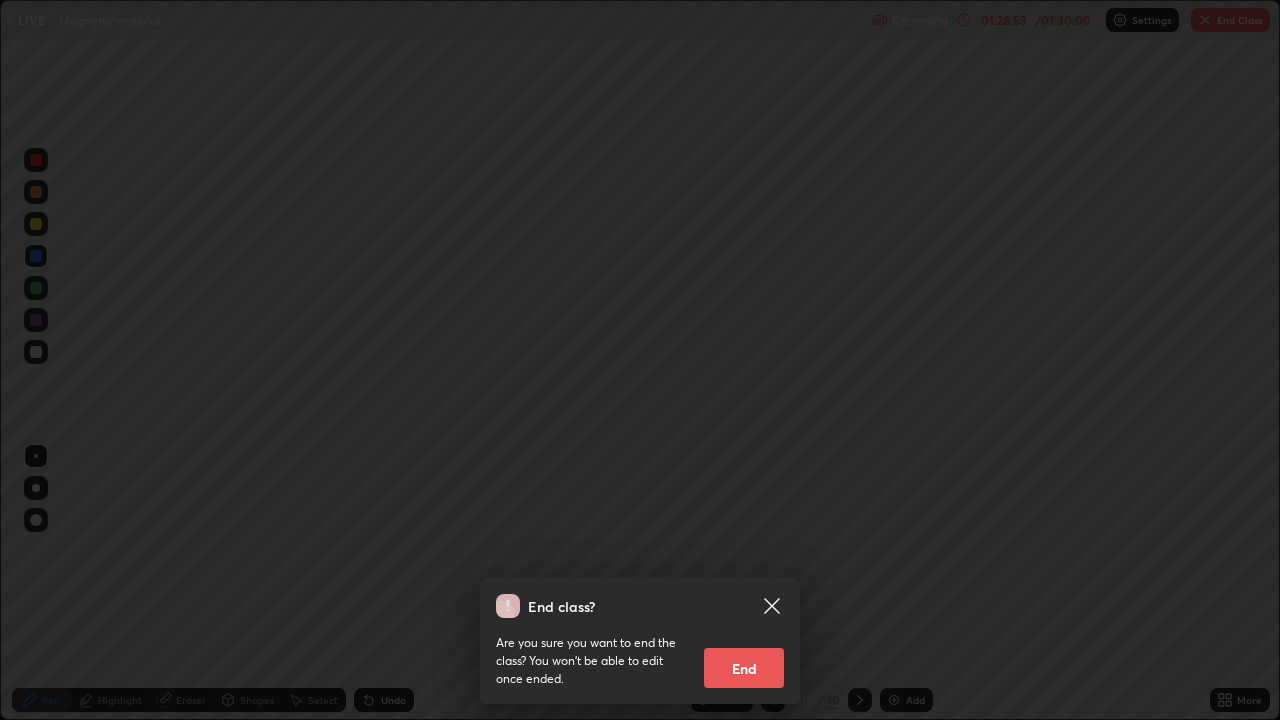 click on "End" at bounding box center (744, 668) 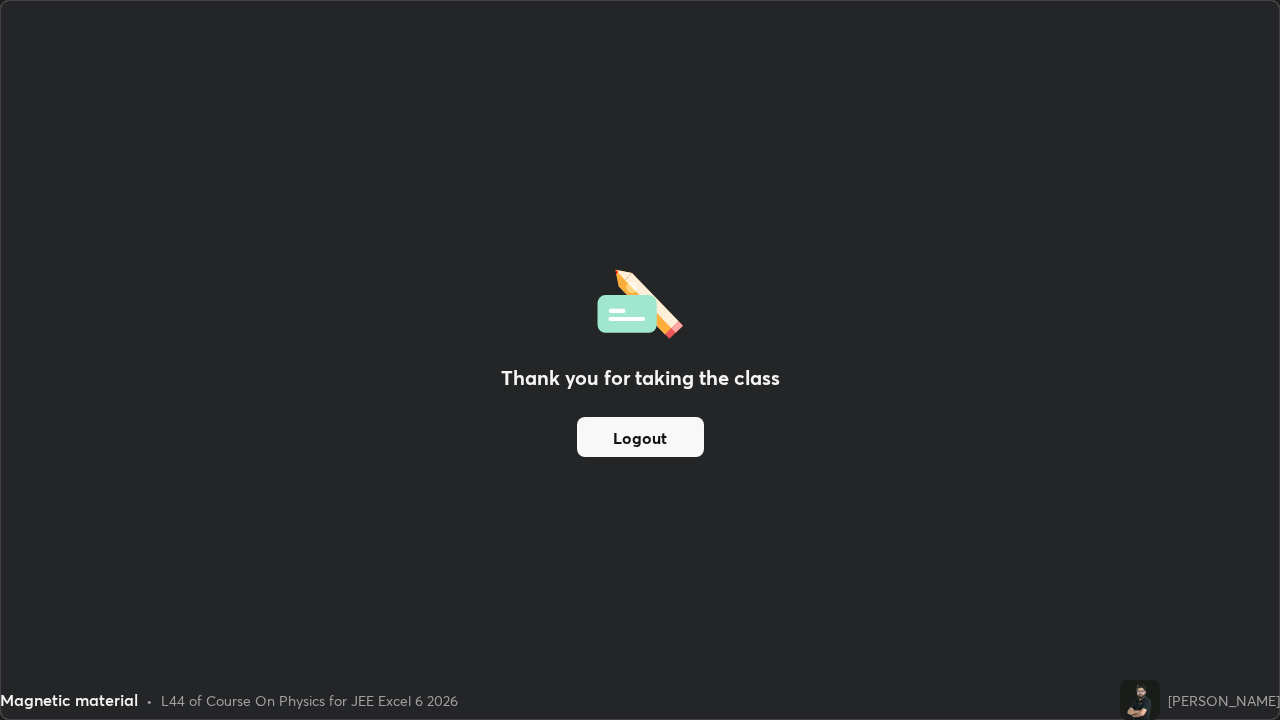 click on "Logout" at bounding box center (640, 437) 